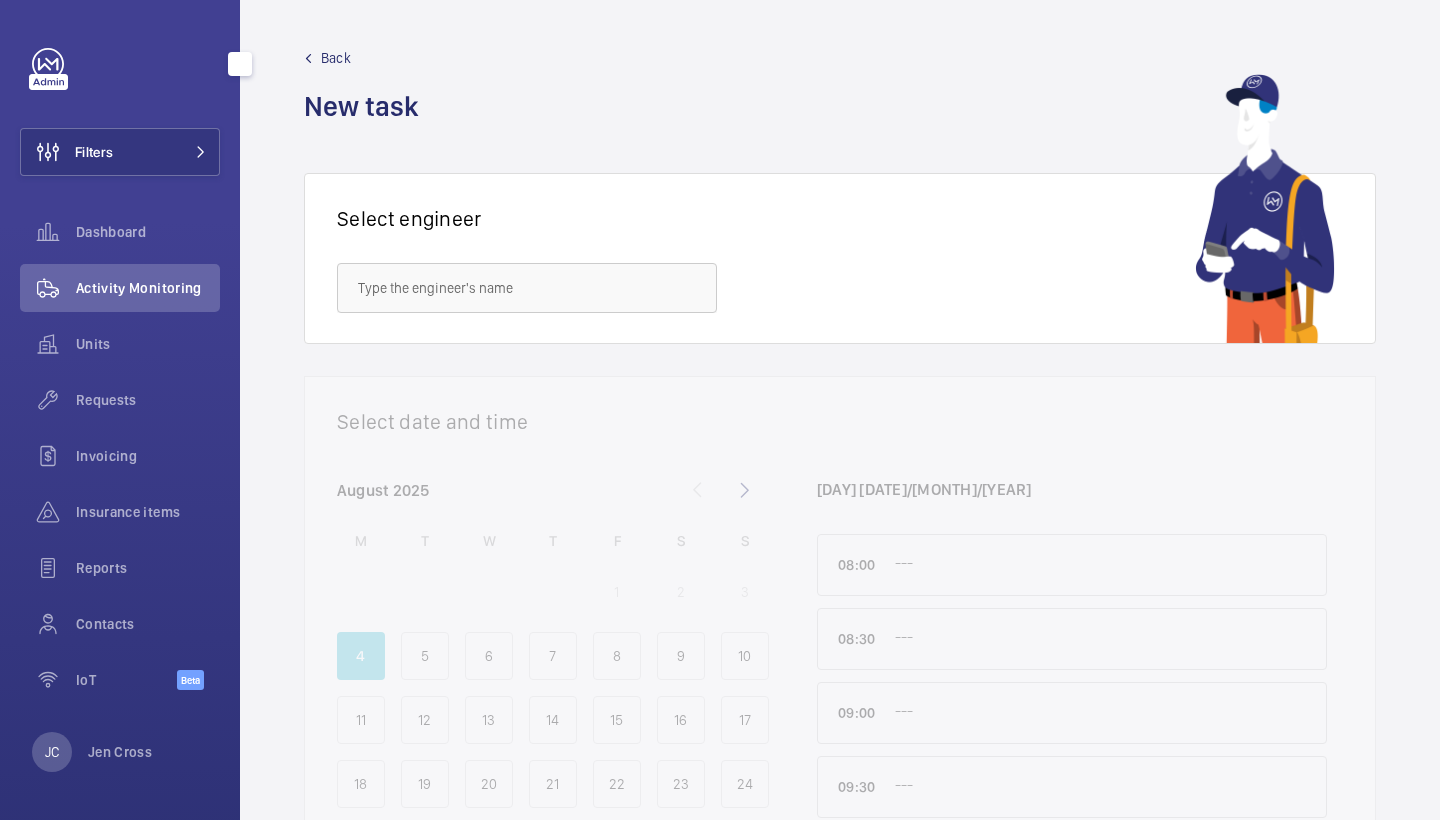 scroll, scrollTop: 0, scrollLeft: 0, axis: both 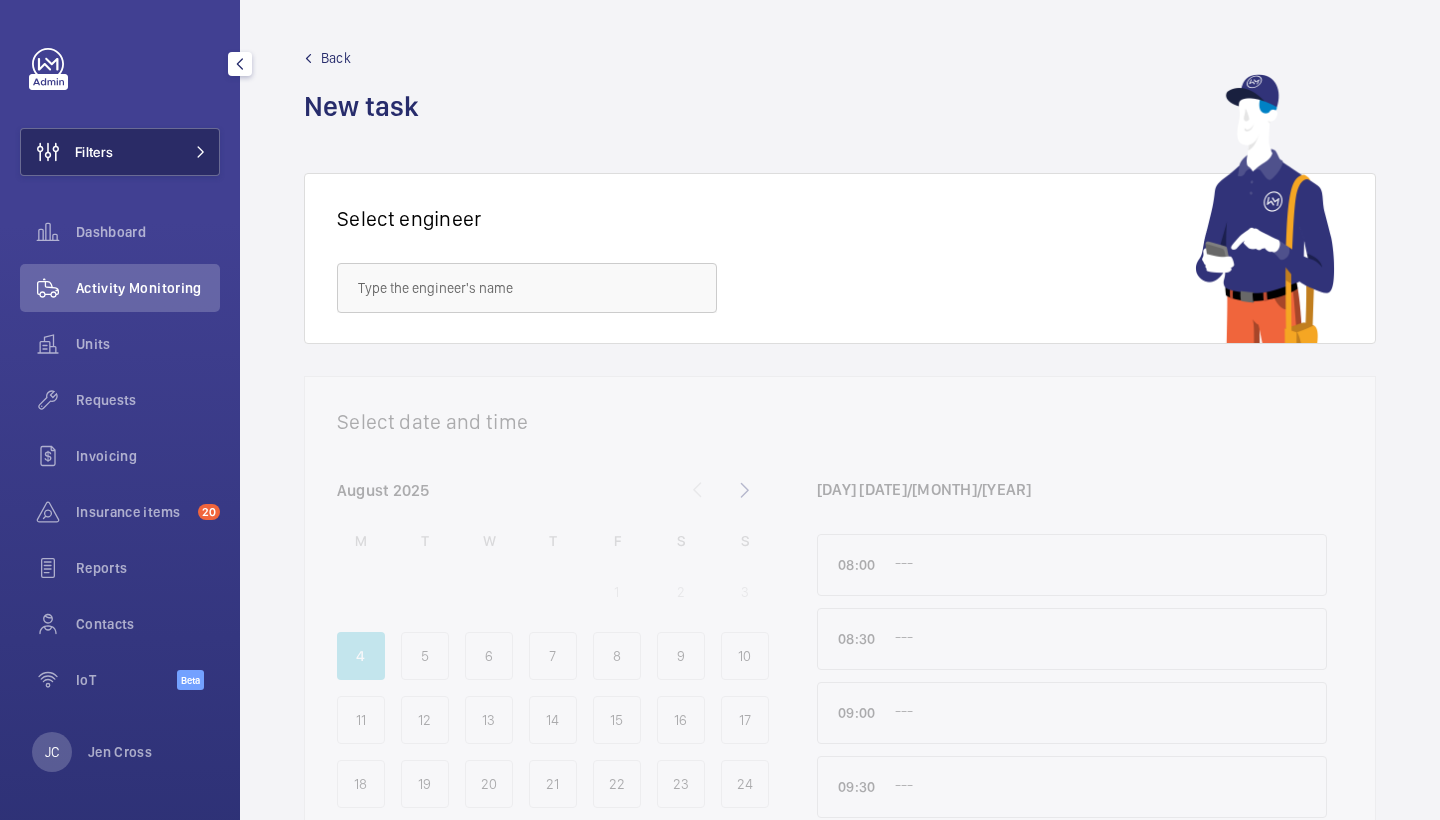 click on "Filters" 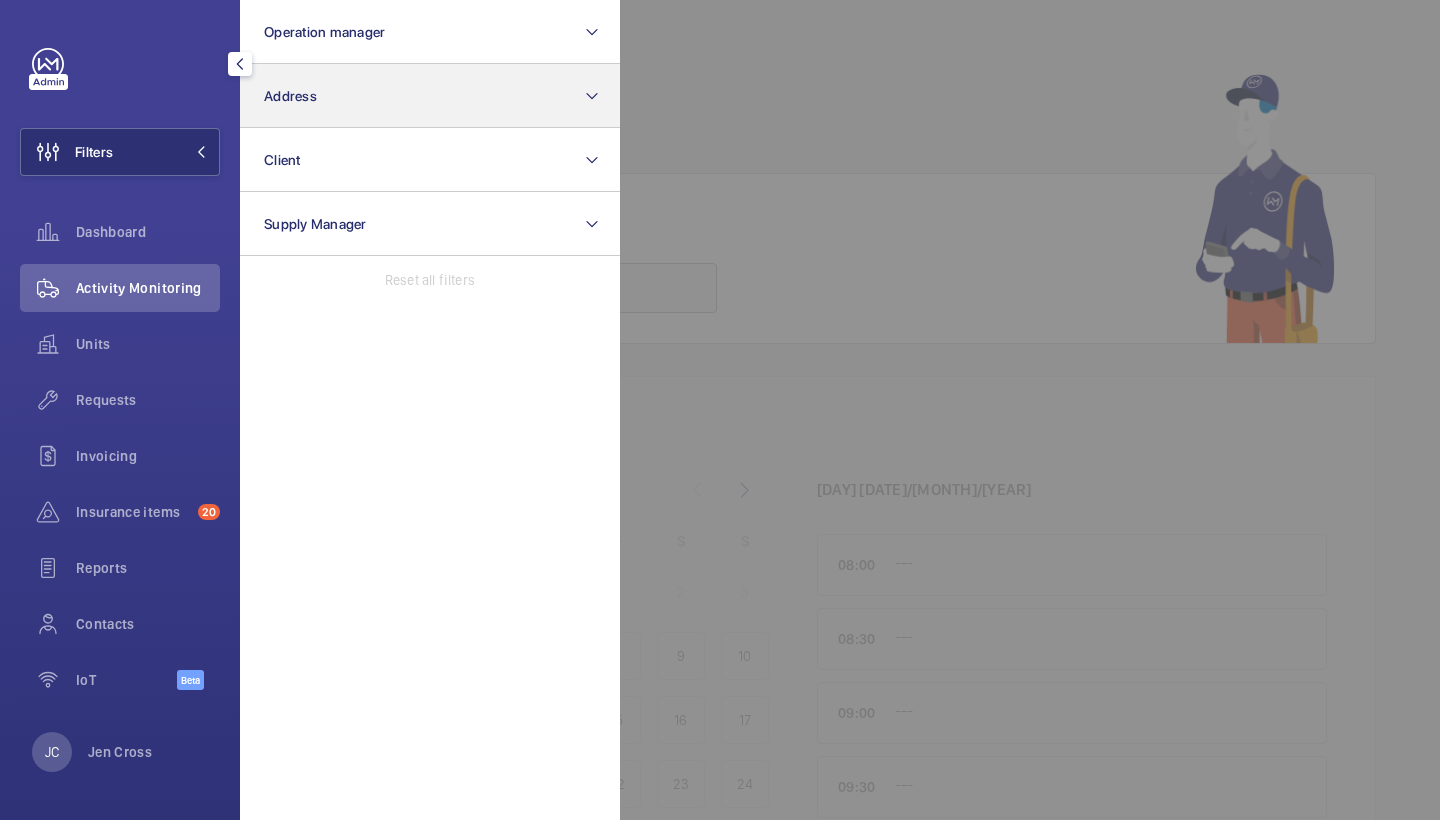 click on "Address" 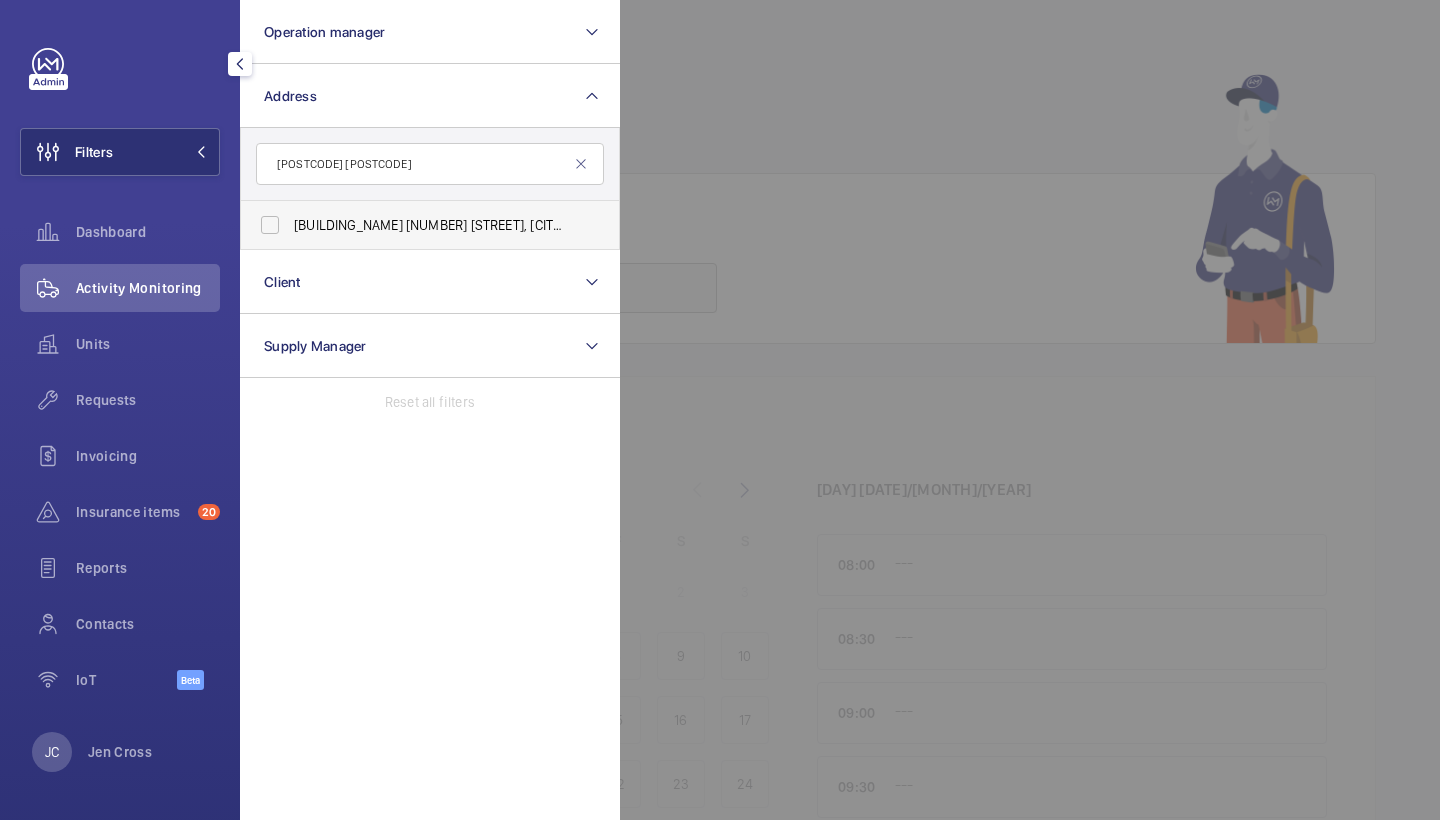 type on "[POSTCODE] [POSTCODE]" 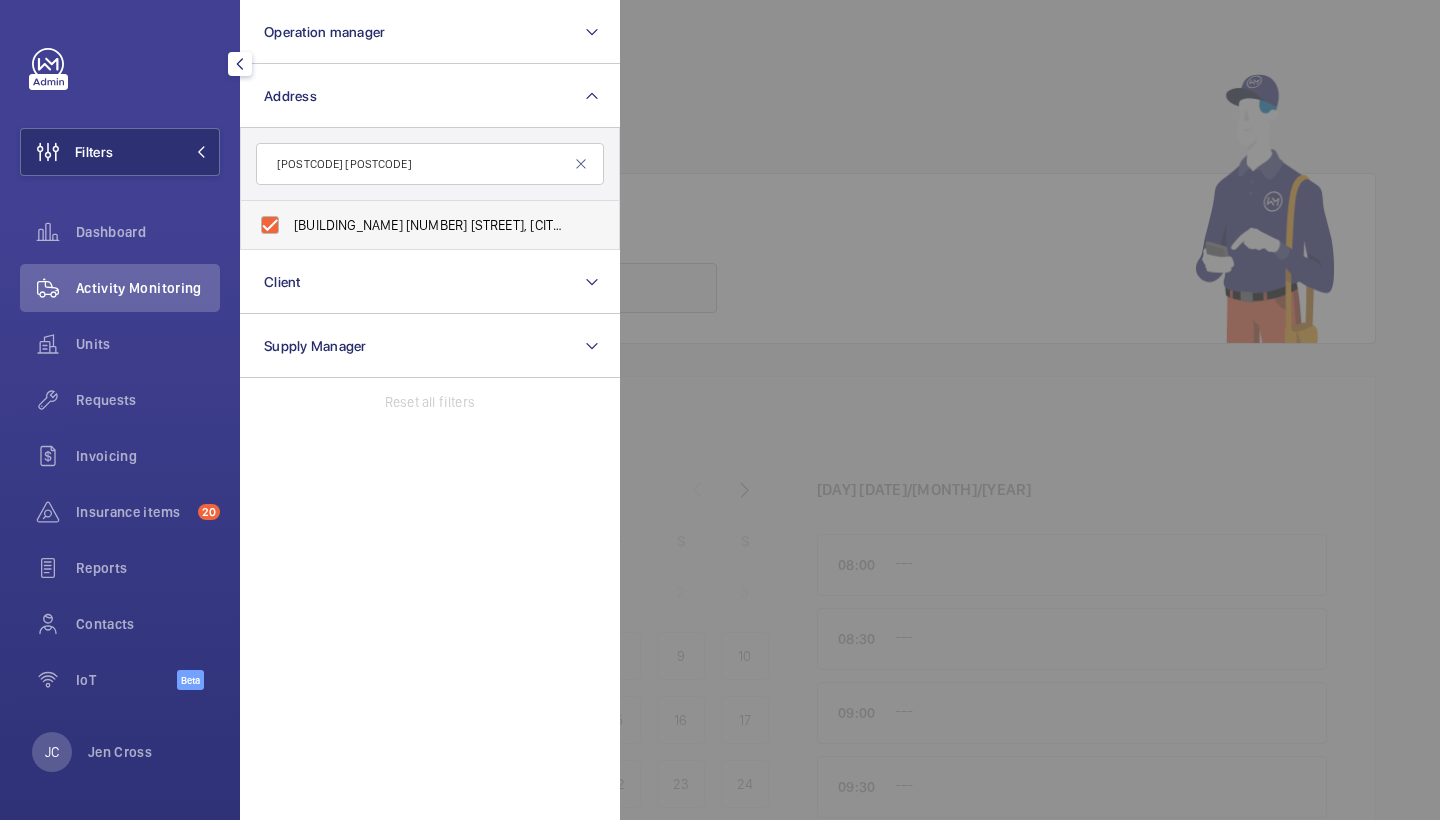 checkbox on "true" 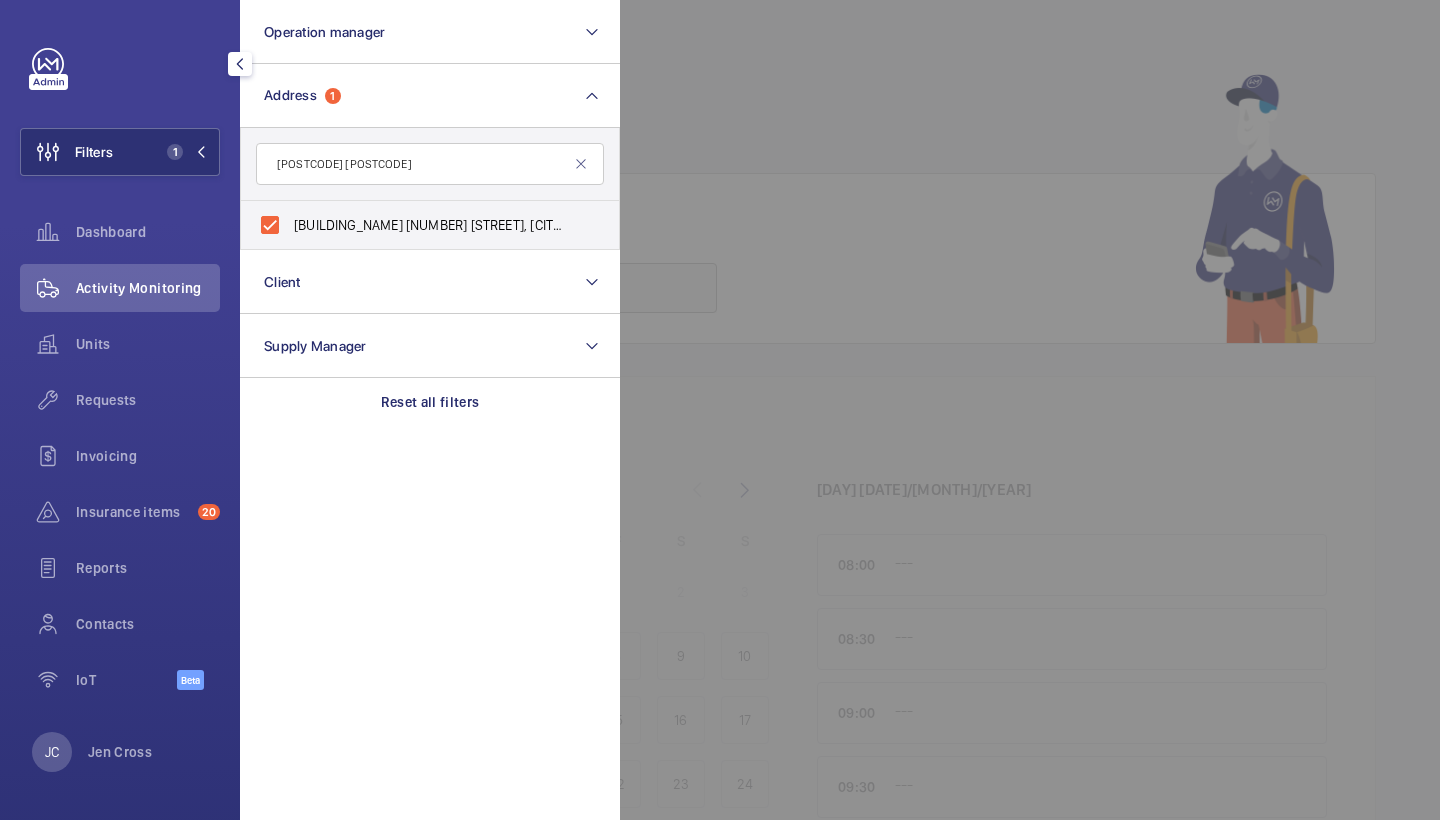 click 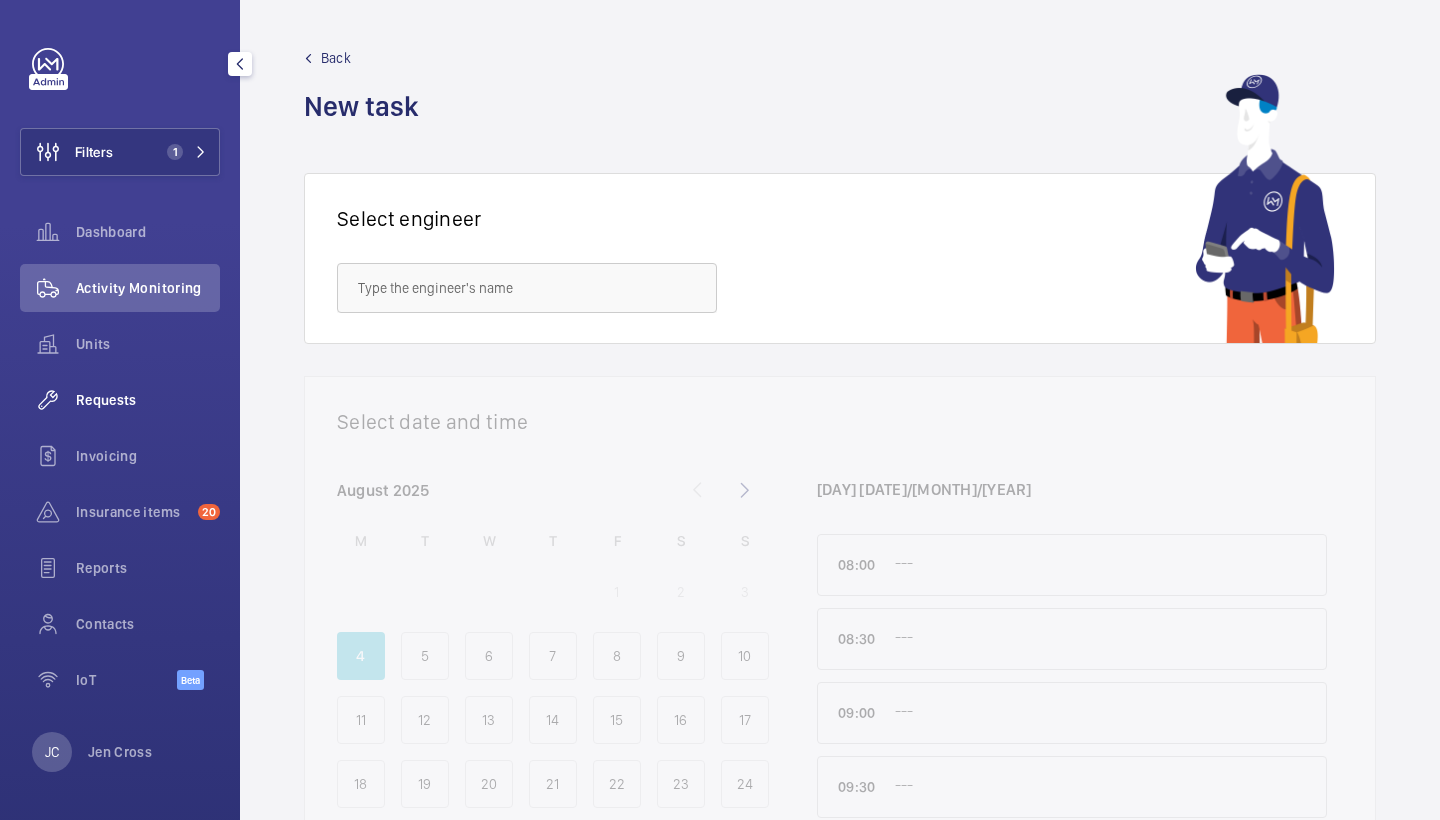 click on "Requests" 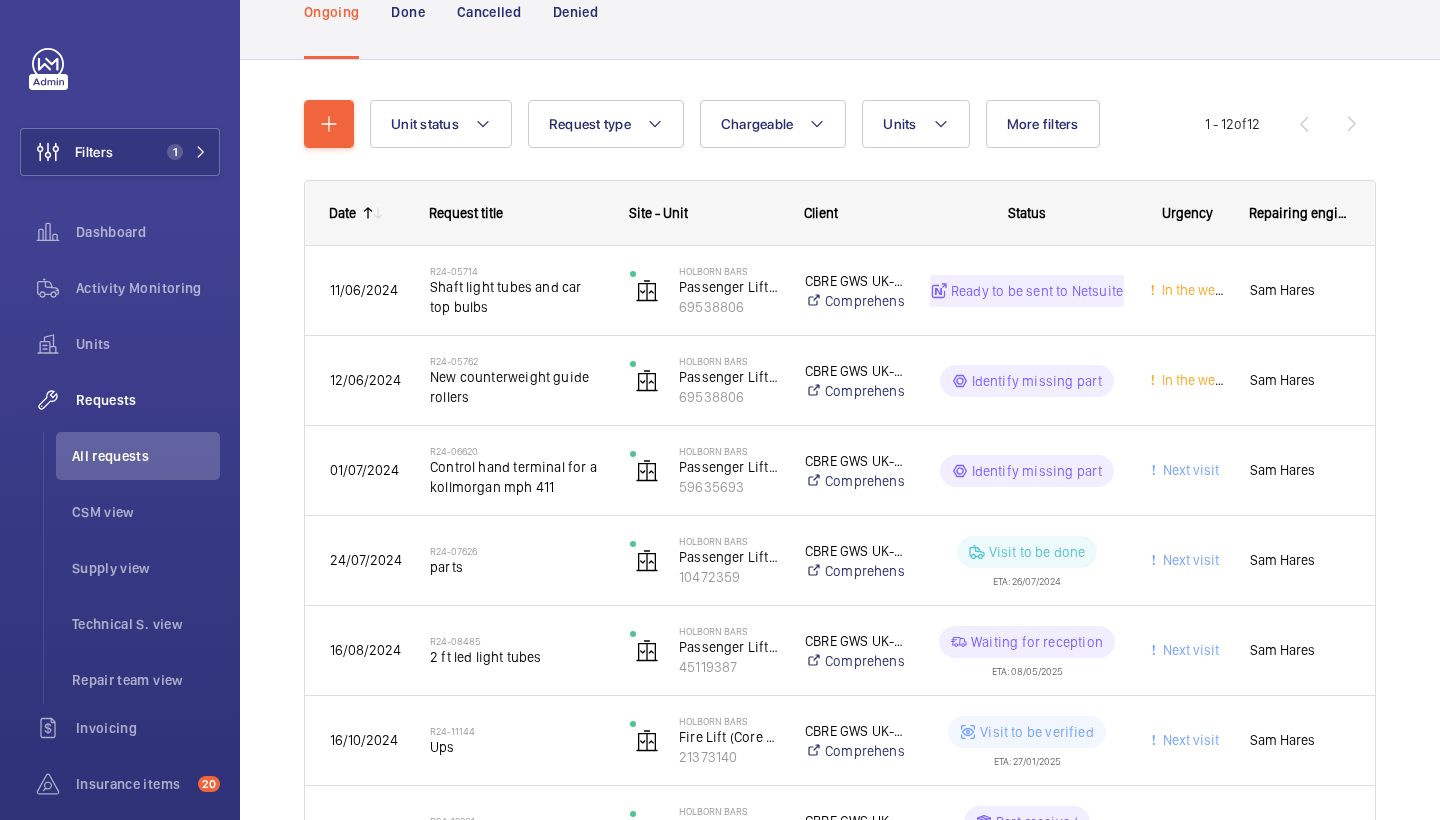 scroll, scrollTop: 92, scrollLeft: 0, axis: vertical 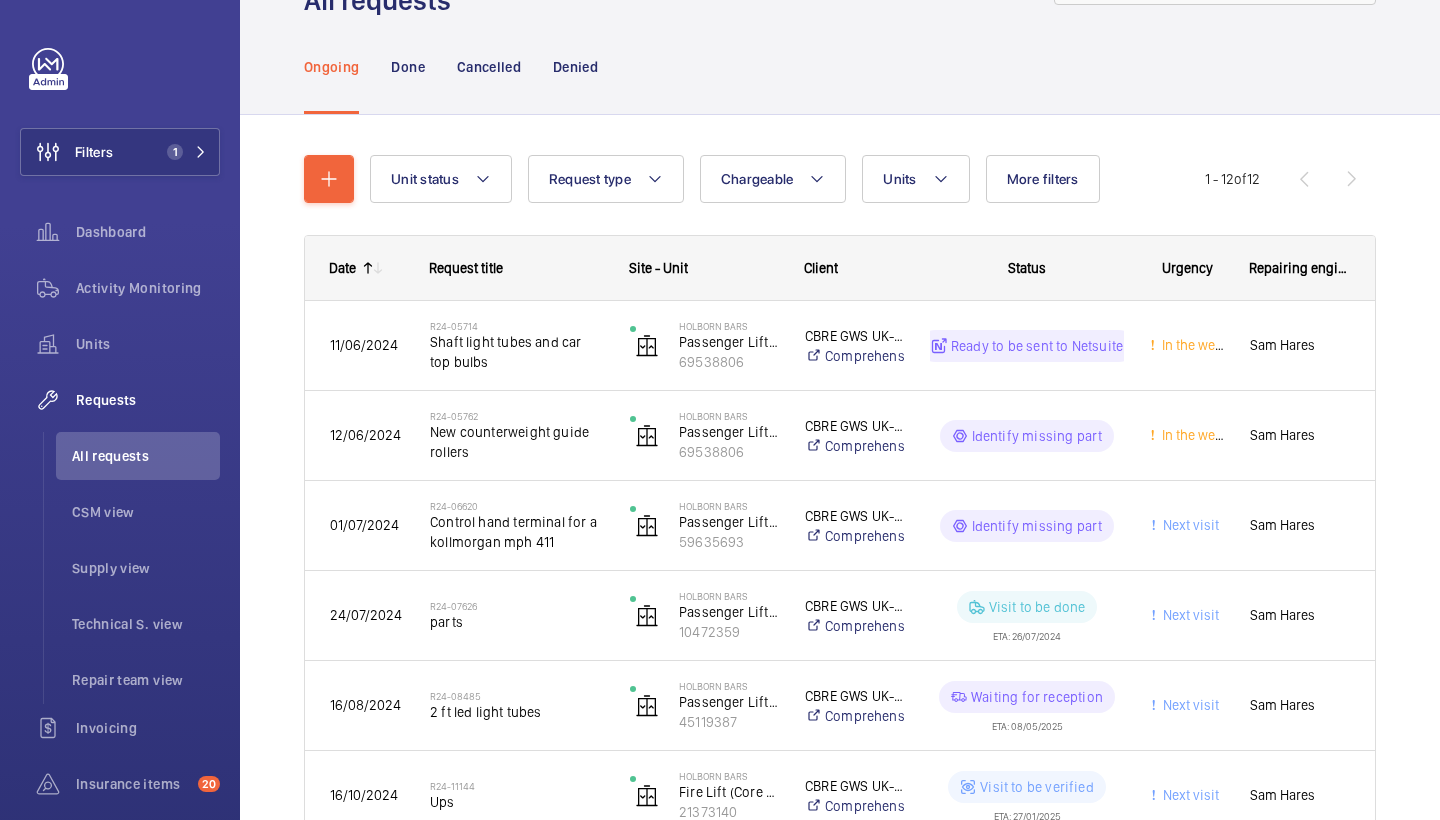 click on "Unit status Request type  Chargeable Units More filters Request status Urgency Repairing engineer Engineer Device type Reset all filters 1 - 12  of  12
Date
Request title
Site - Unit
to" 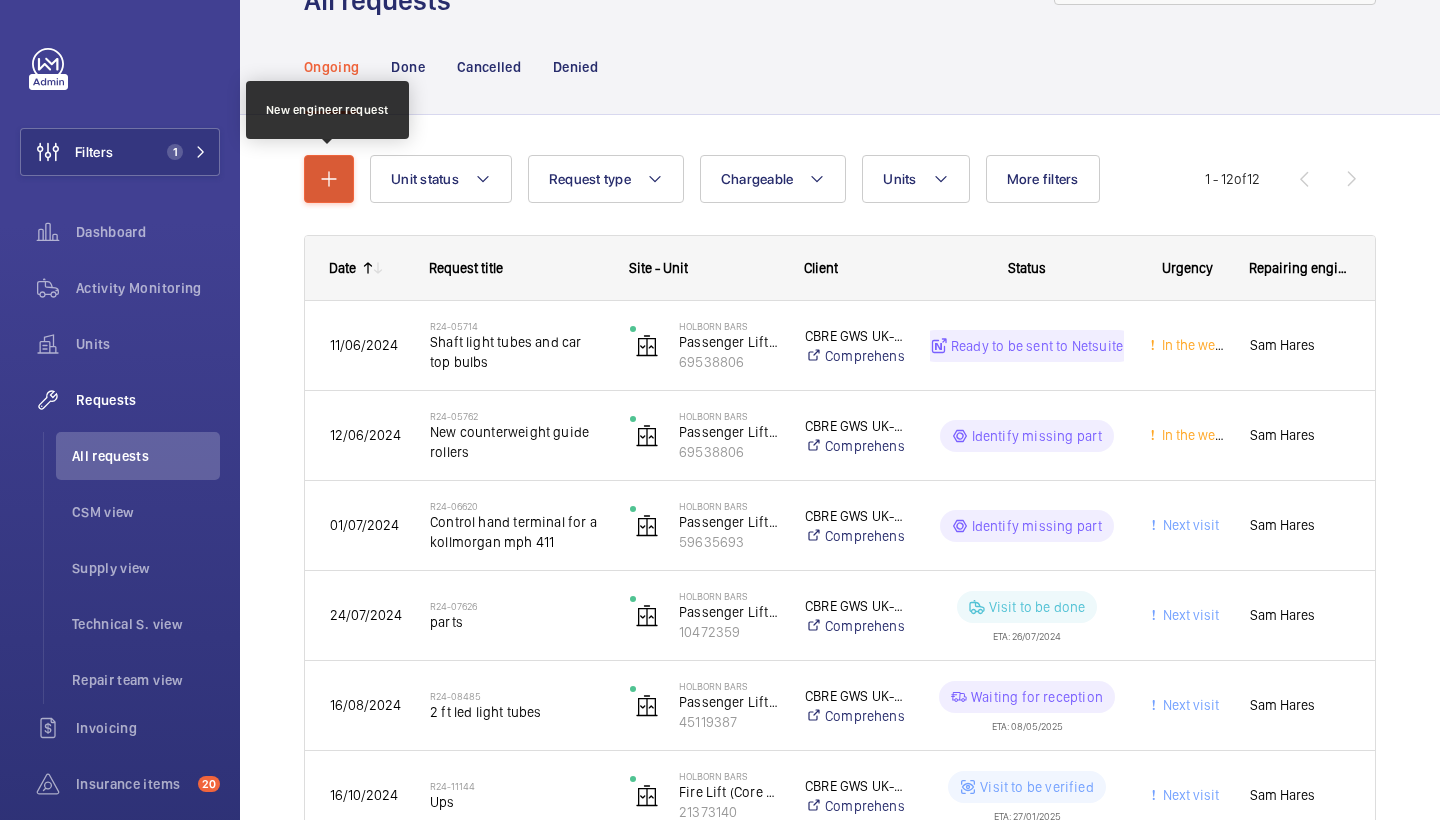 click 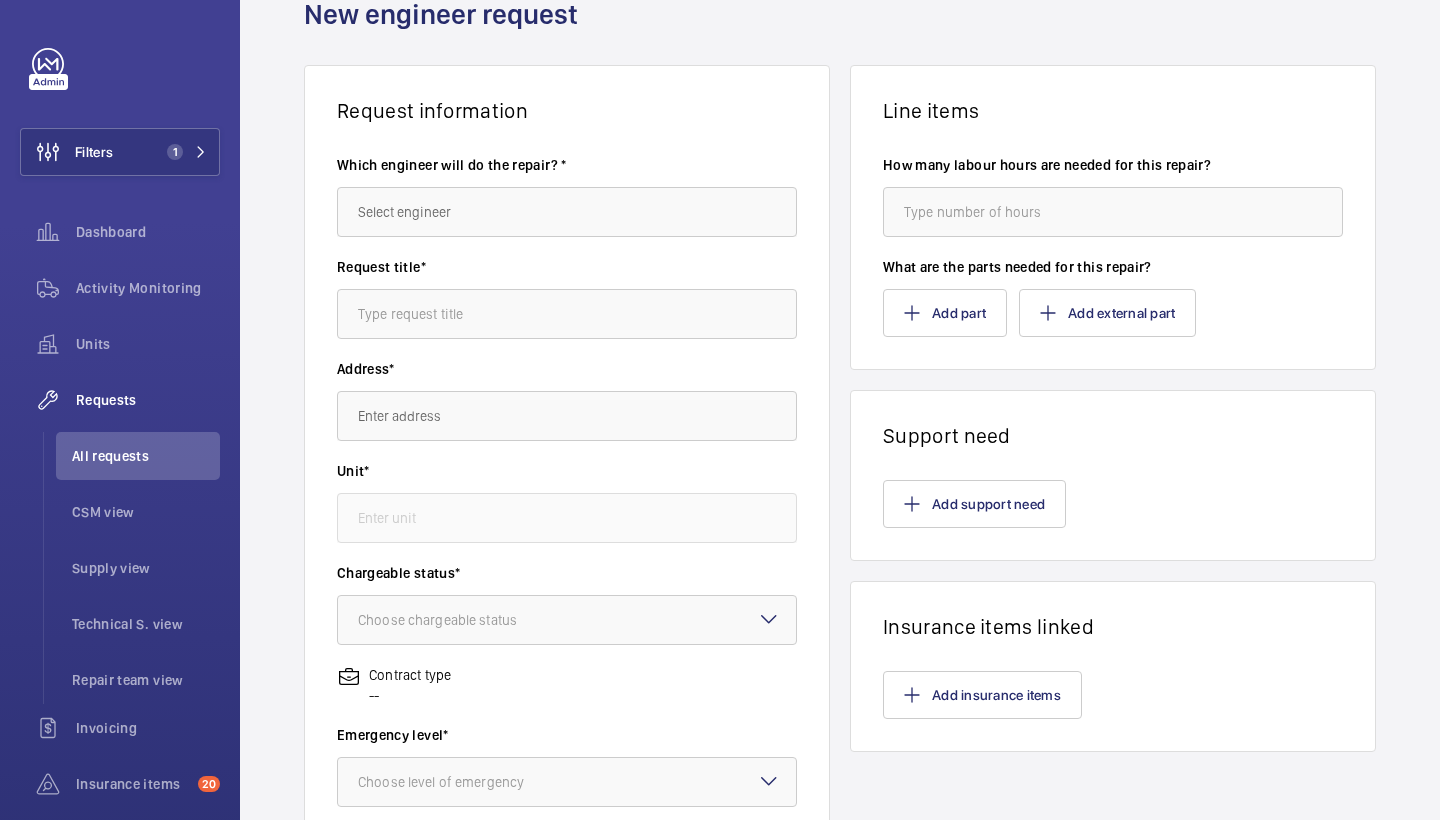 scroll, scrollTop: 0, scrollLeft: 0, axis: both 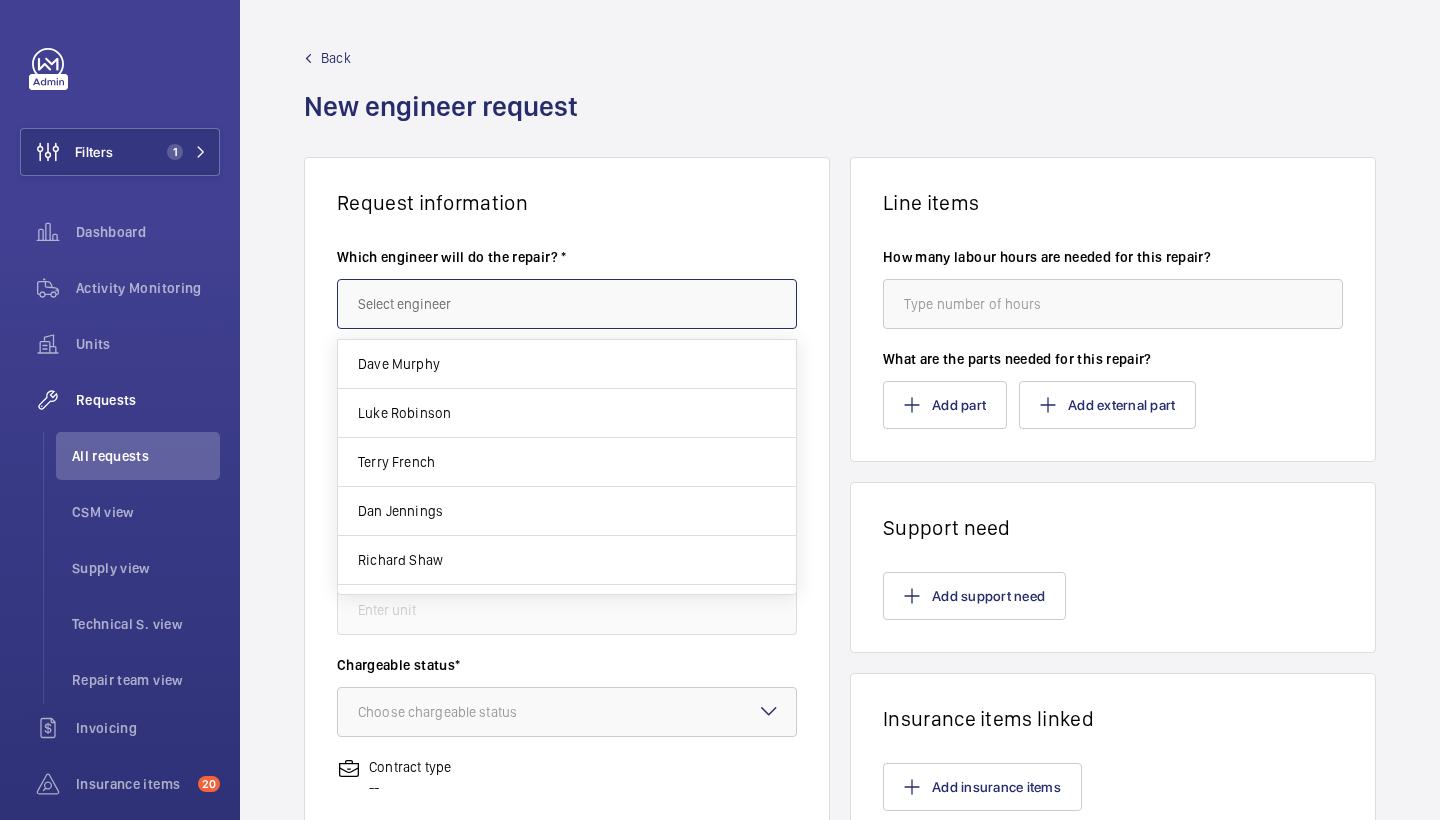 click at bounding box center [567, 304] 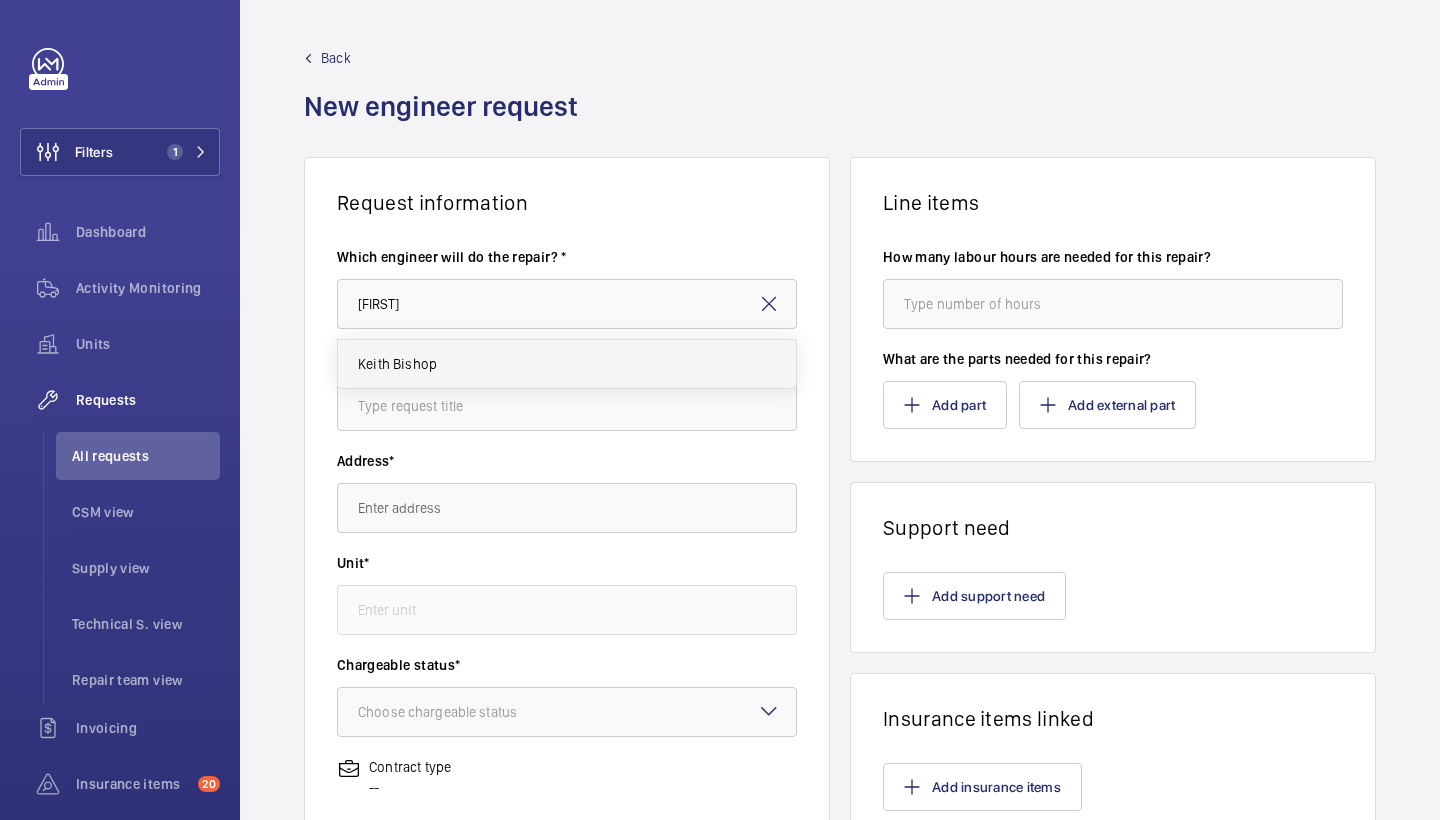 drag, startPoint x: 663, startPoint y: 384, endPoint x: 478, endPoint y: 362, distance: 186.30351 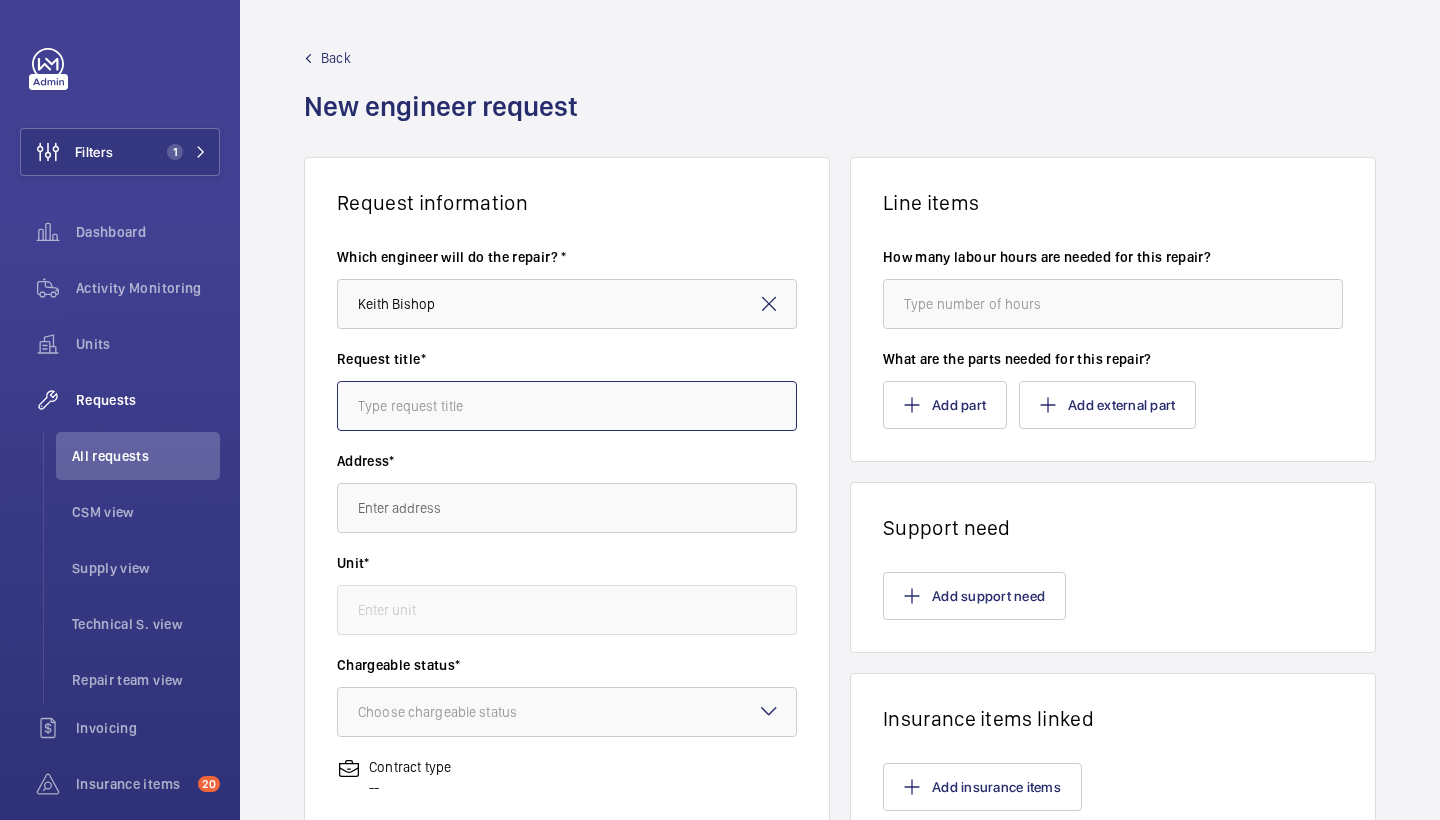 type on "Keith" 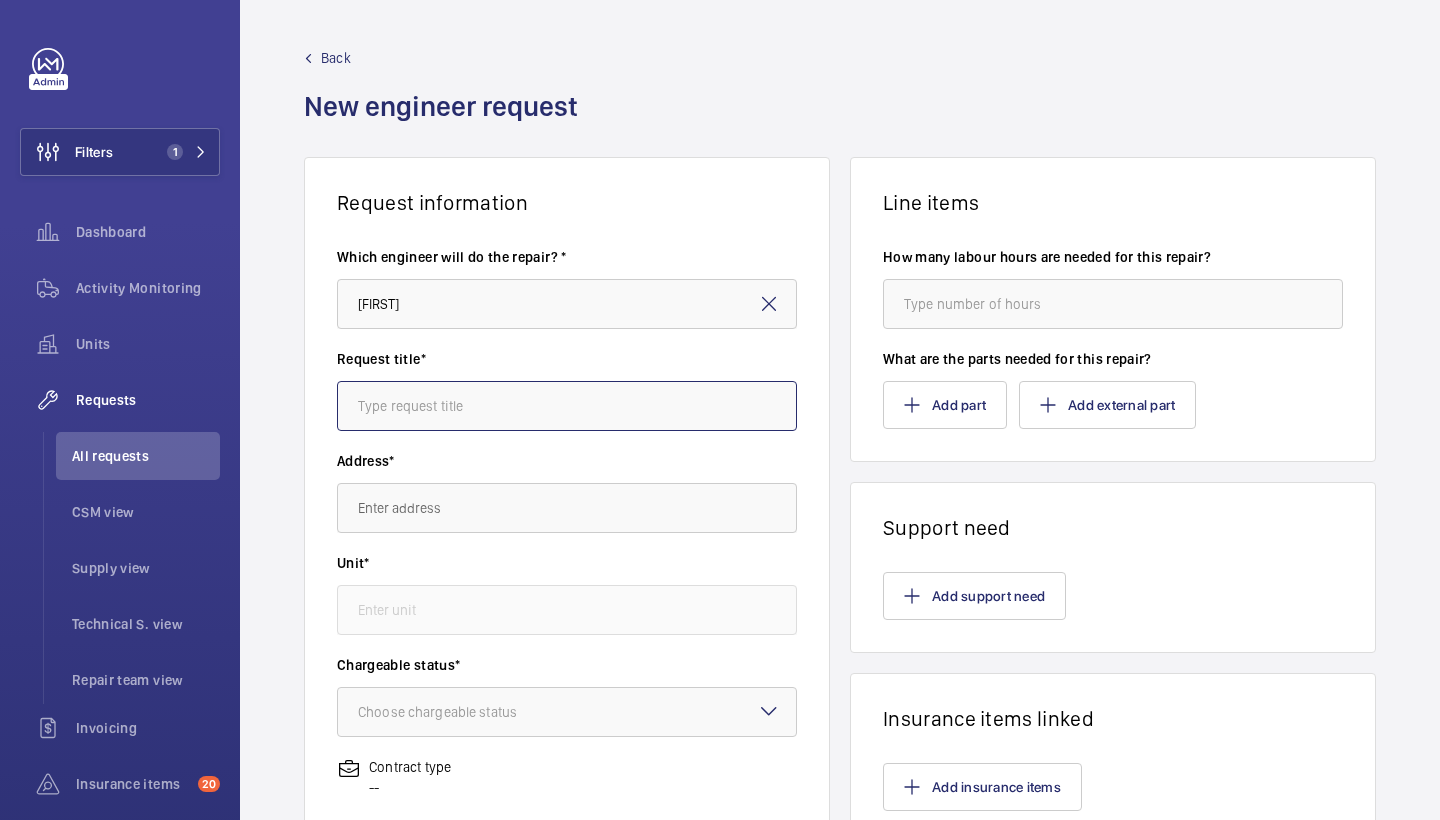 click 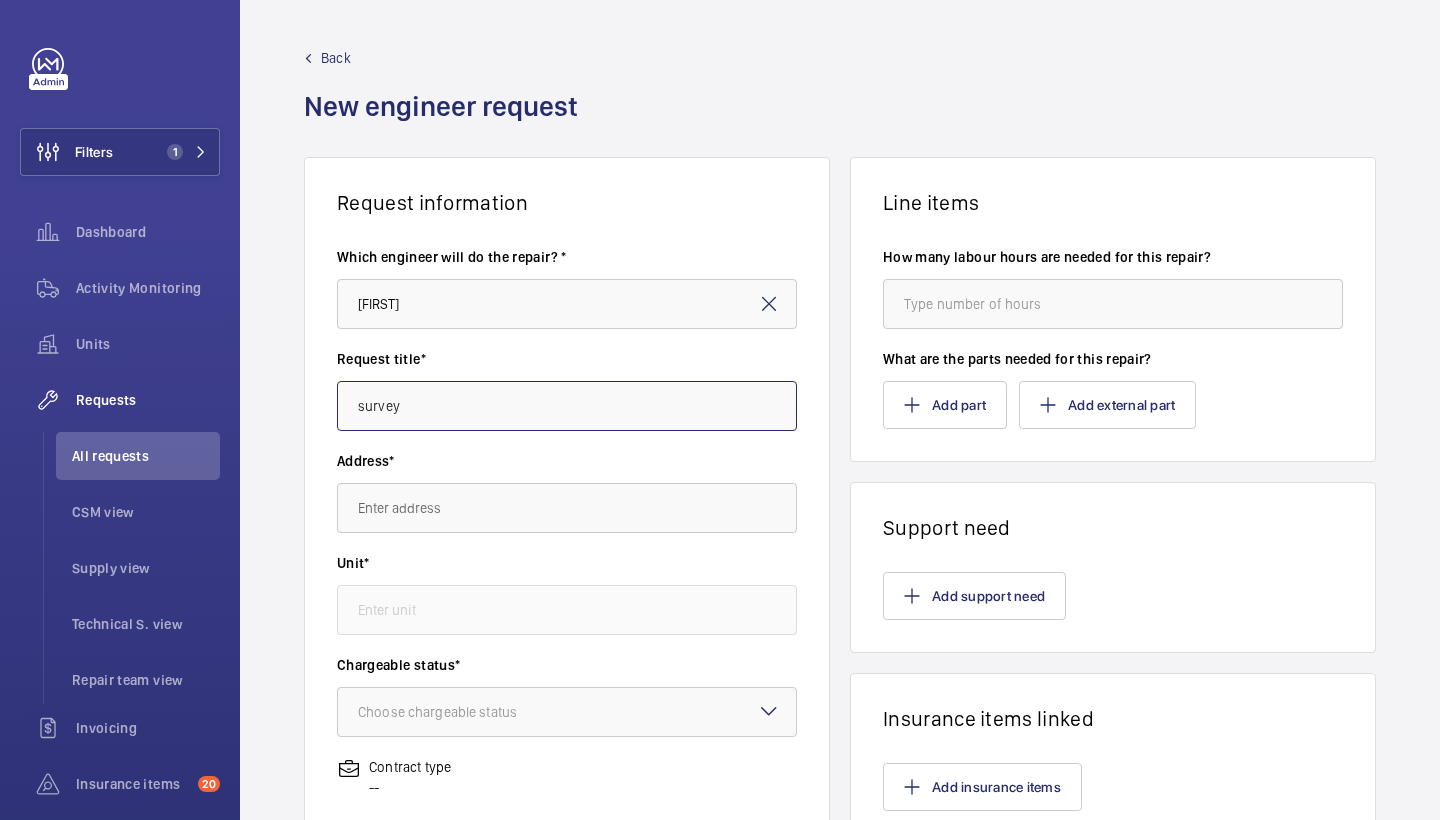type on "survey" 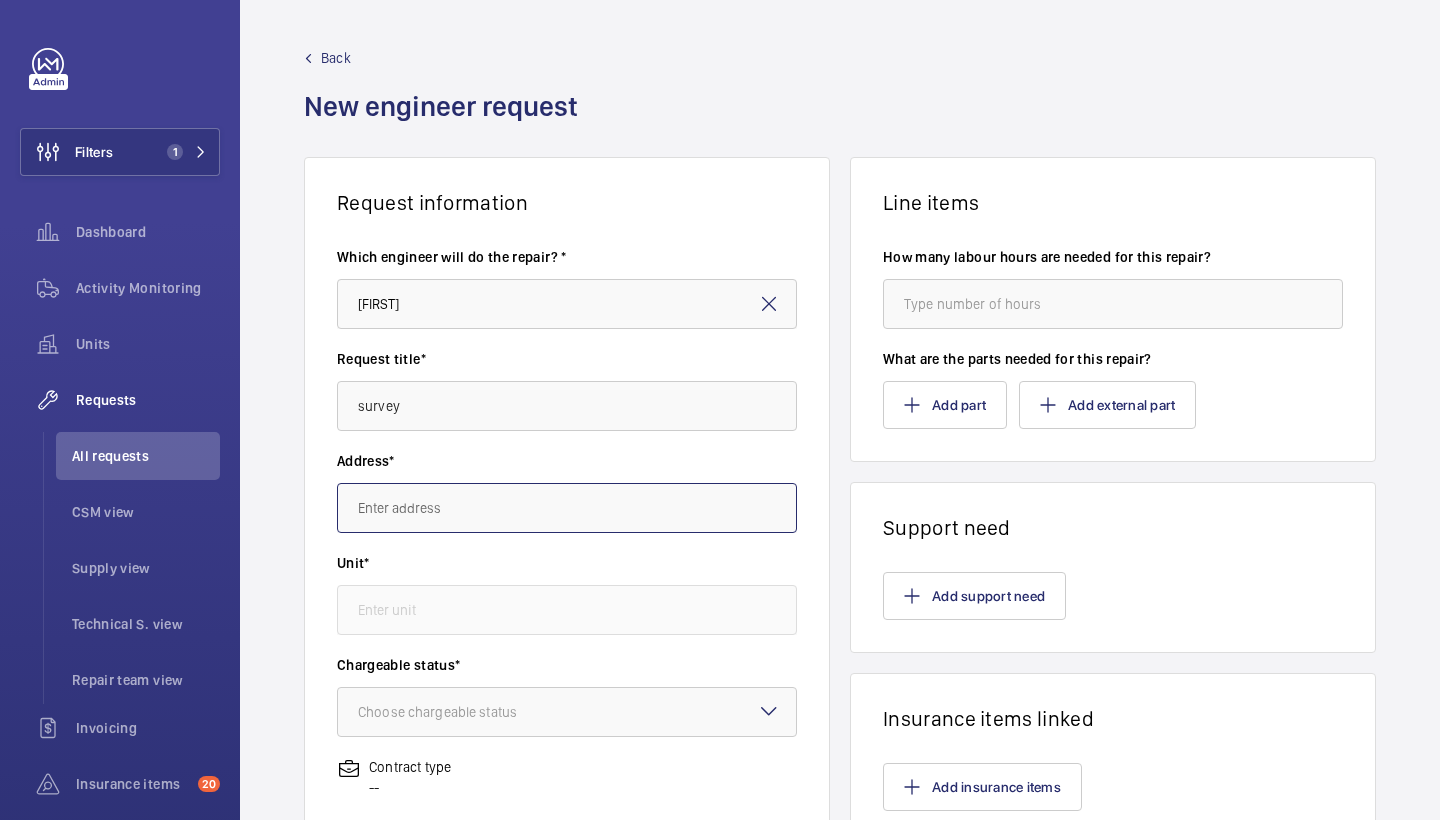 click at bounding box center (567, 508) 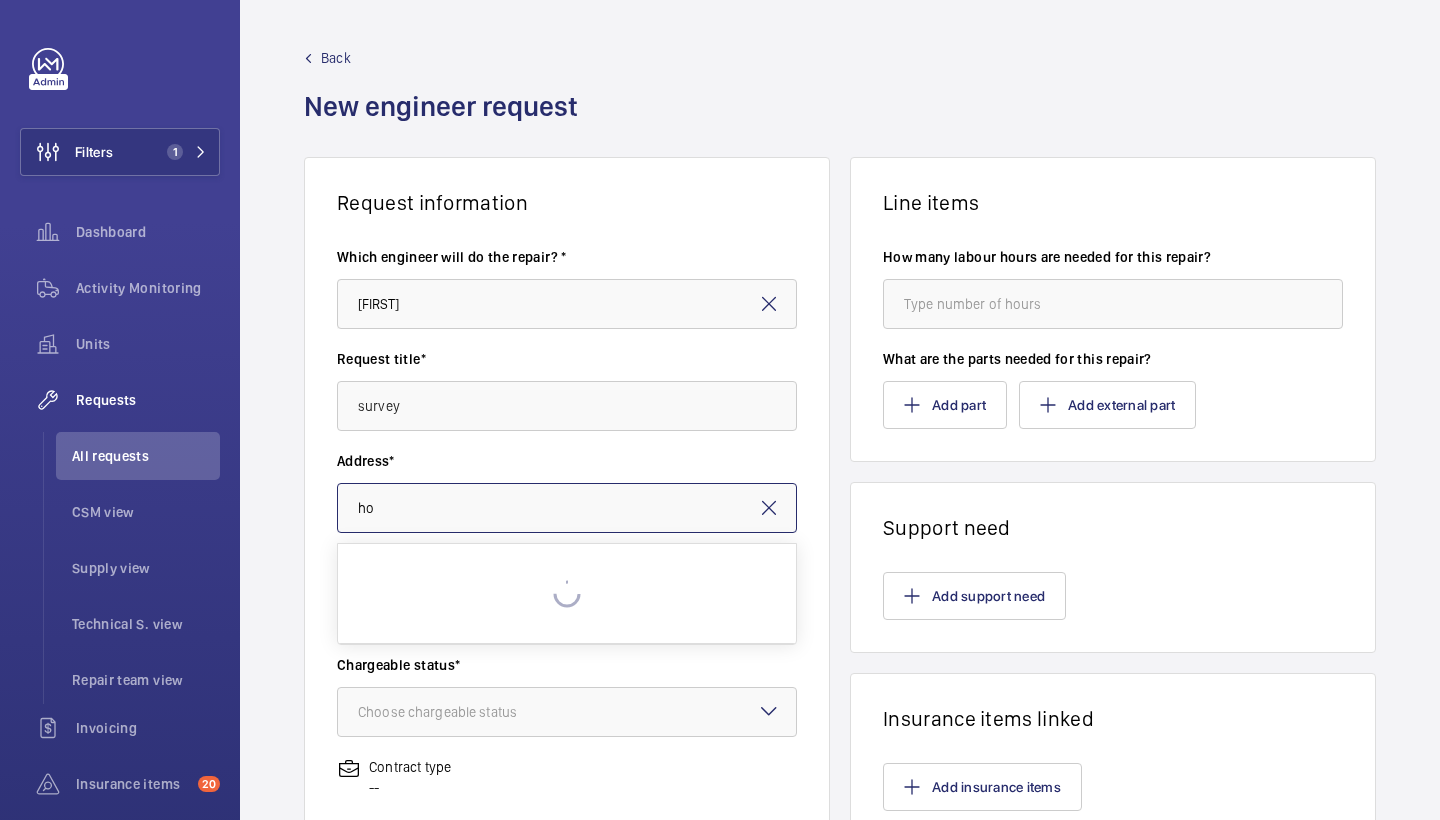 type on "h" 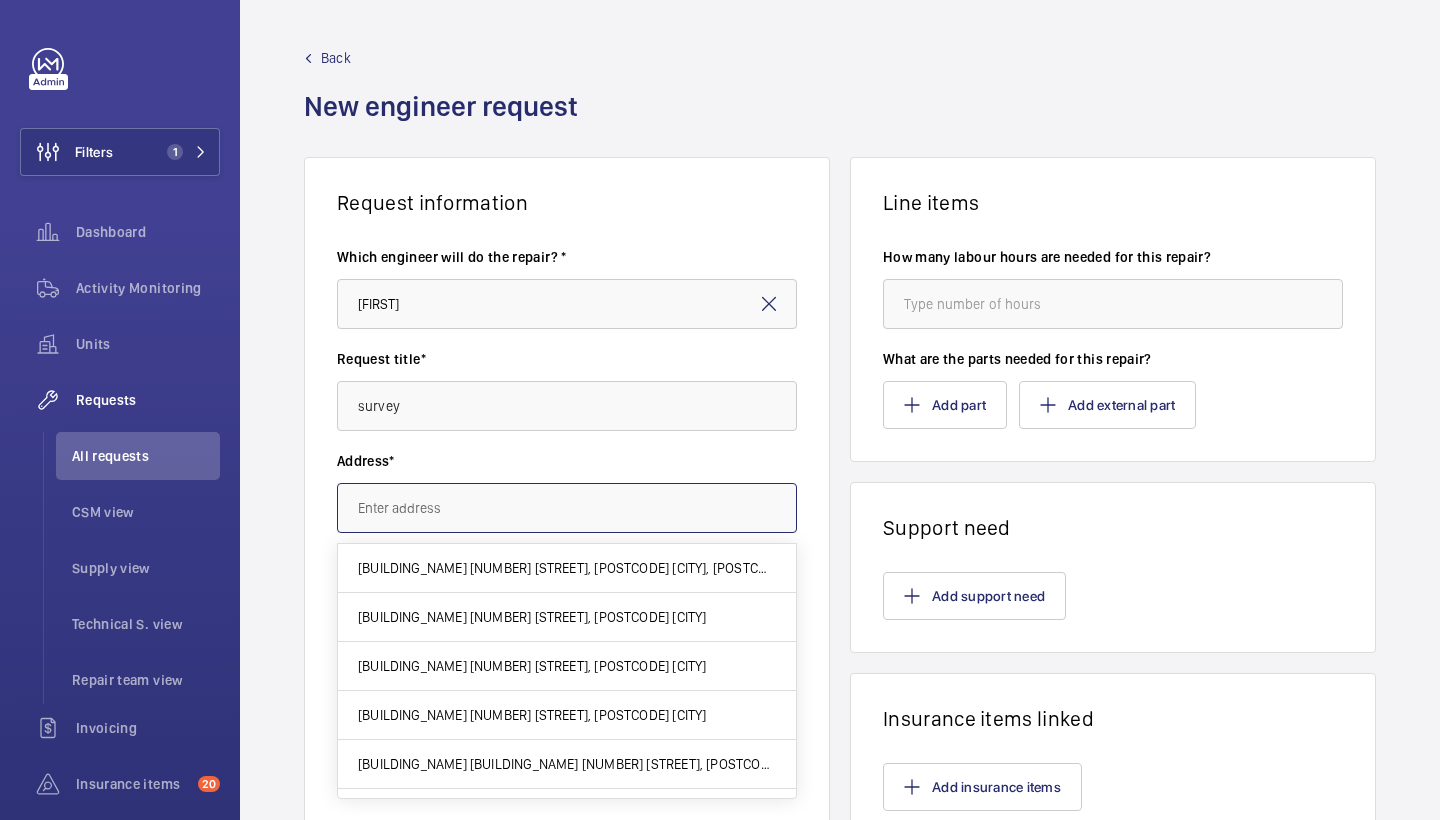 paste on "EC1N 7AD" 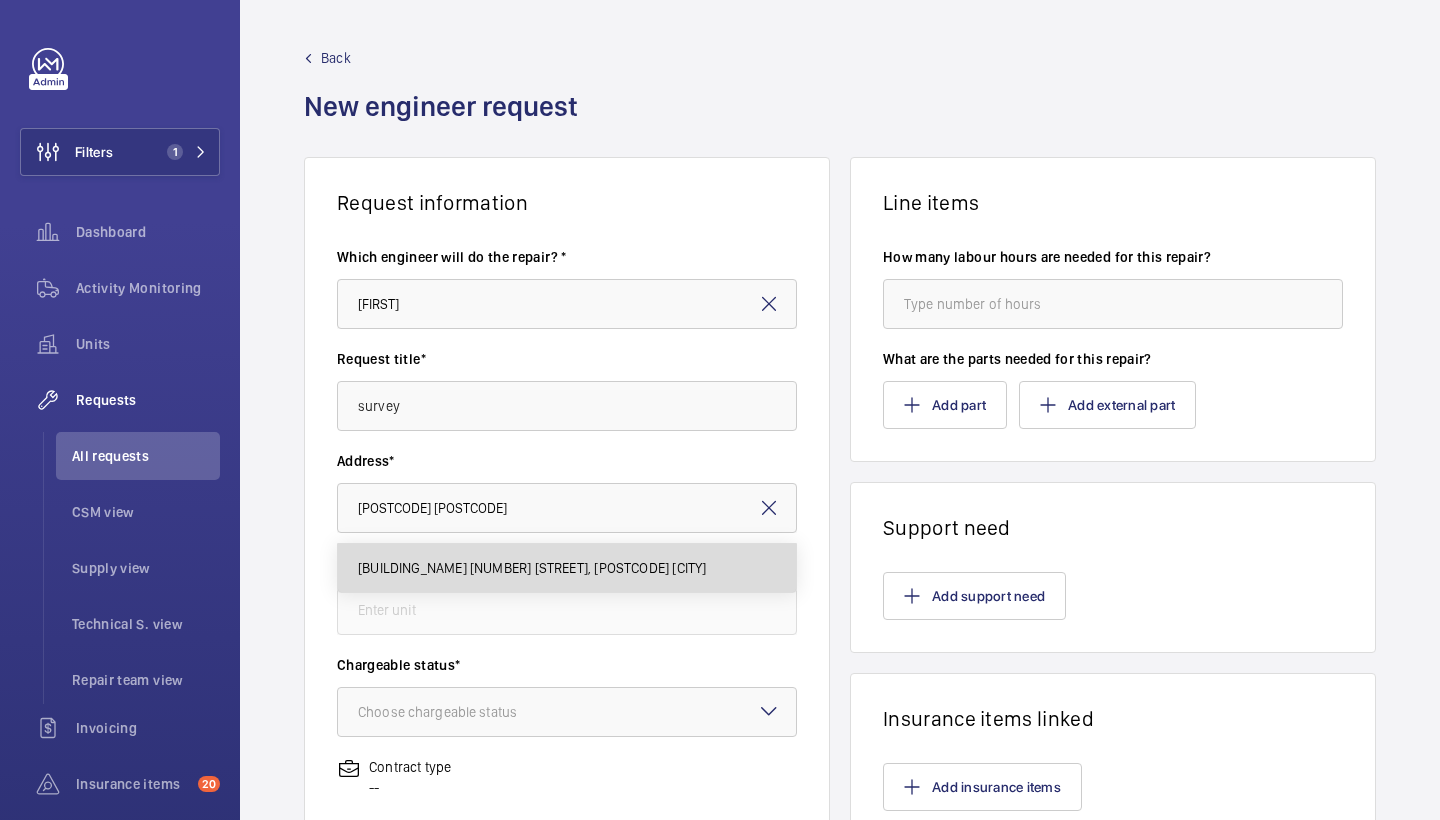 click on "Holborn Bars 138-142 Holborn Bars, EC1N 7AD LONDON" at bounding box center (532, 568) 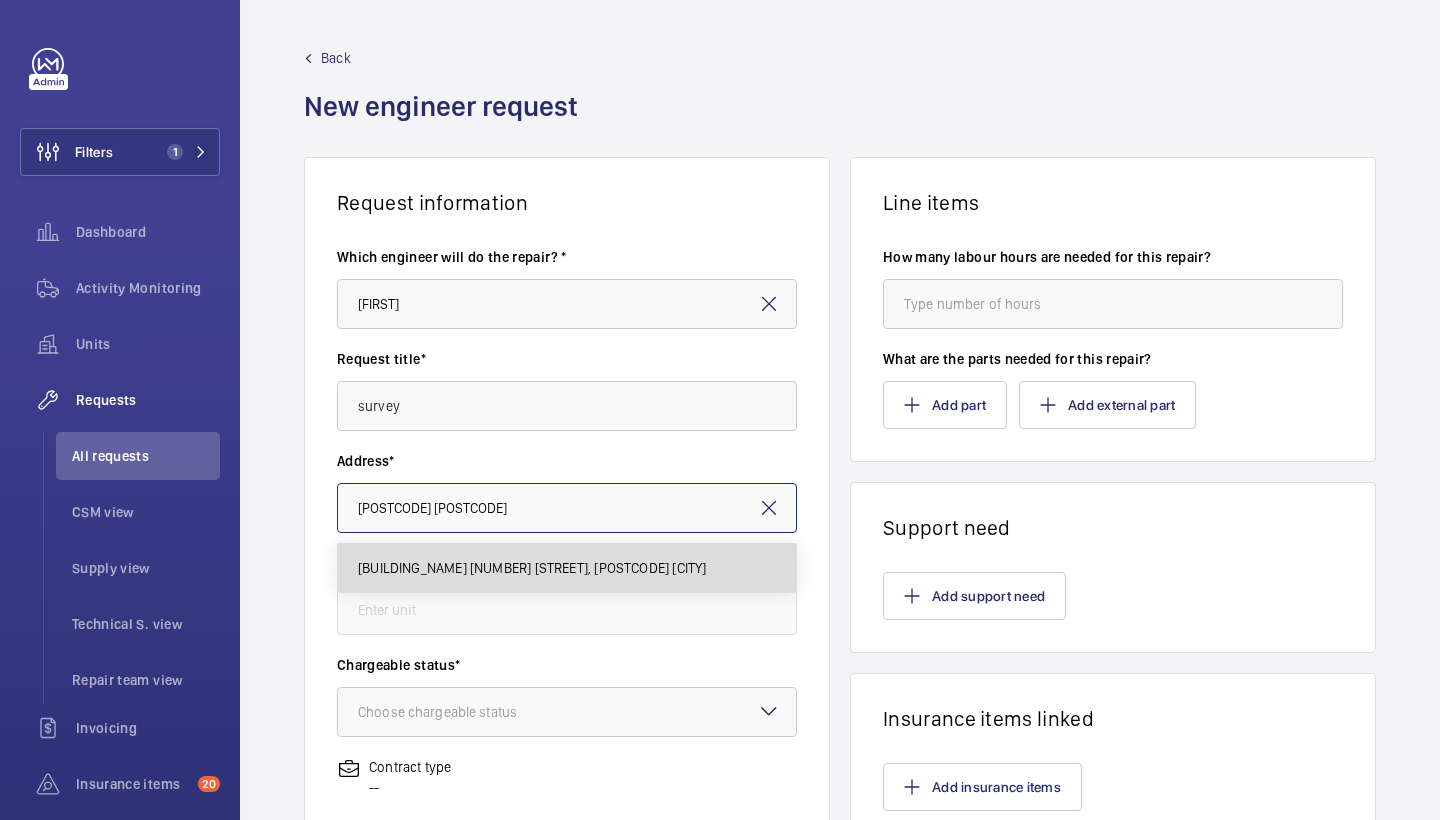 type on "Holborn Bars 138-142 Holborn Bars, EC1N 7AD LONDON" 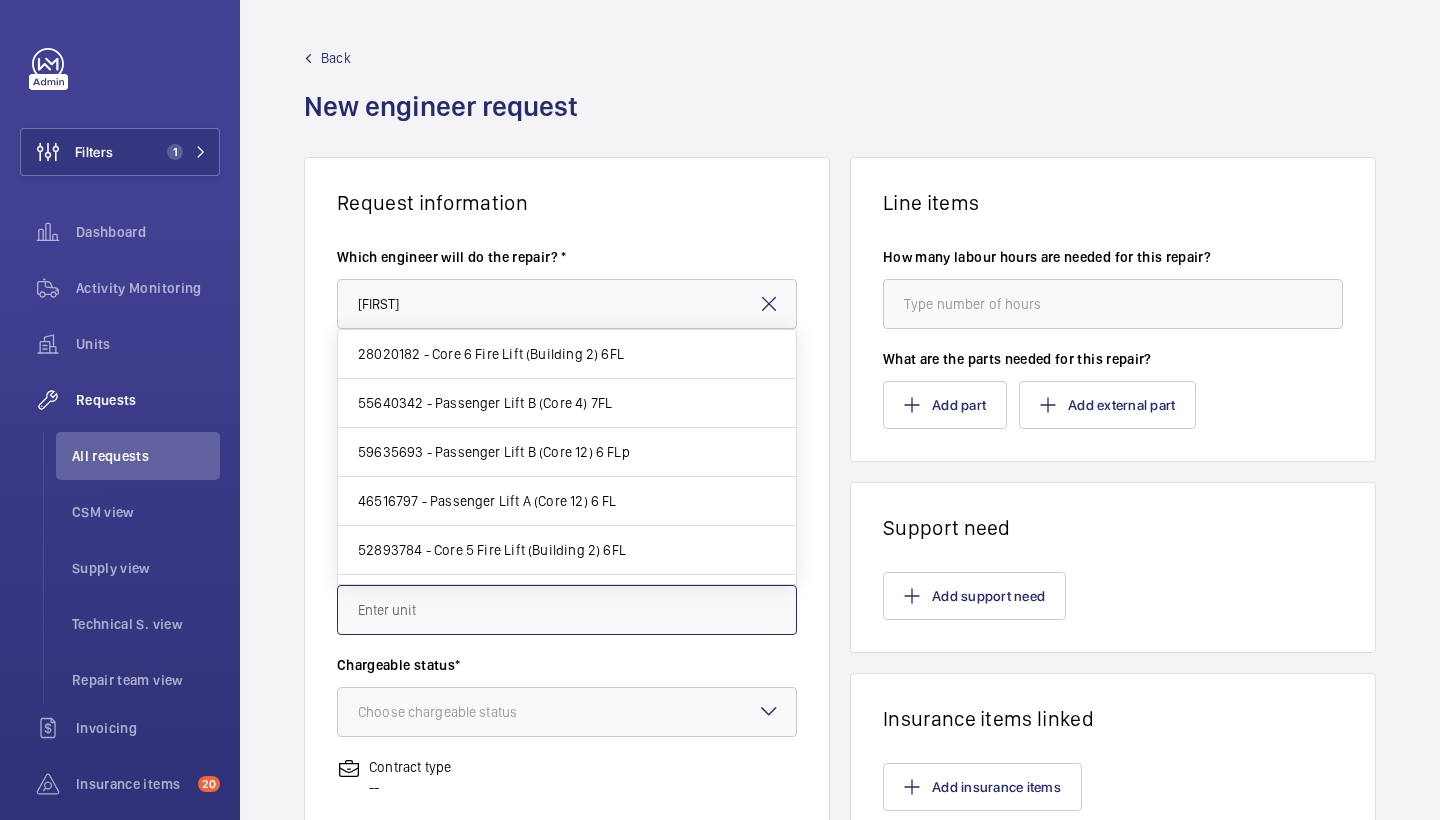 click at bounding box center [567, 610] 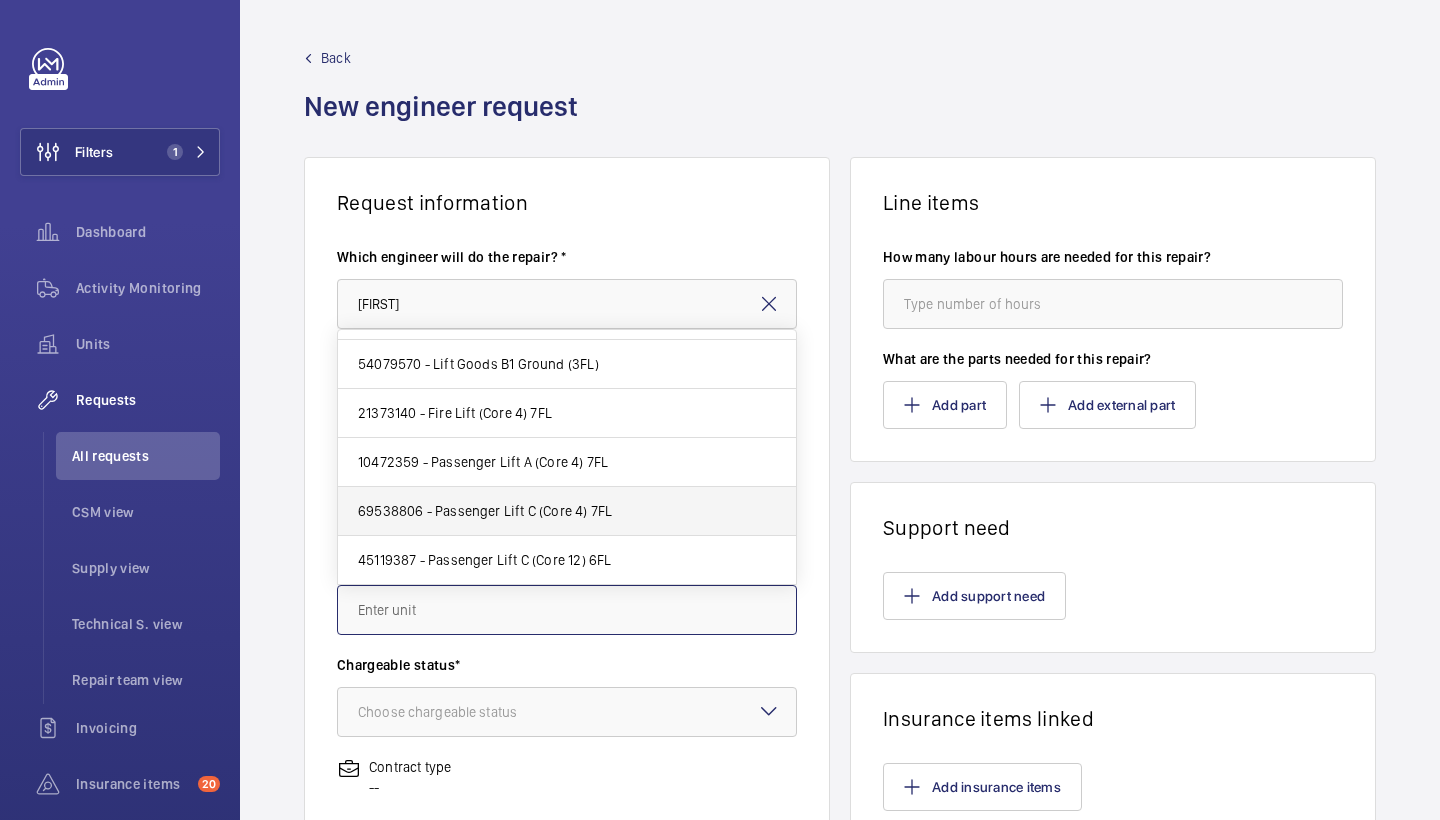 scroll, scrollTop: 284, scrollLeft: 0, axis: vertical 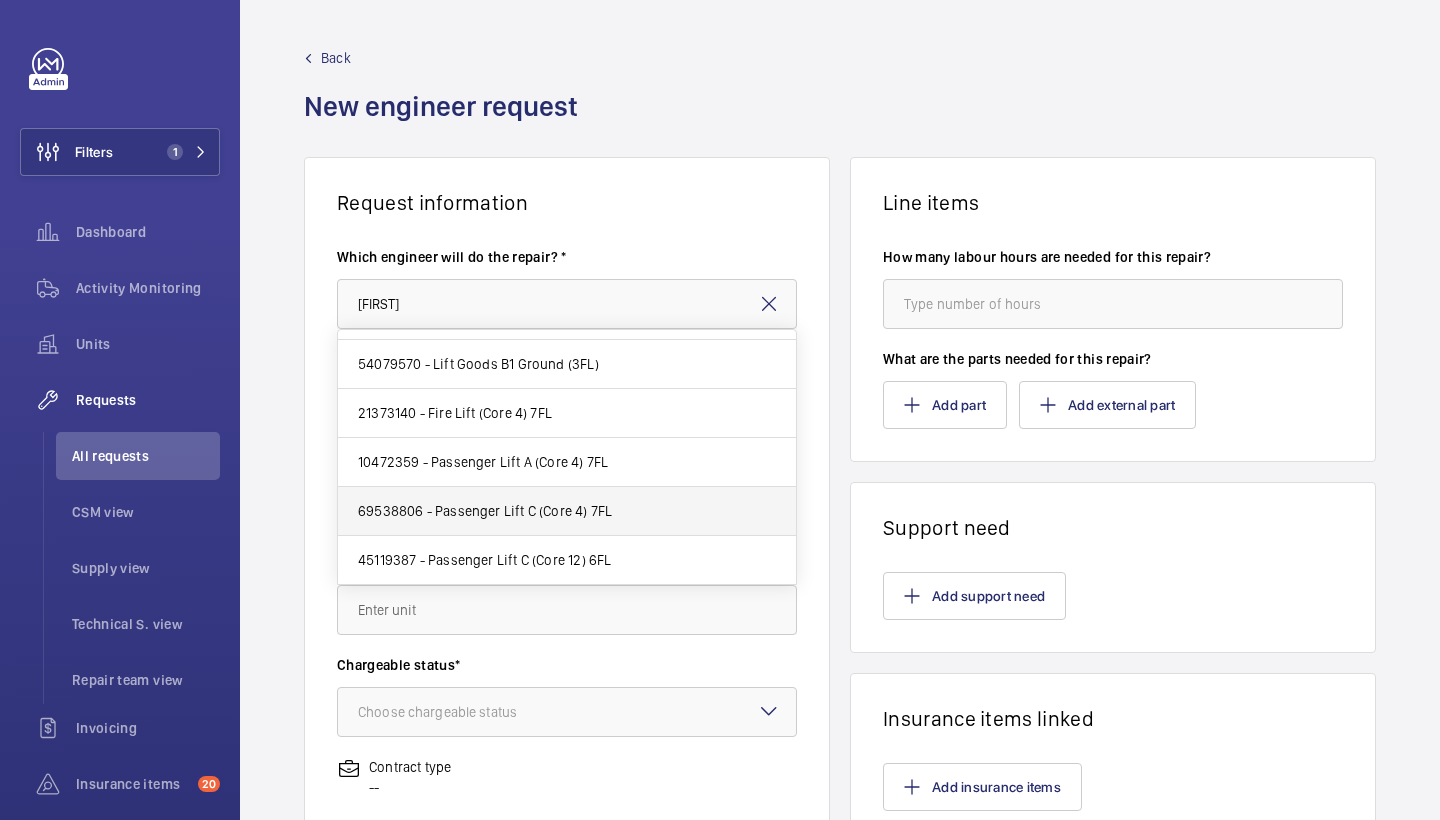 click on "69538806 - Passenger Lift C (Core 4) 7FL" at bounding box center (567, 511) 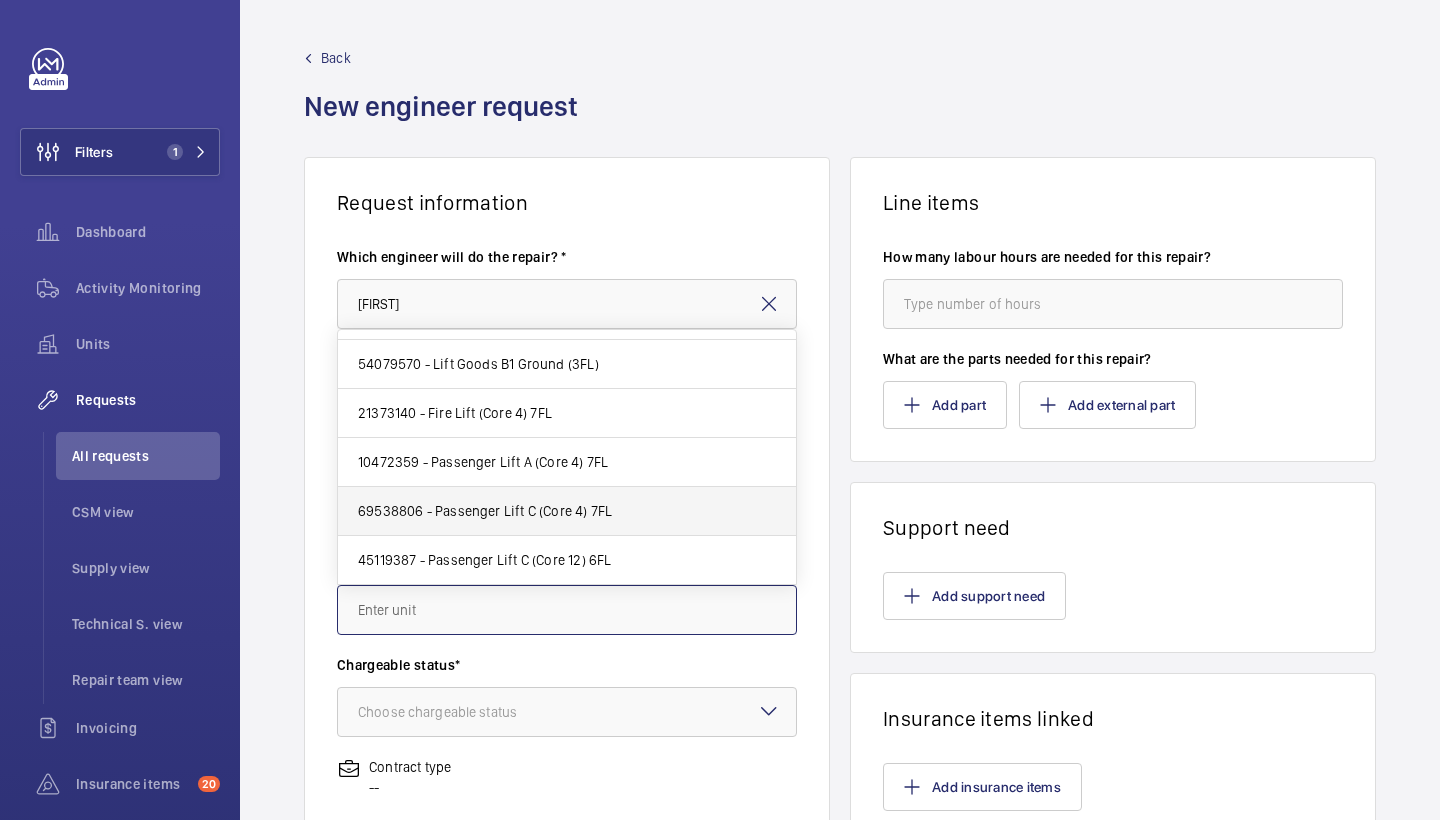 type on "69538806 - Passenger Lift C (Core 4) 7FL" 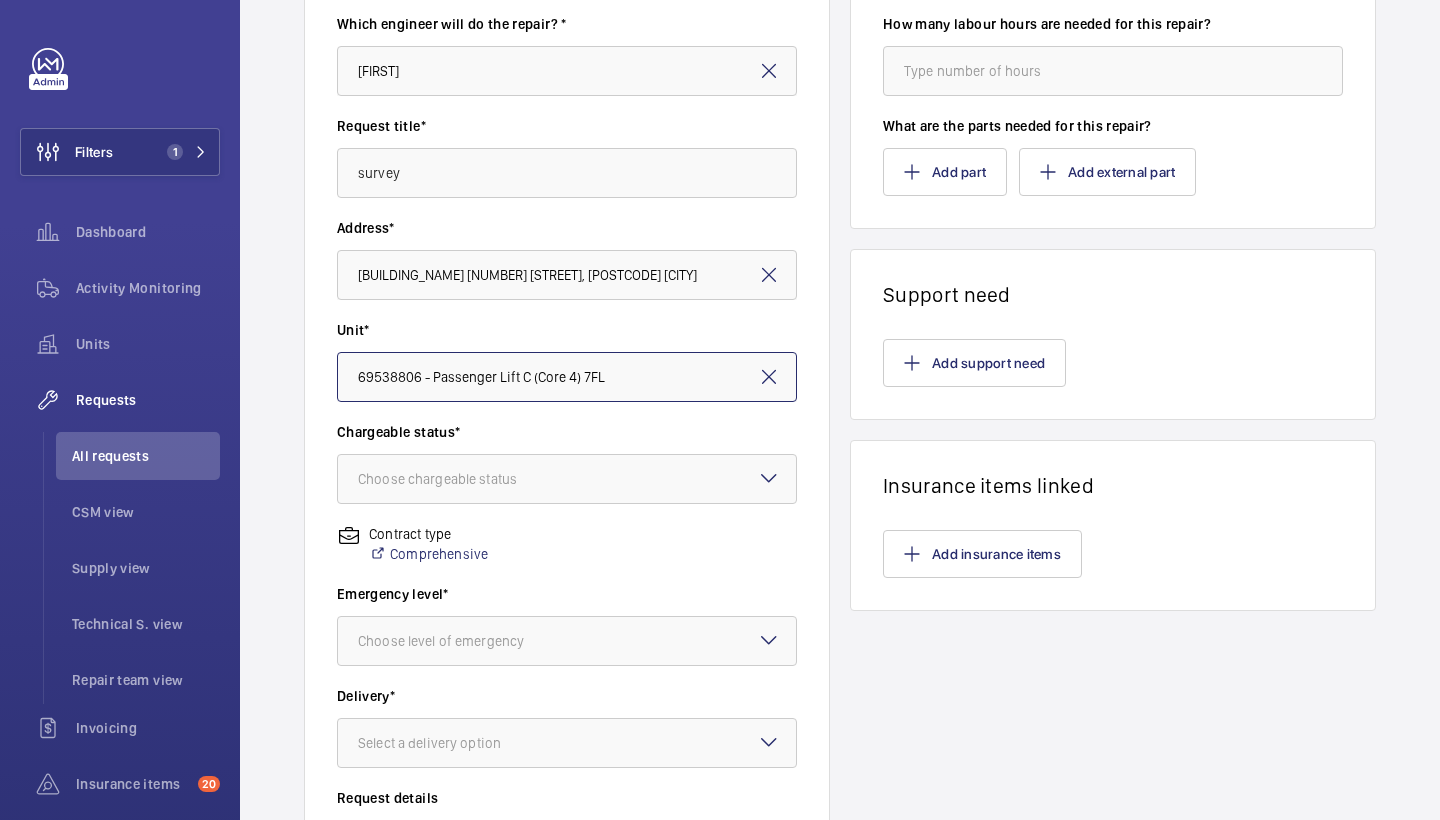 scroll, scrollTop: 258, scrollLeft: 0, axis: vertical 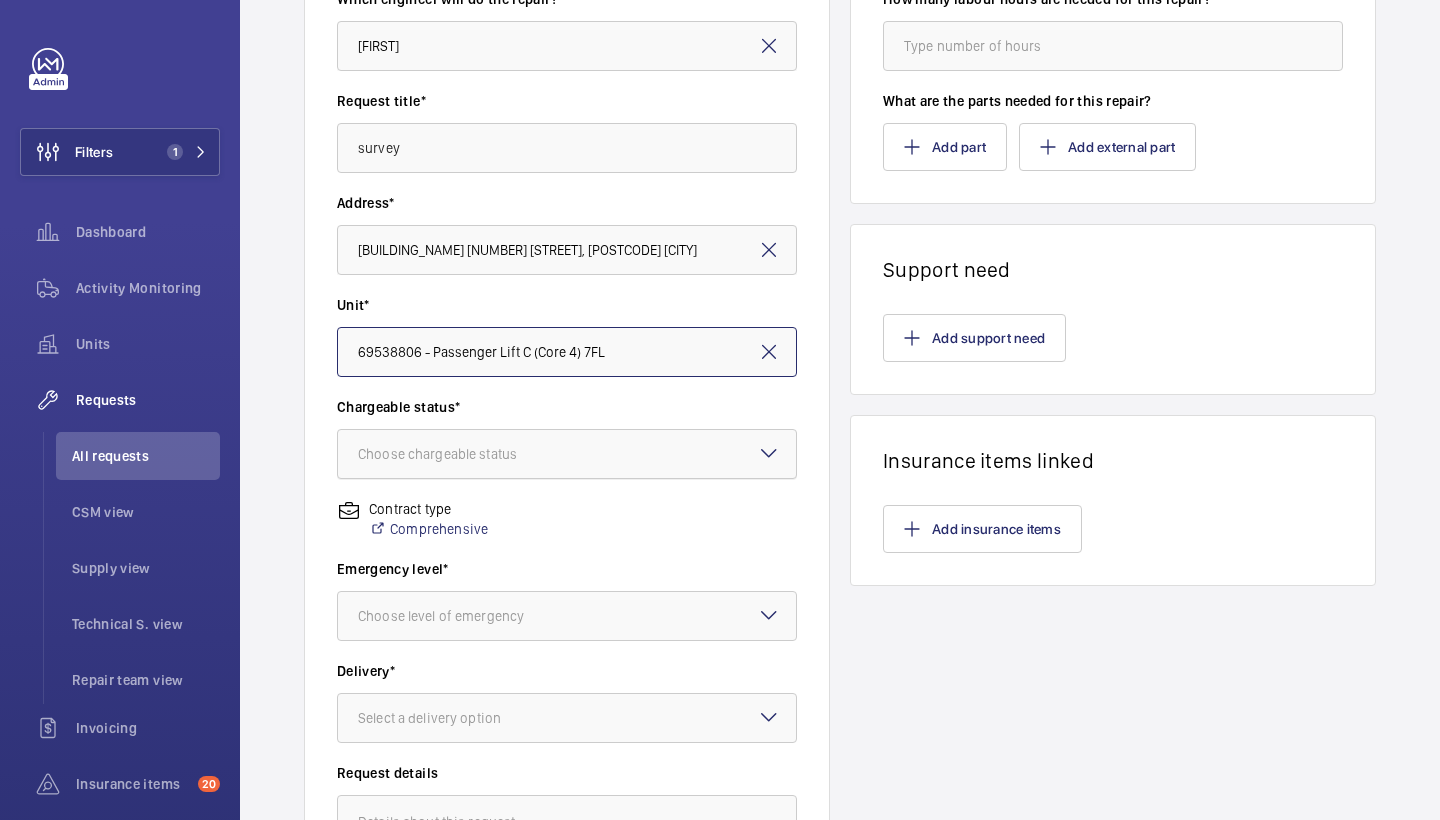 click at bounding box center [567, 454] 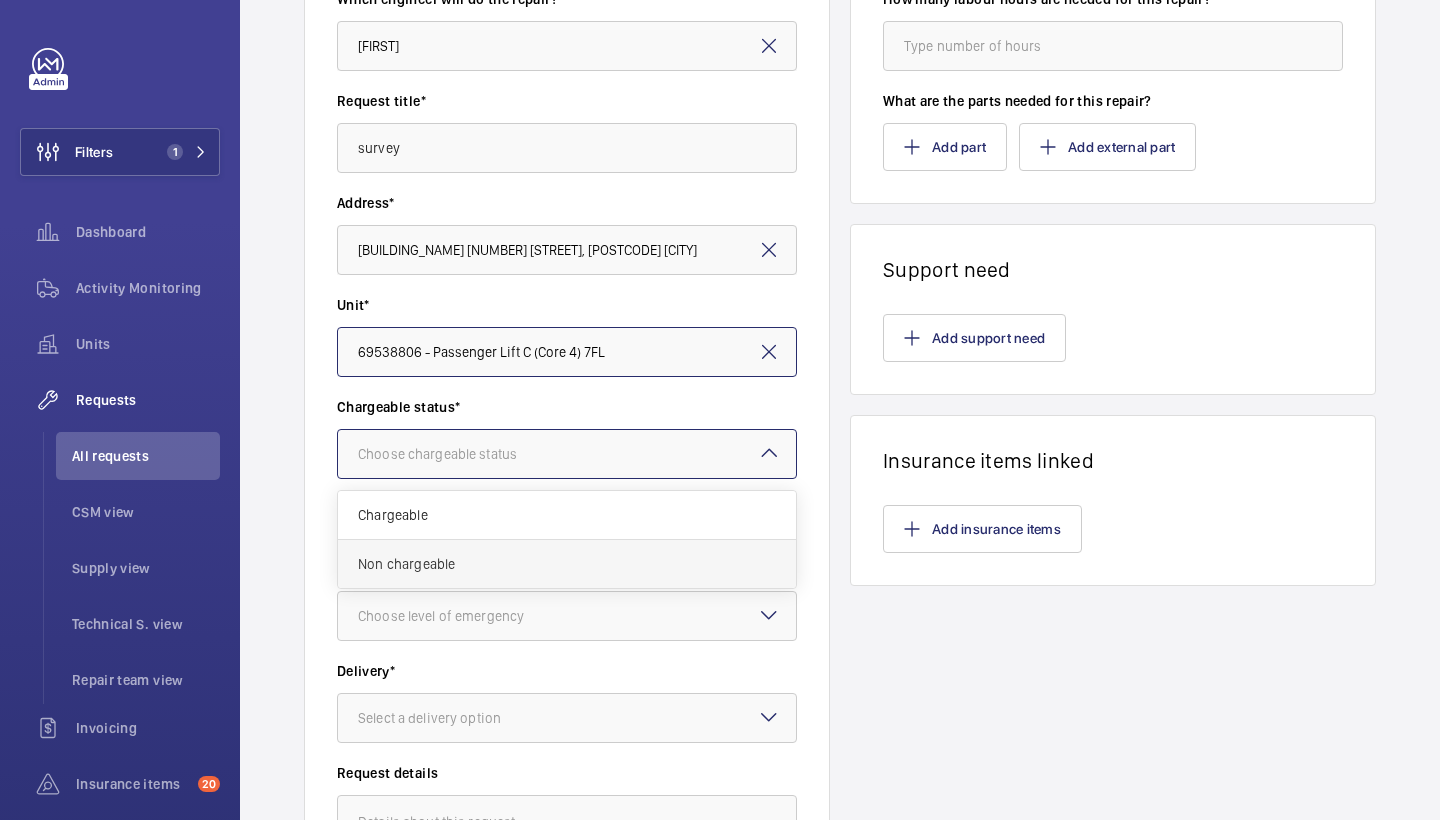 click on "Non chargeable" at bounding box center (567, 564) 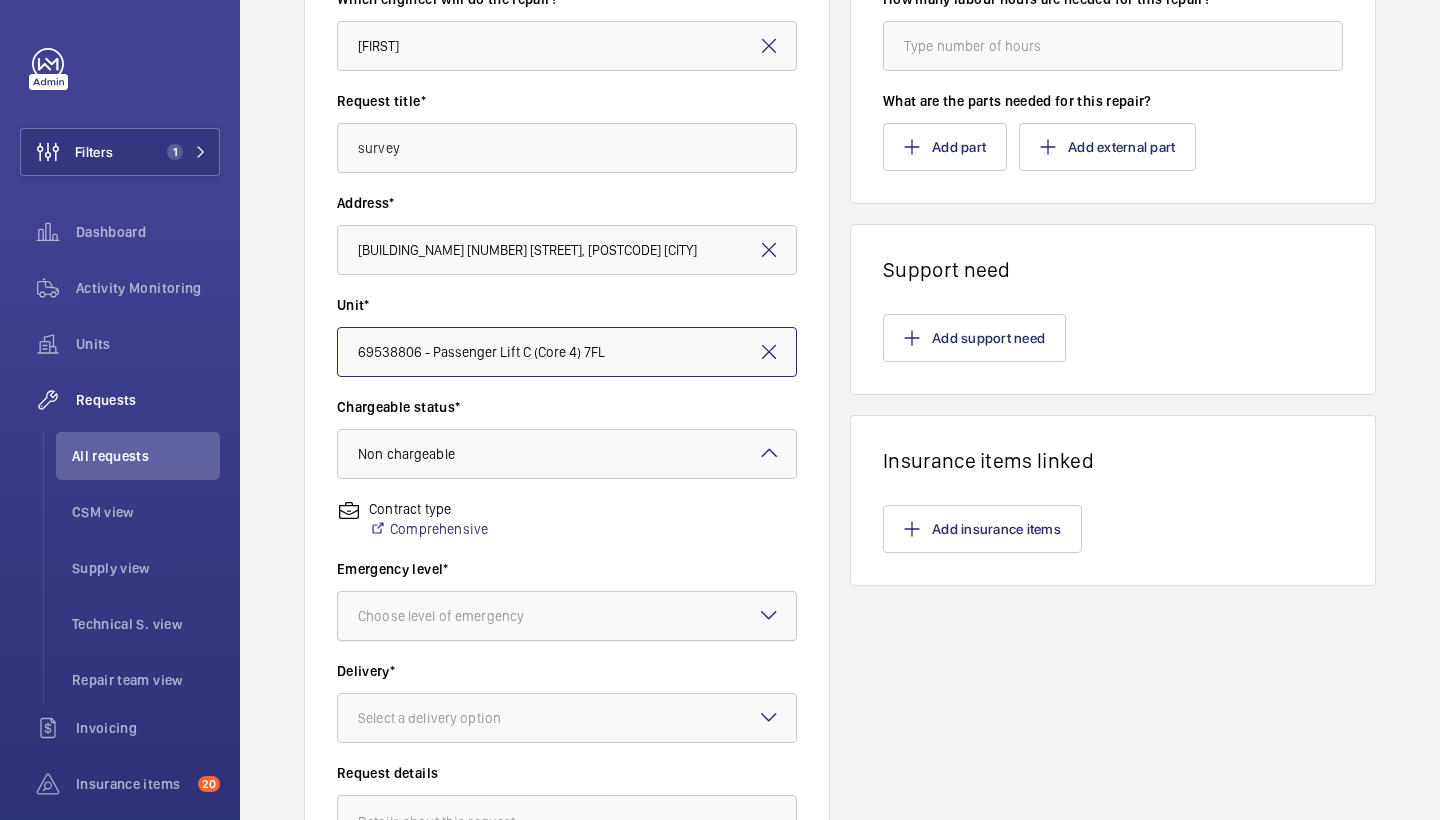 click on "Choose level of emergency" at bounding box center [466, 616] 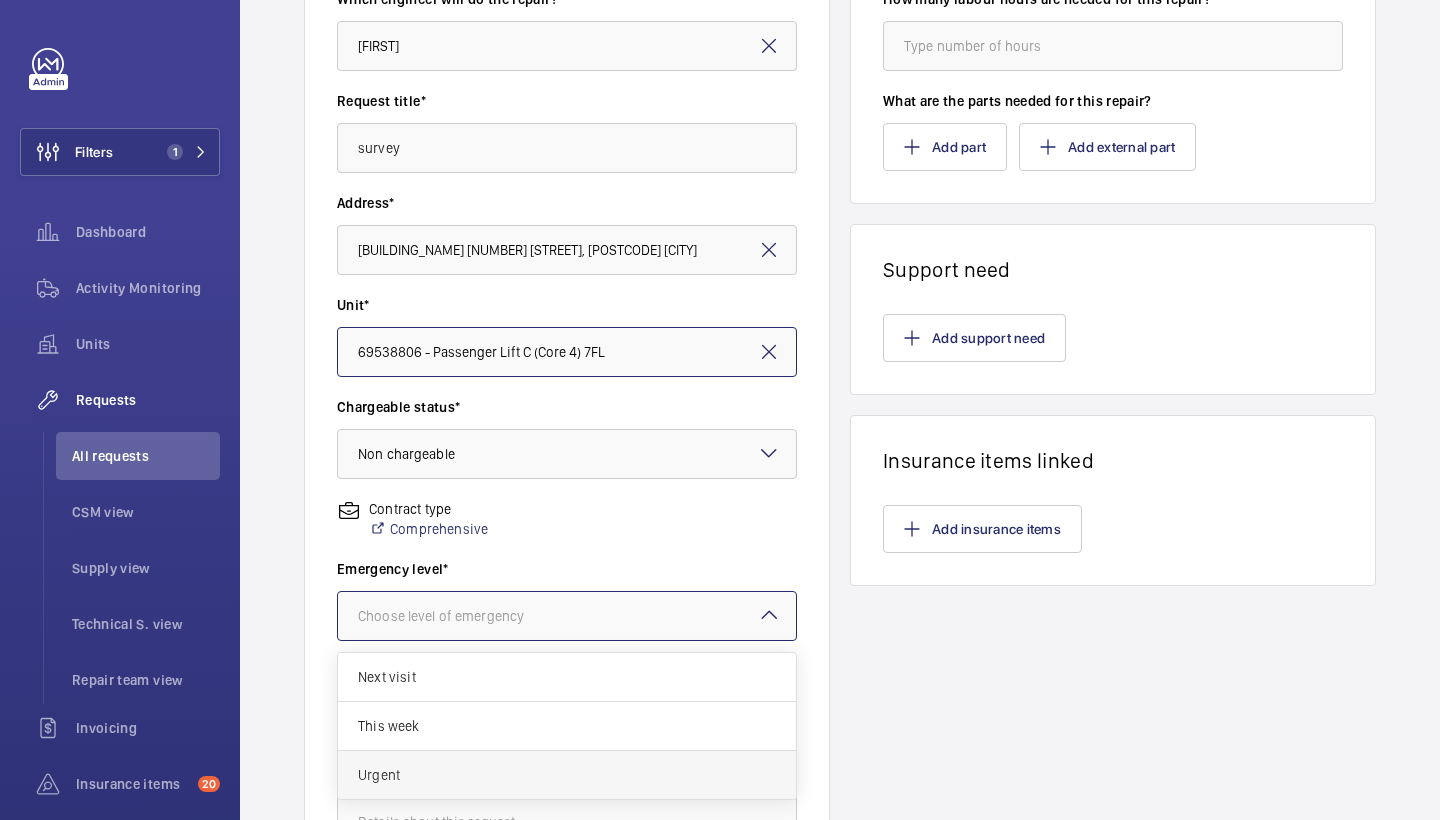 click on "Urgent" at bounding box center [567, 775] 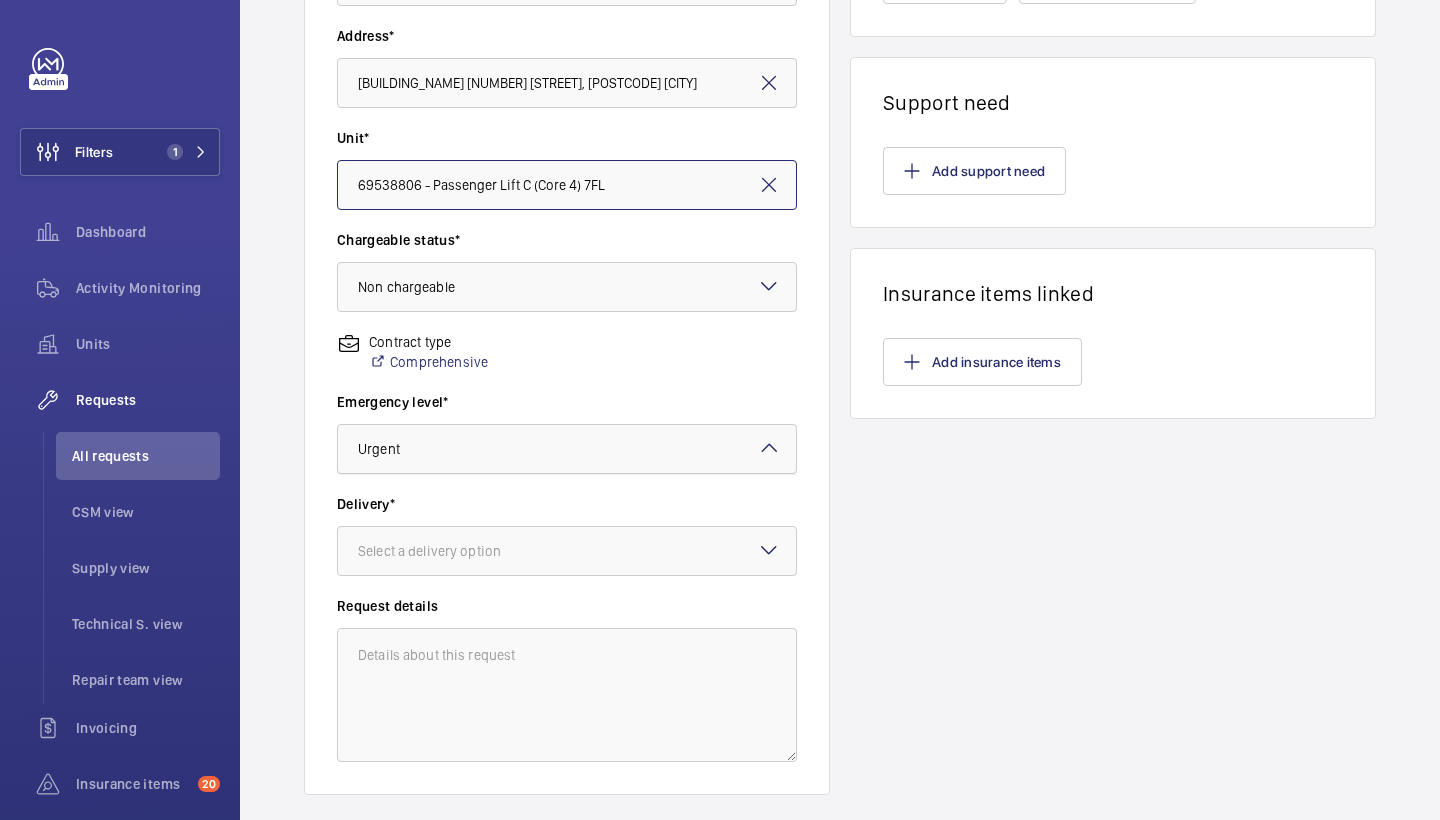 scroll, scrollTop: 433, scrollLeft: 0, axis: vertical 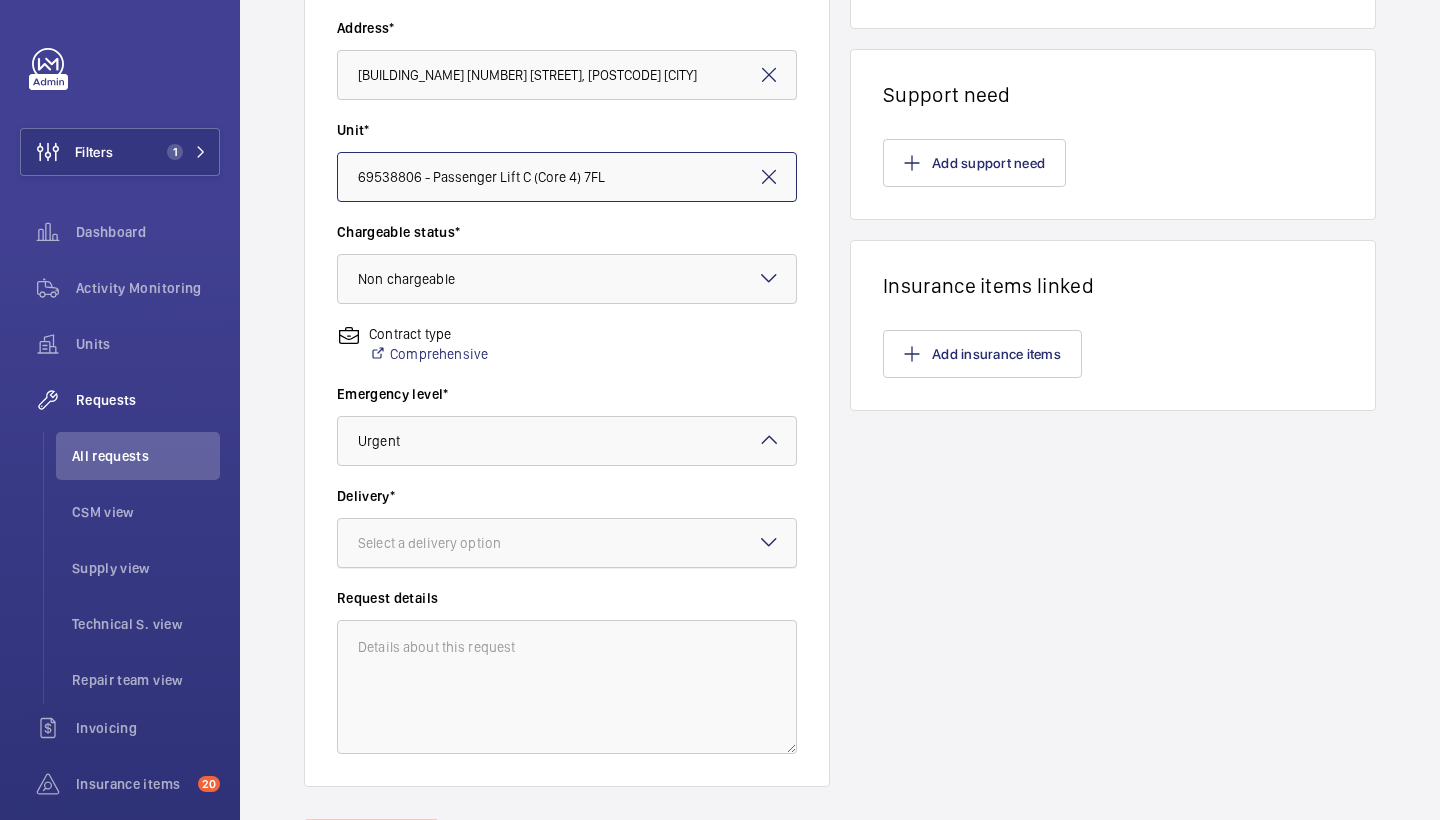 click at bounding box center (567, 543) 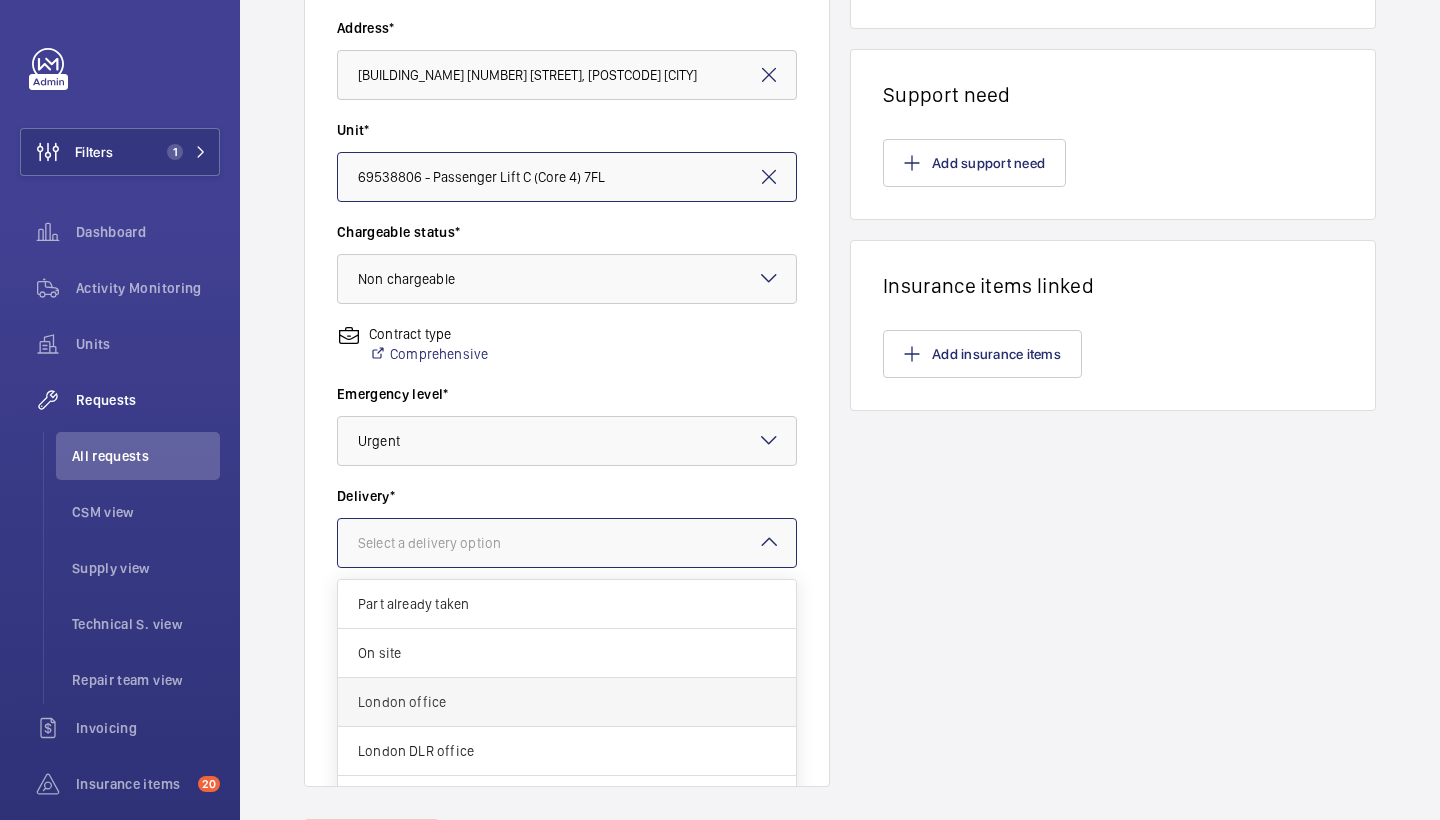click on "London office" at bounding box center (567, 702) 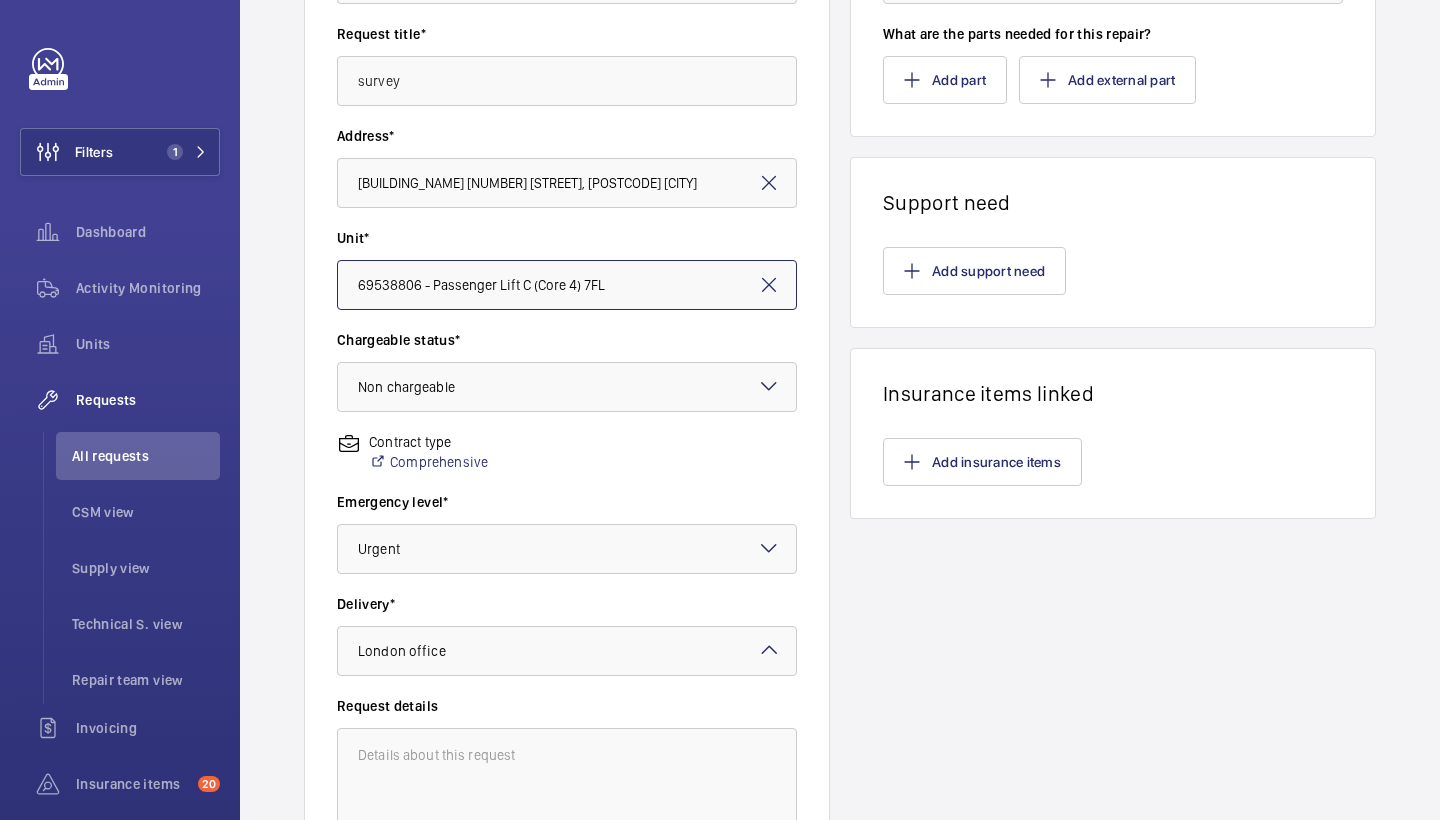 scroll, scrollTop: 292, scrollLeft: 0, axis: vertical 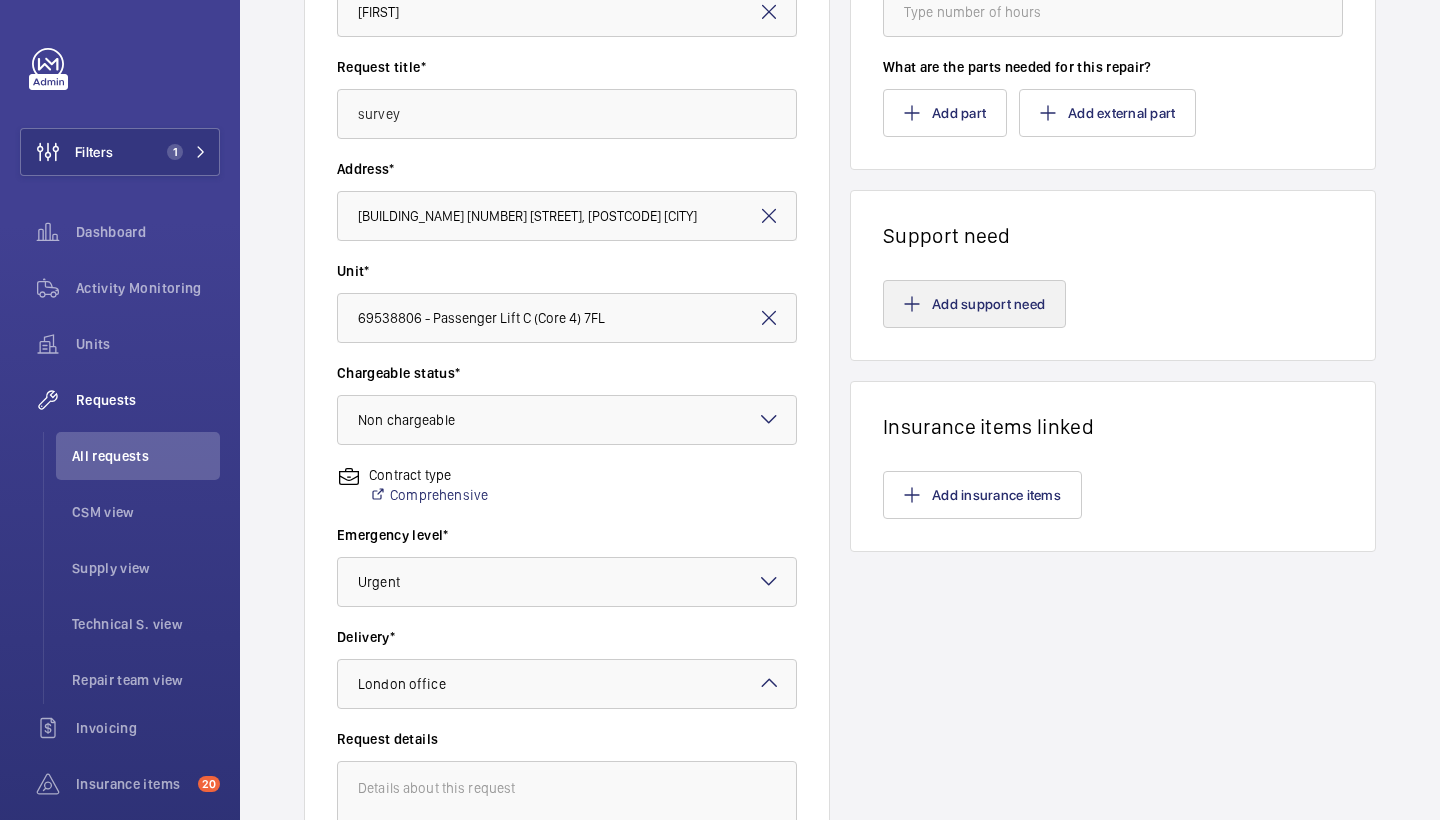 click on "Add support need" 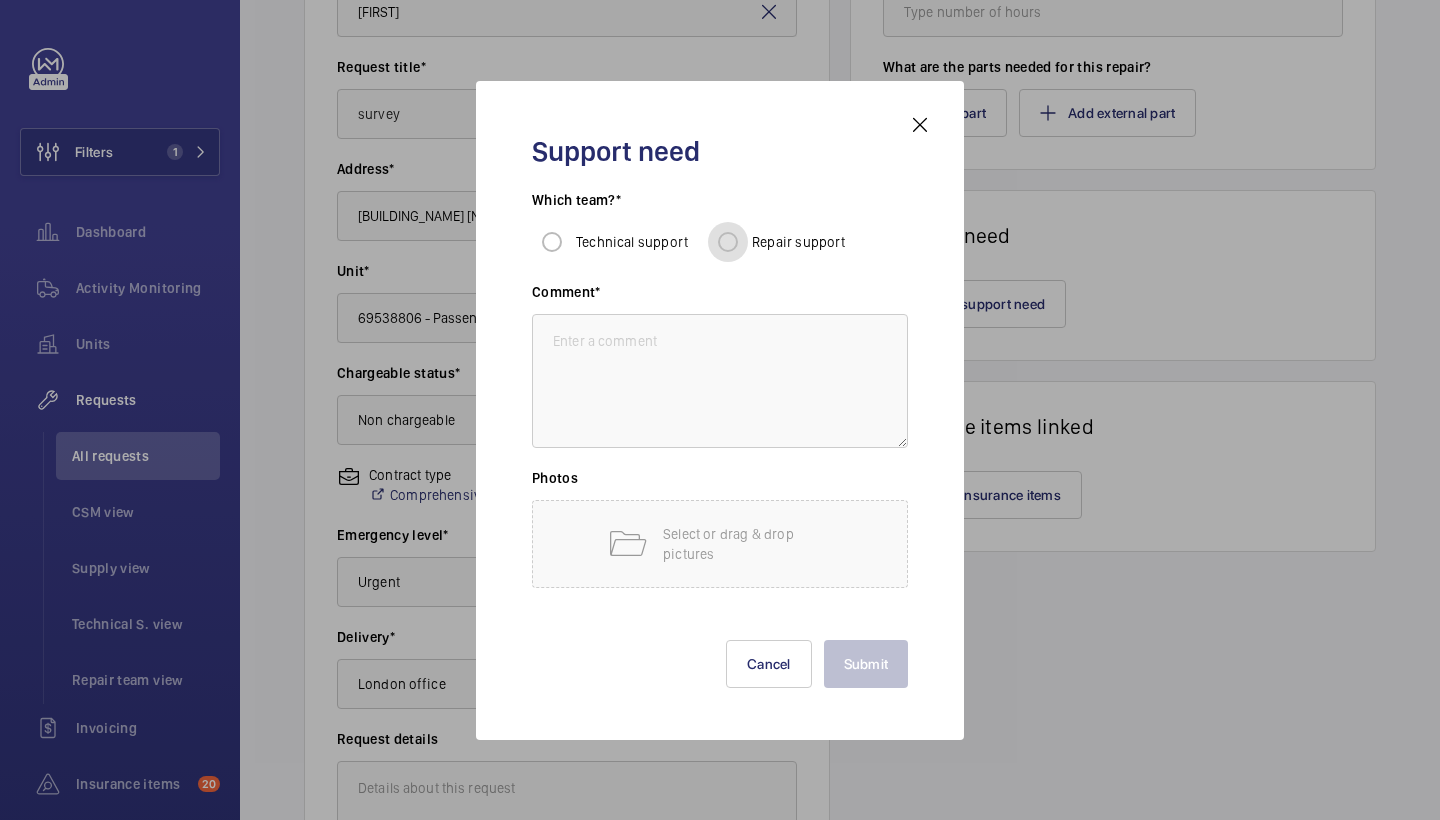 click on "Repair support" at bounding box center (728, 242) 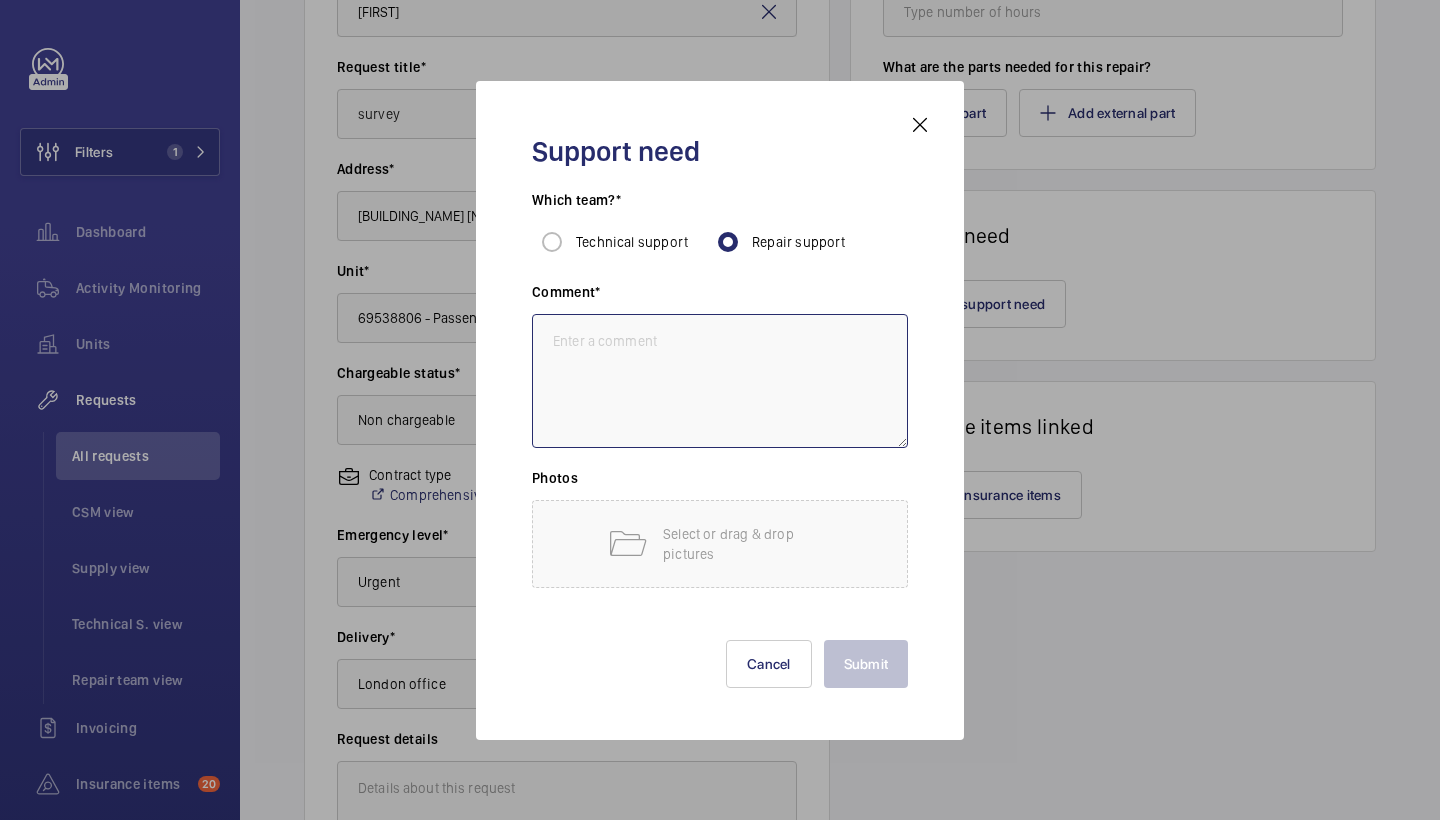 click at bounding box center (720, 381) 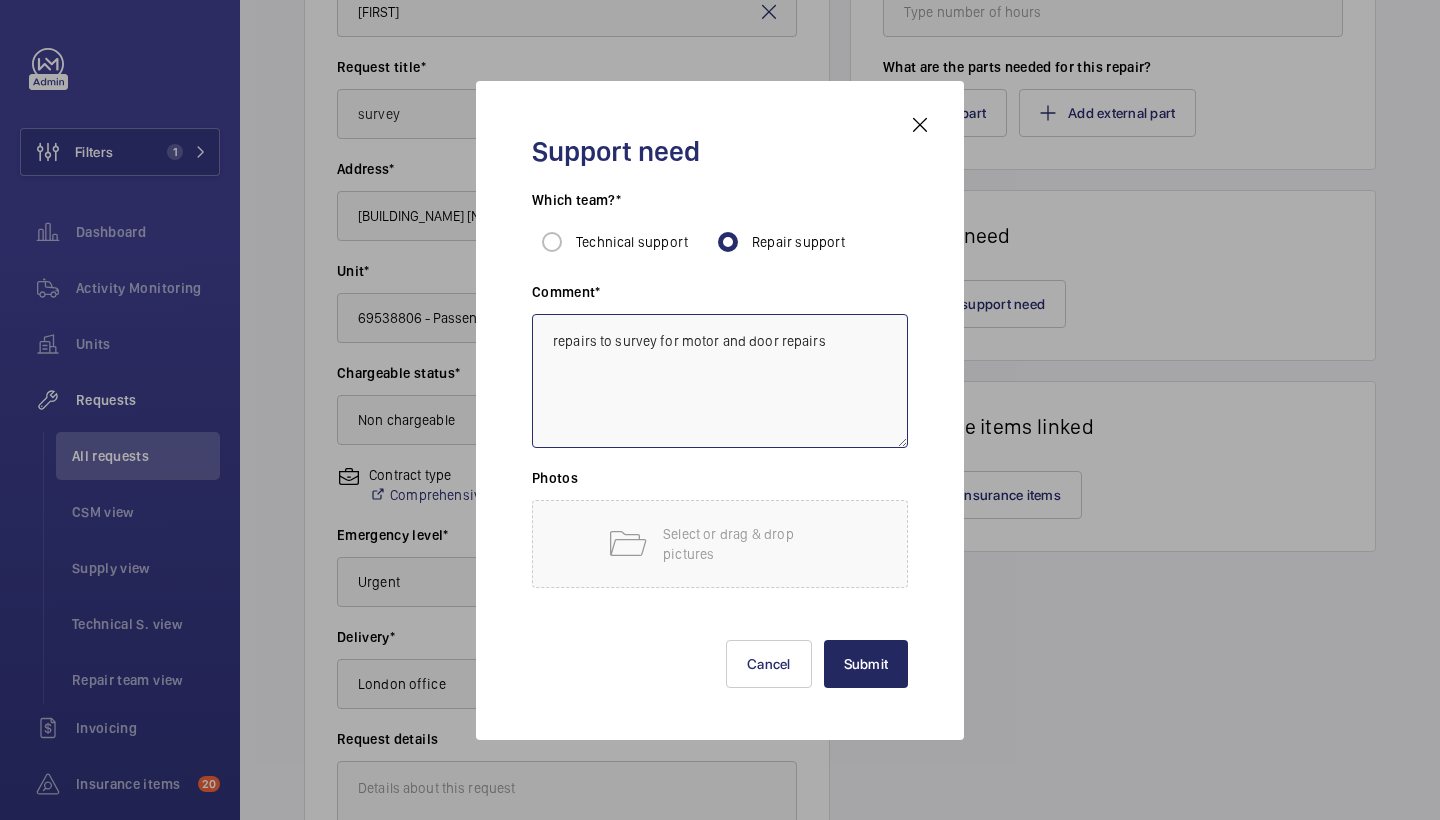 type on "repairs to survey for motor and door repairs" 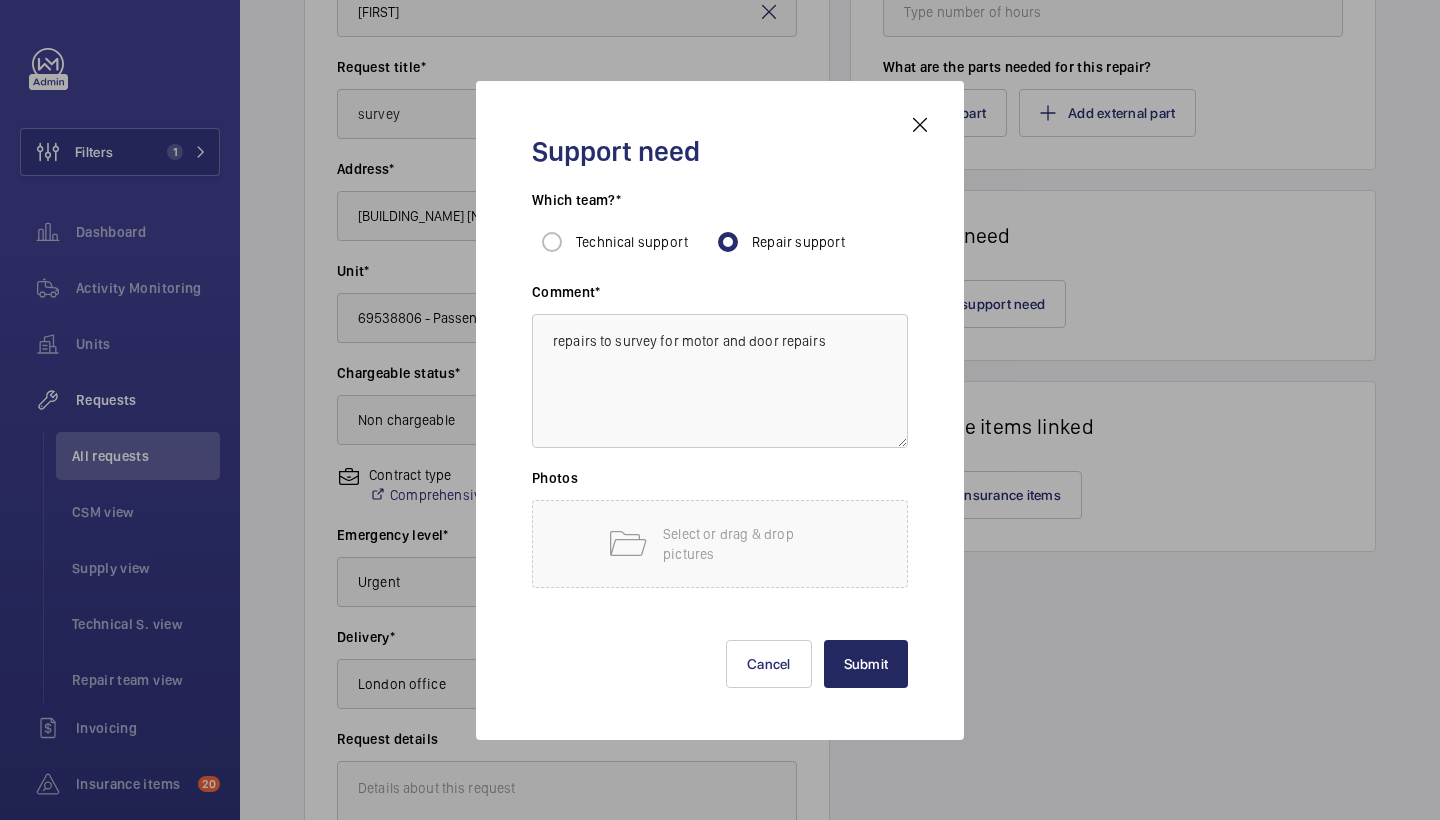 click on "Submit" at bounding box center [866, 664] 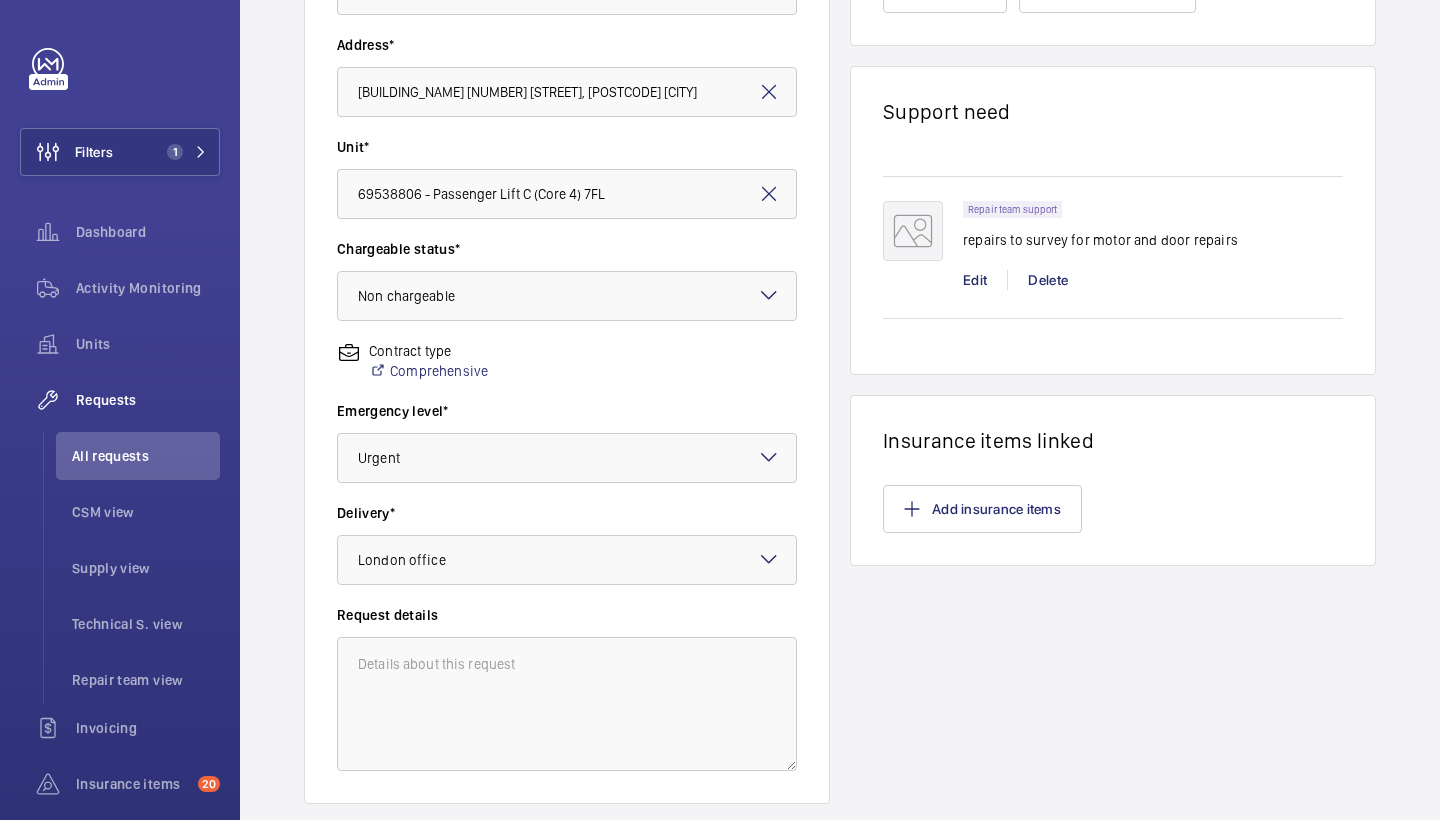 scroll, scrollTop: 518, scrollLeft: 0, axis: vertical 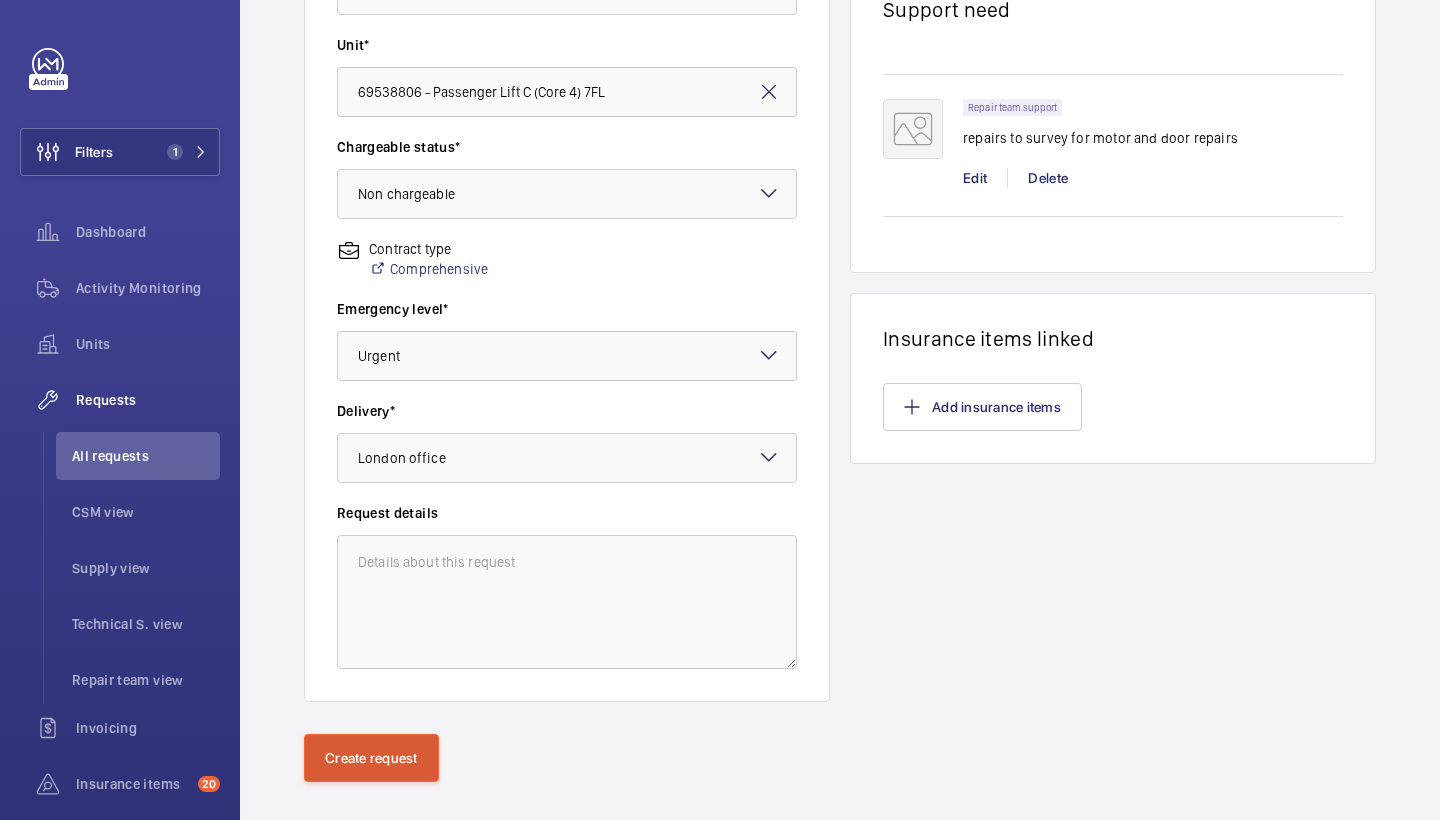 click on "Create request" 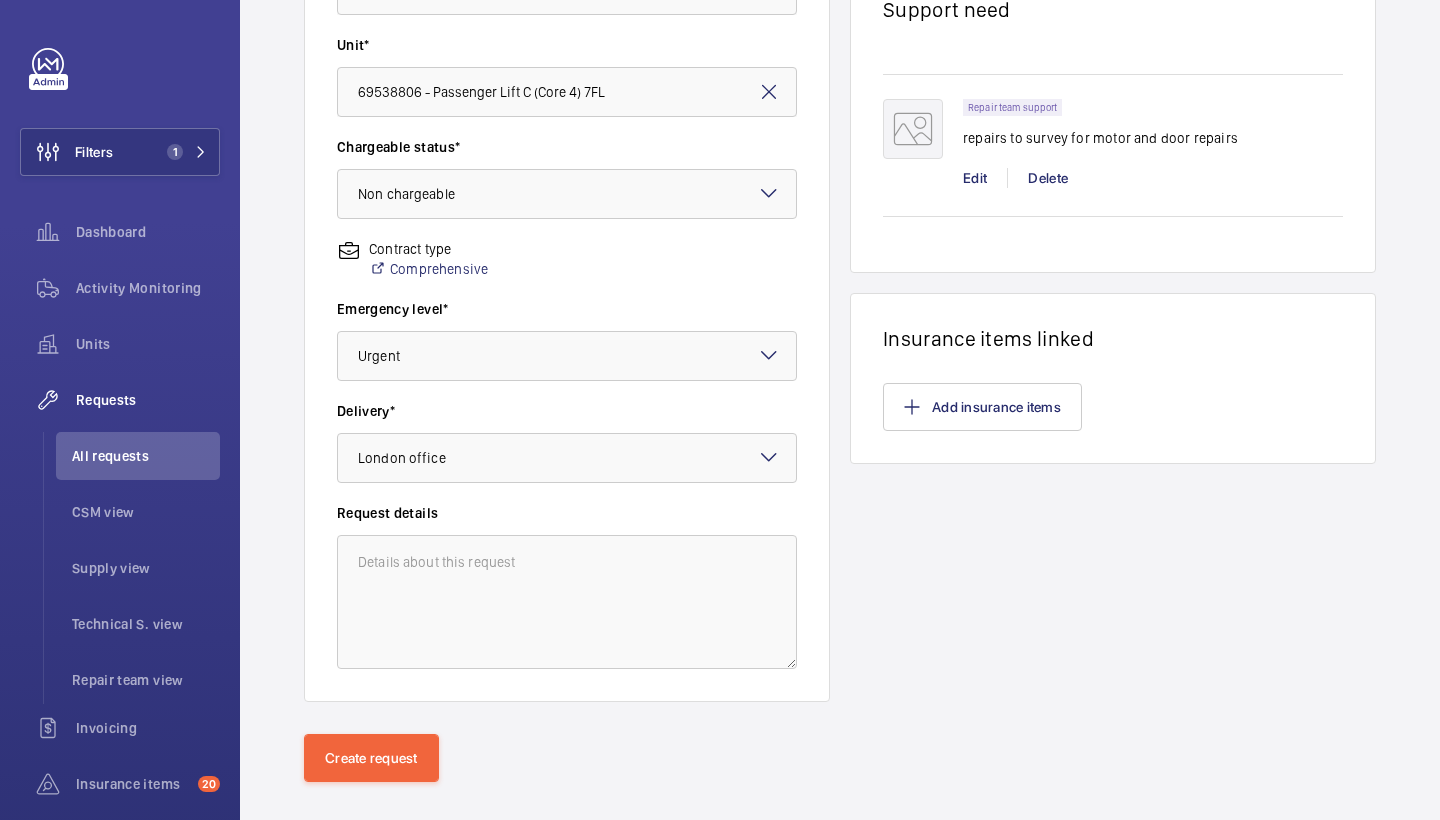scroll, scrollTop: 0, scrollLeft: 0, axis: both 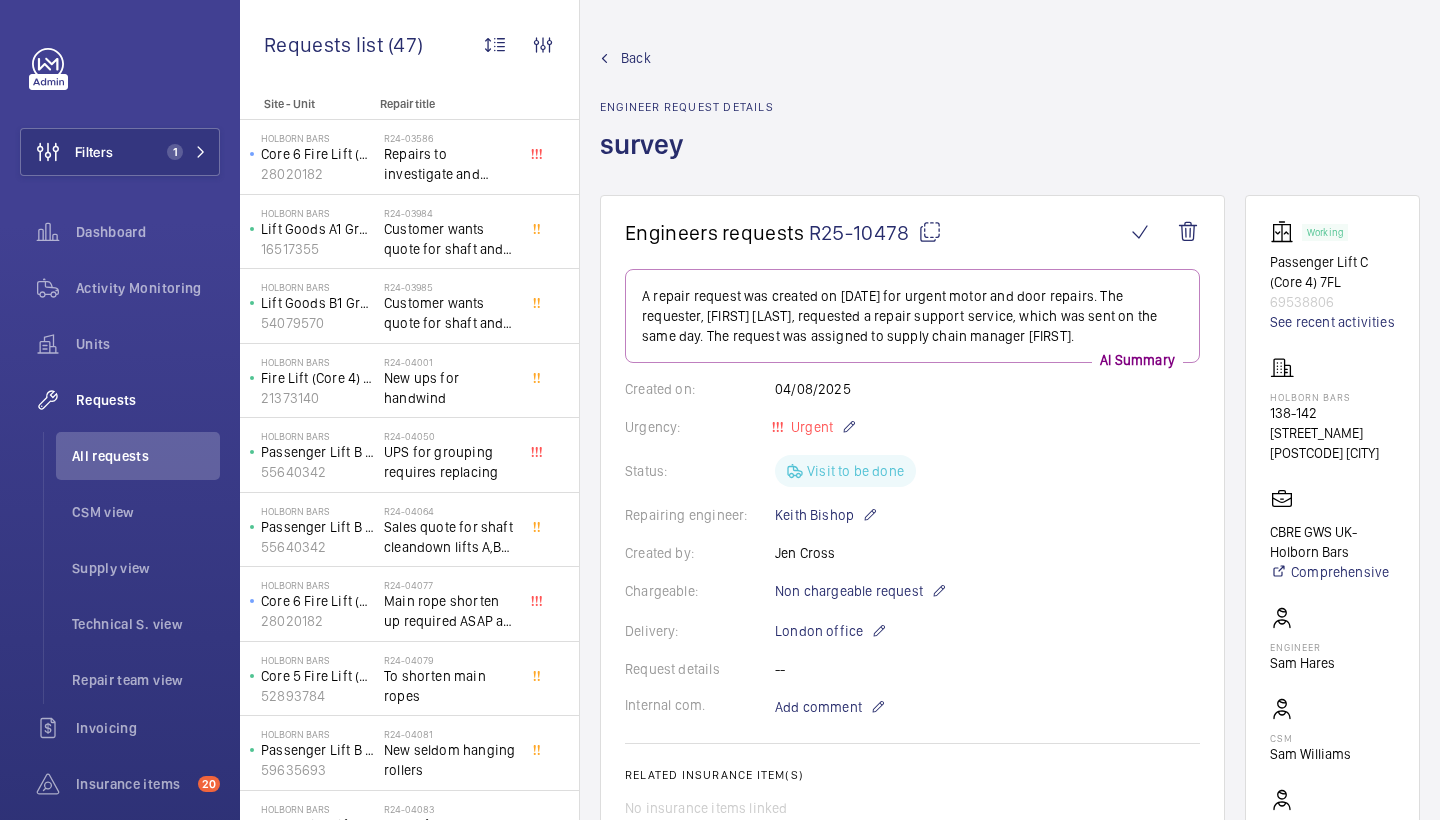 click on "Back Engineer request details  survey" 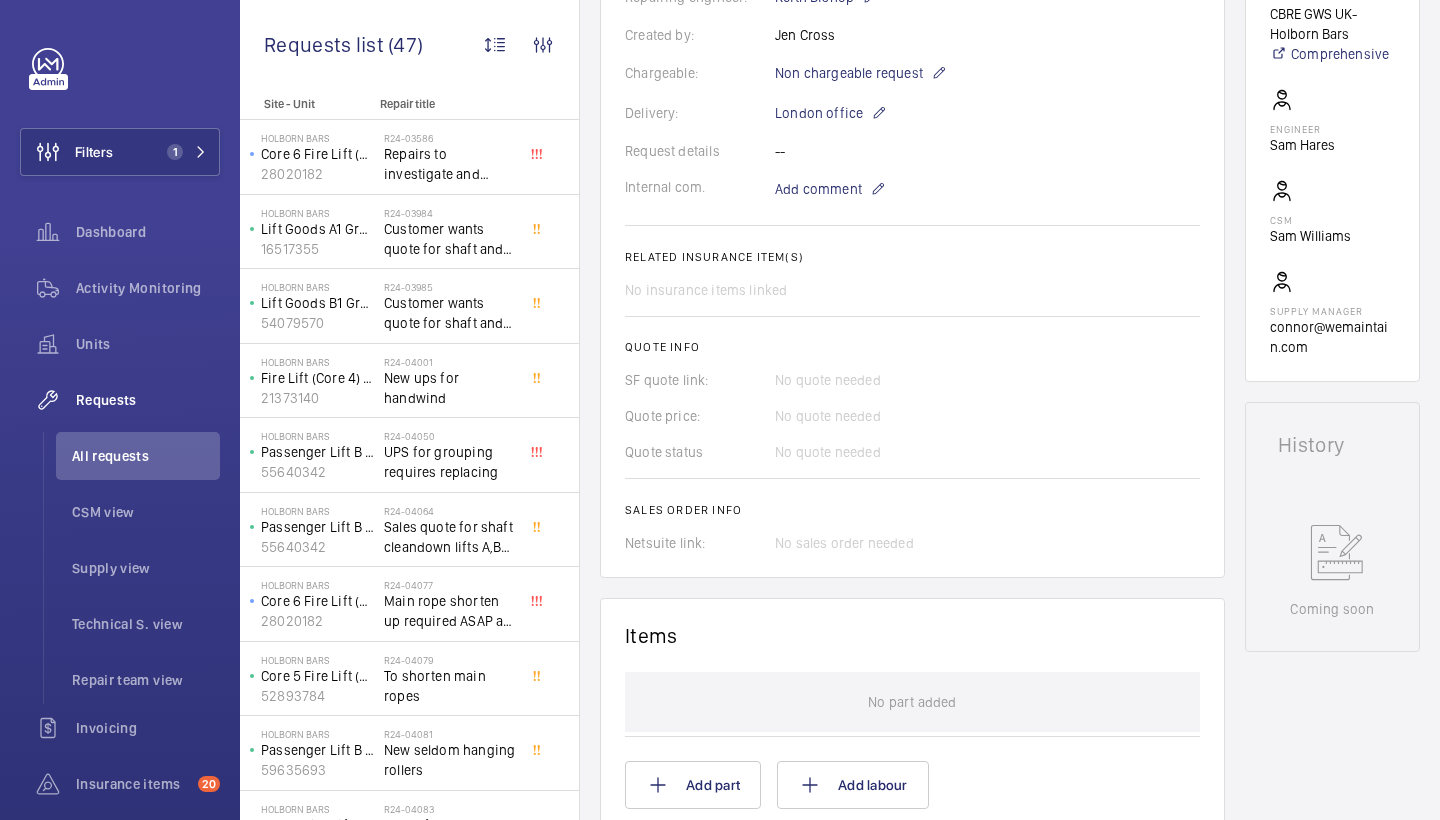 scroll, scrollTop: 585, scrollLeft: 0, axis: vertical 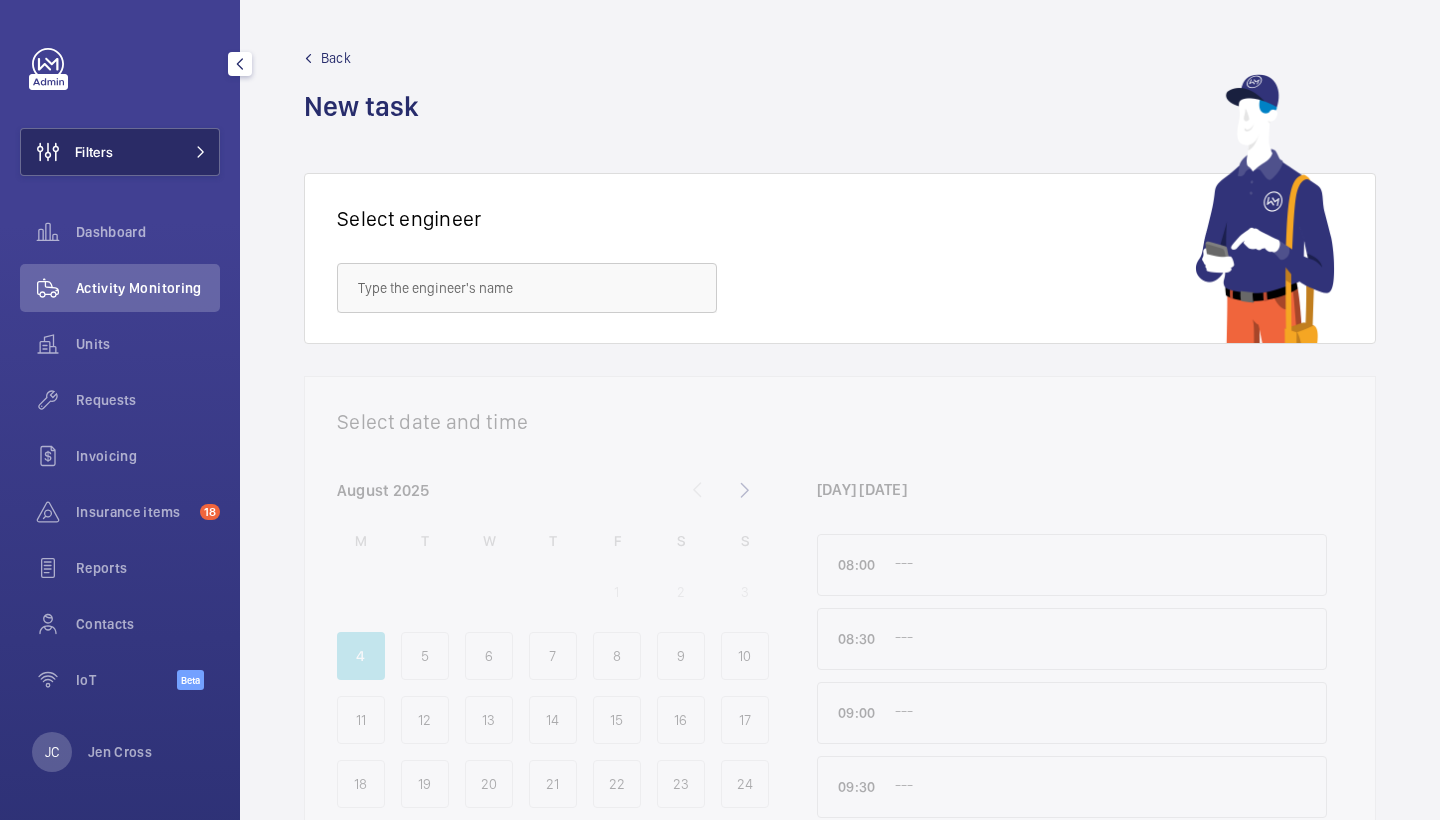 click on "Filters" 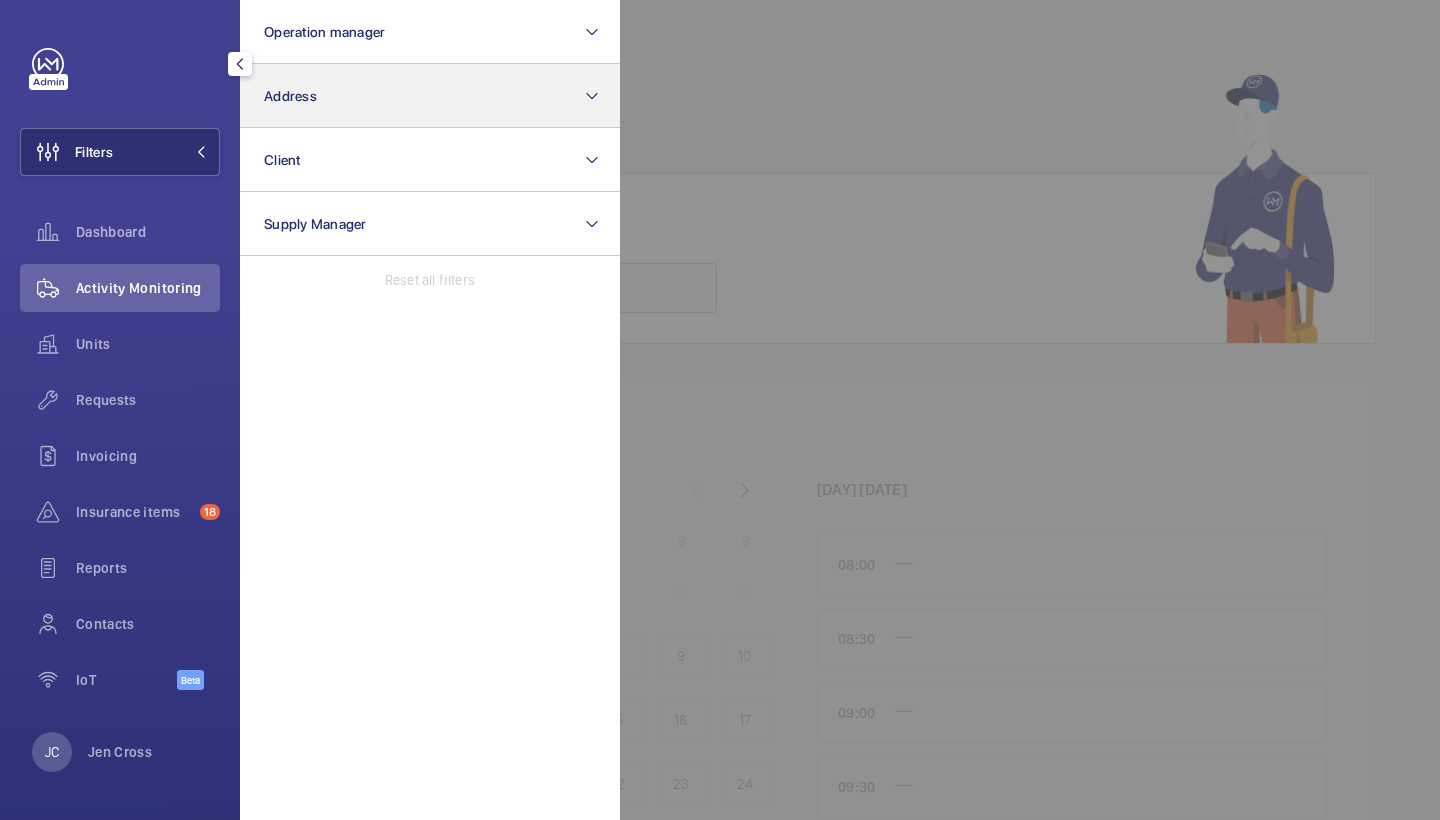 click on "Address" 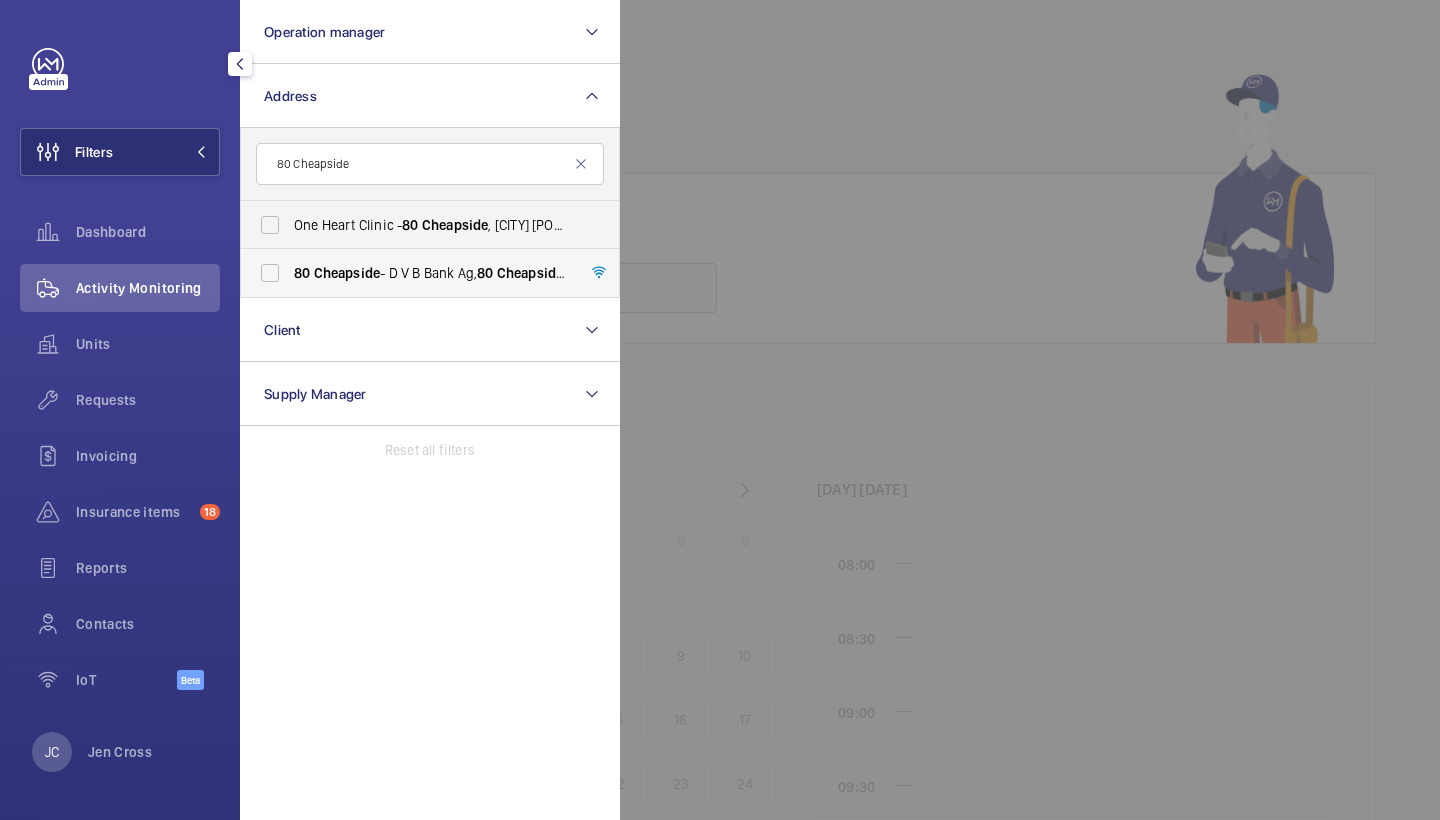 type on "80 Cheapside" 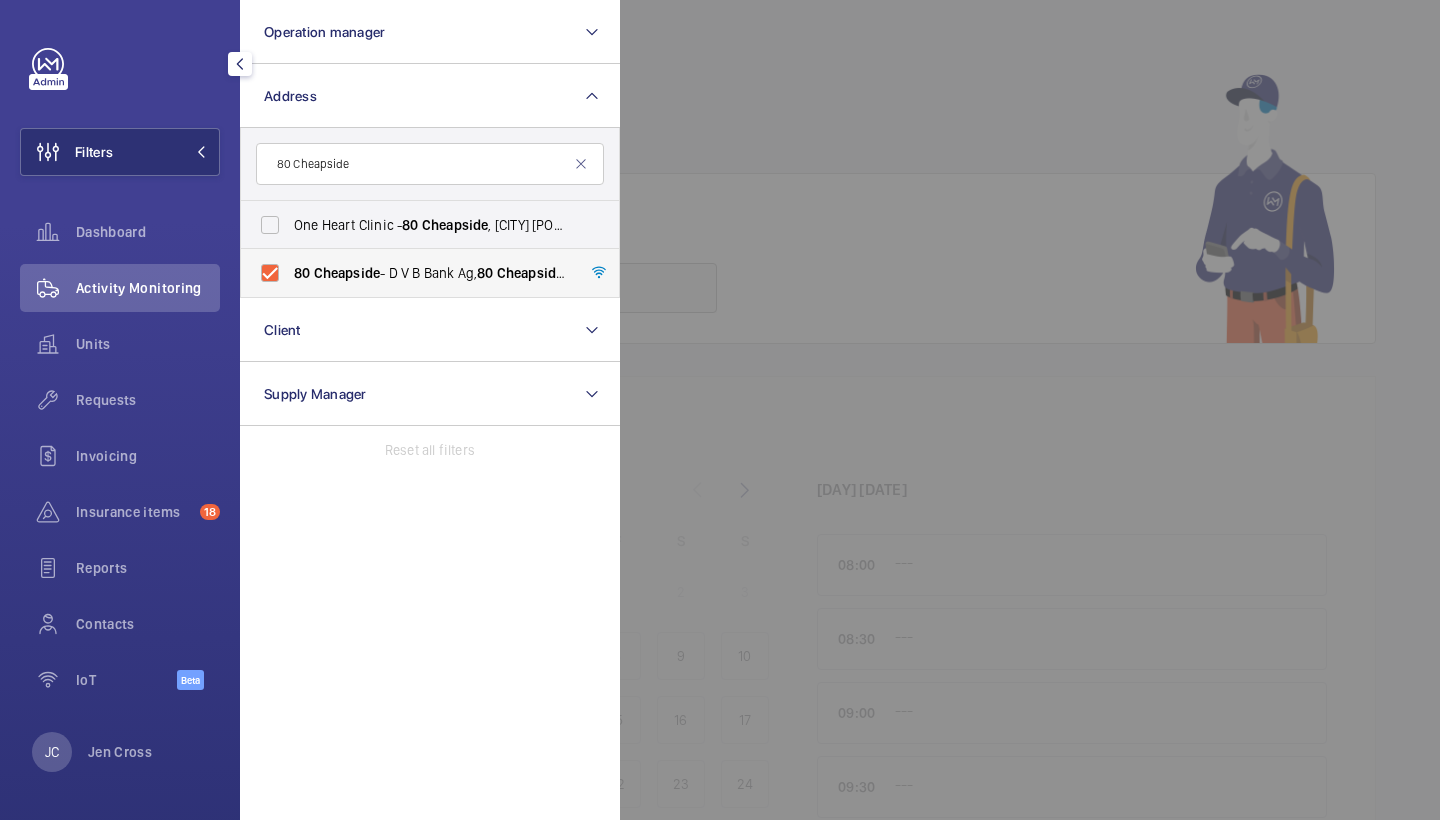 checkbox on "true" 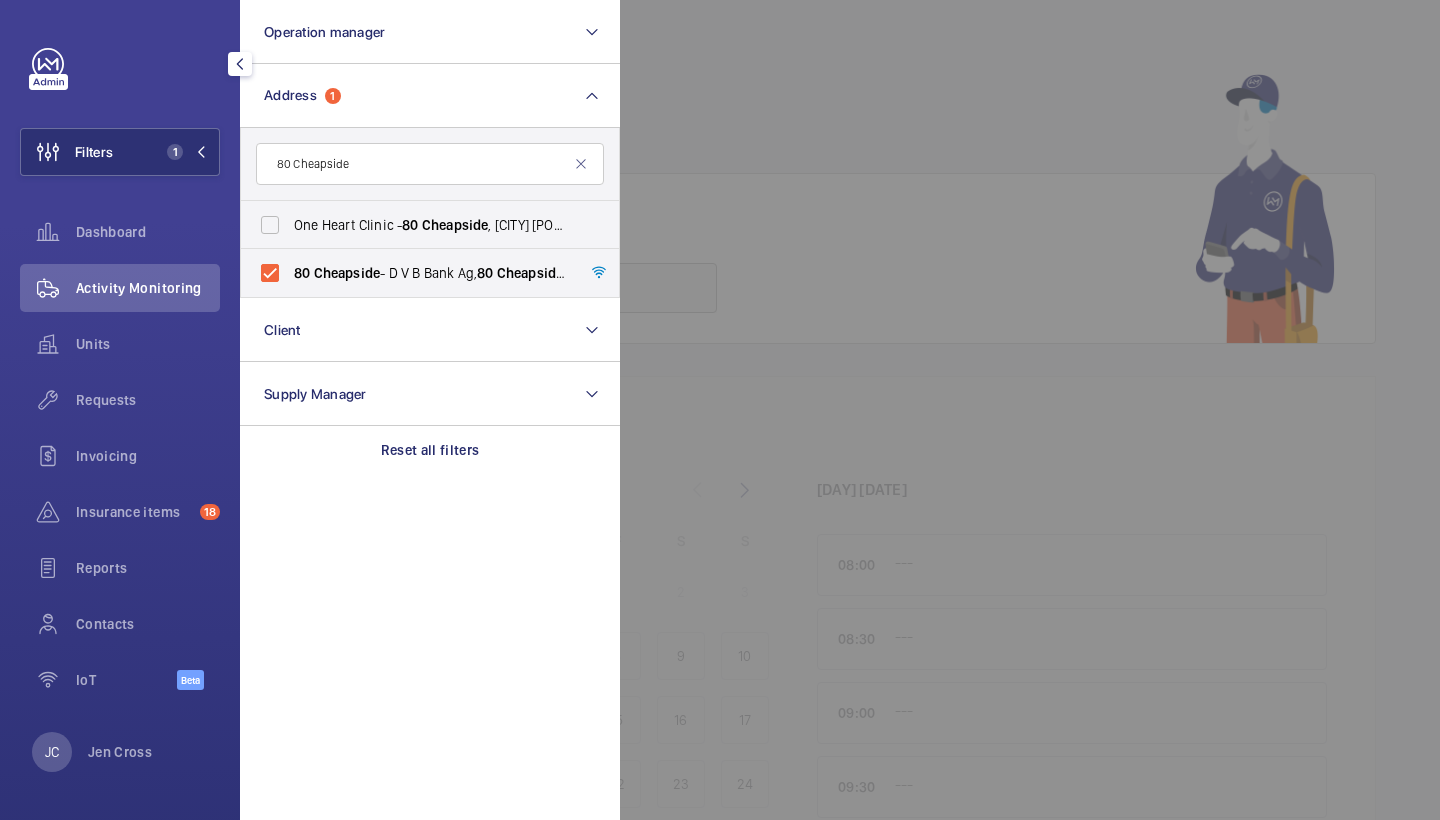 click 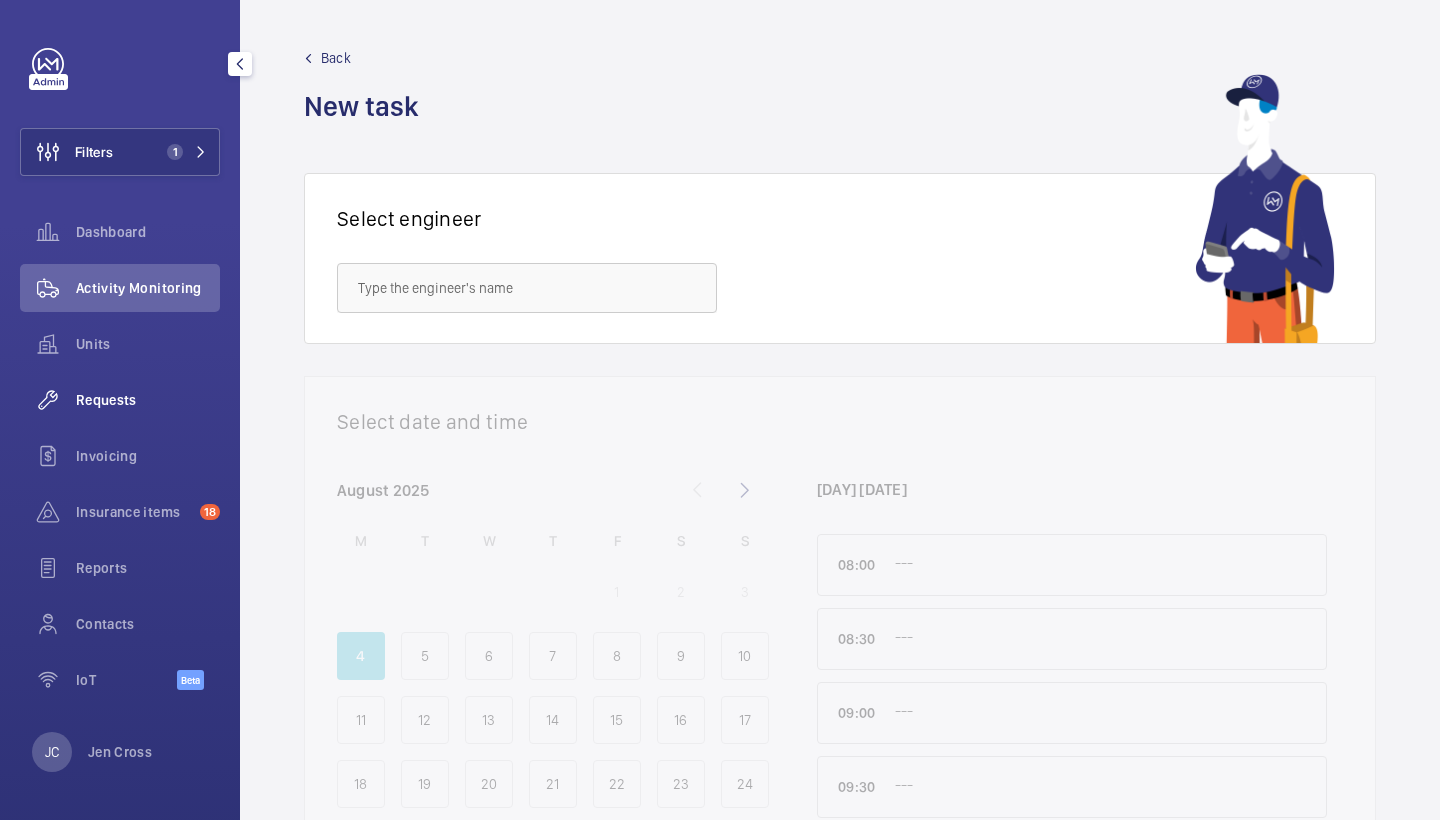 click on "Requests" 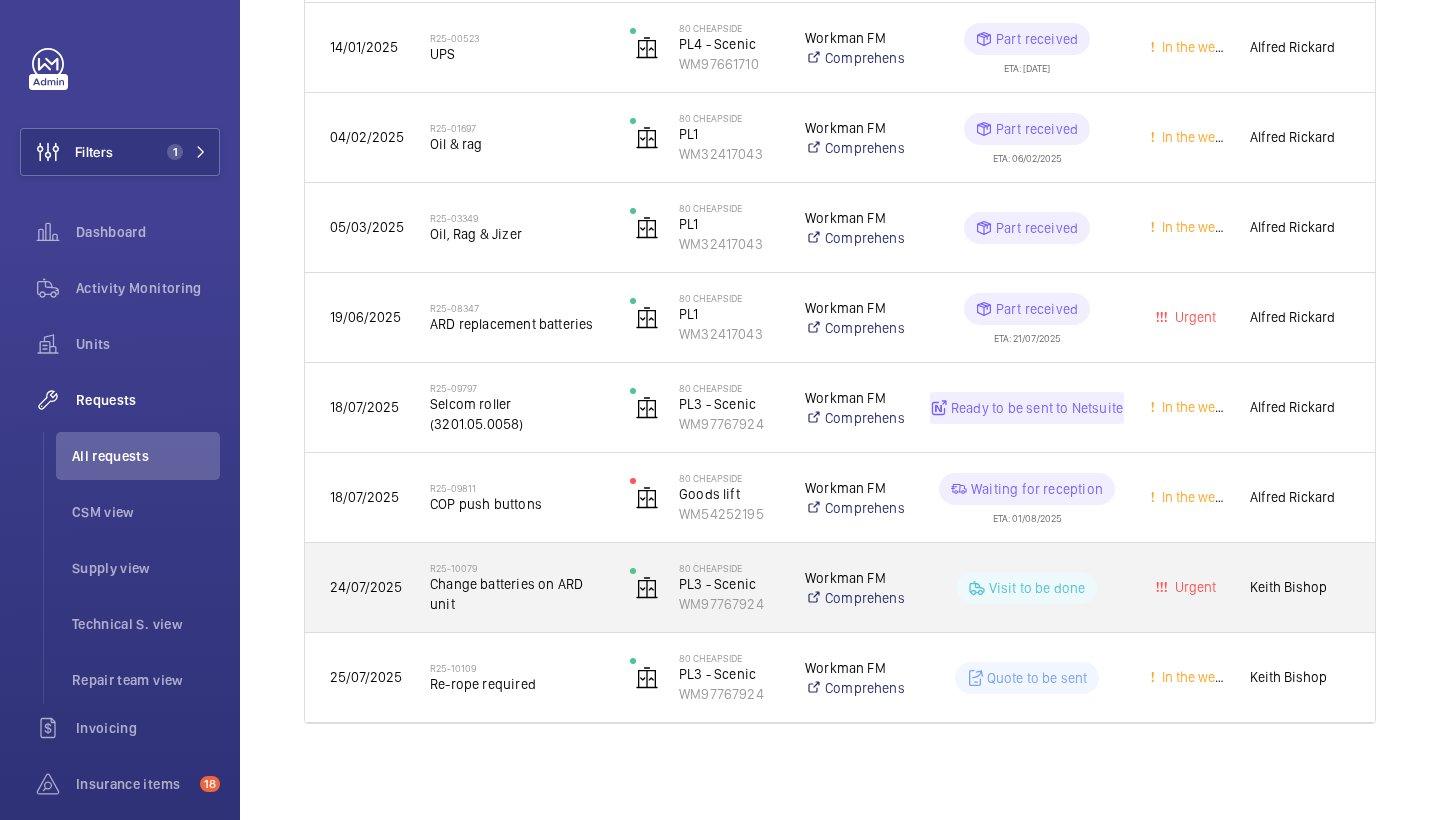 scroll, scrollTop: 570, scrollLeft: 0, axis: vertical 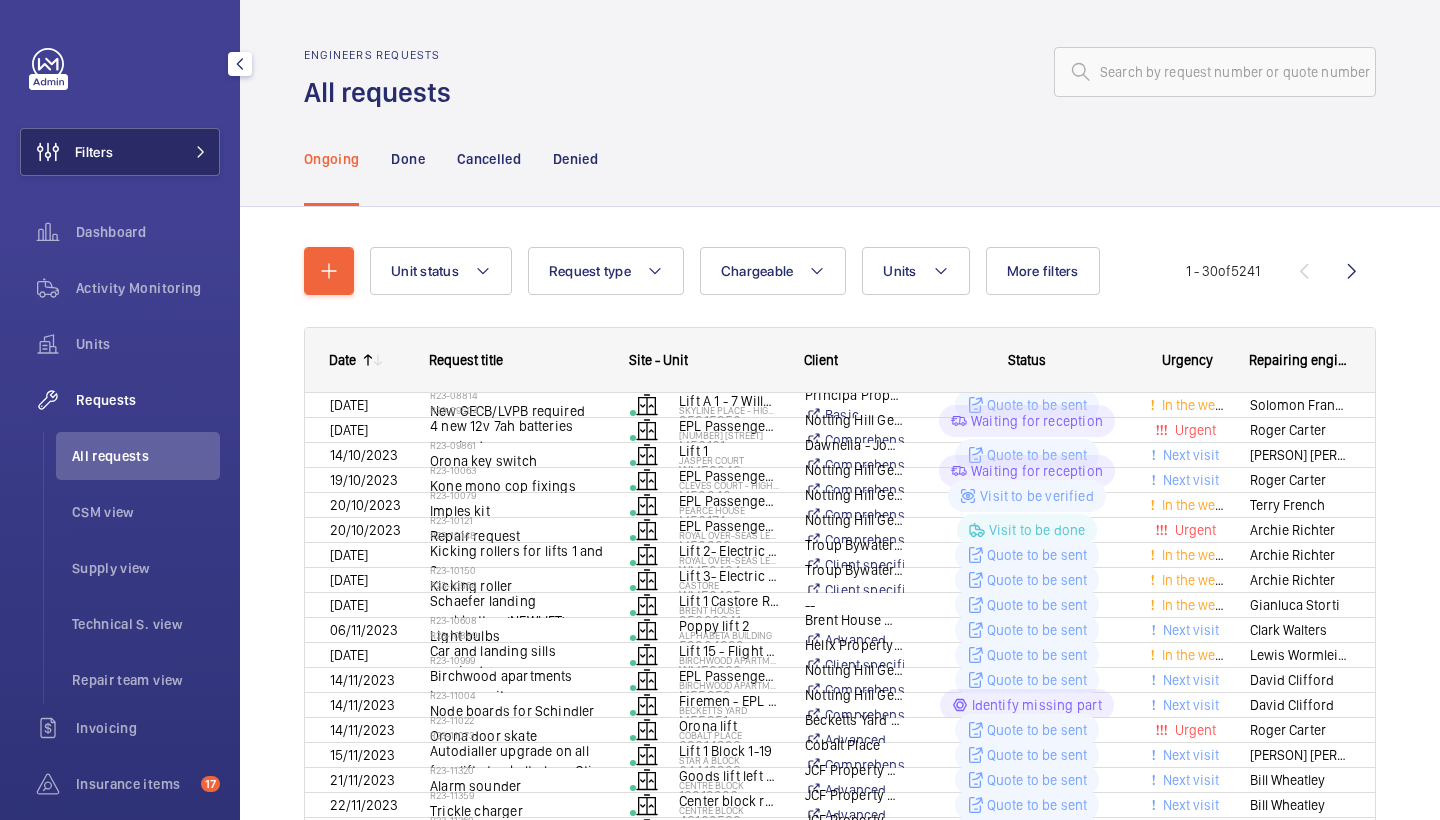 click on "Filters" 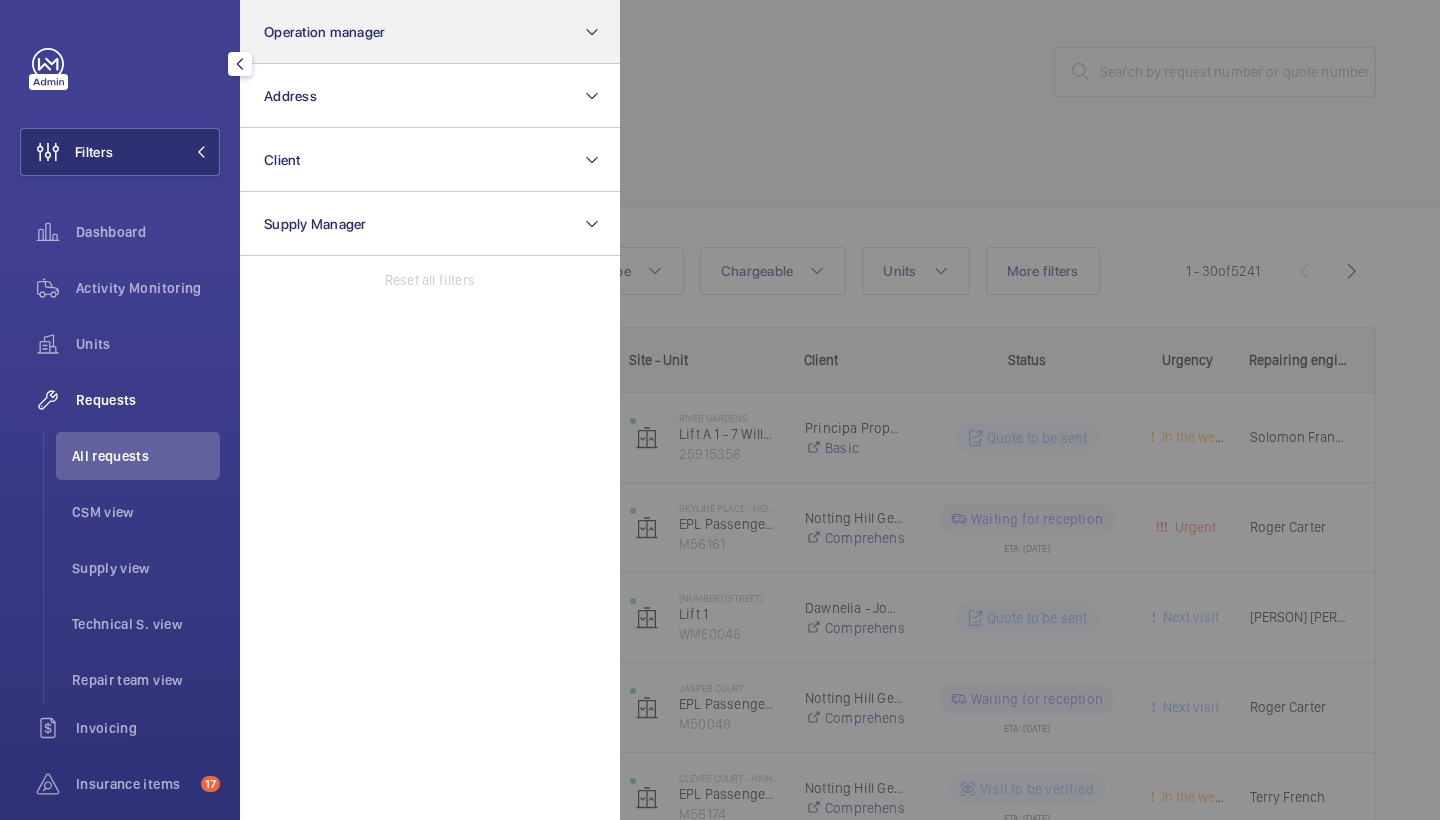 click on "Operation manager" 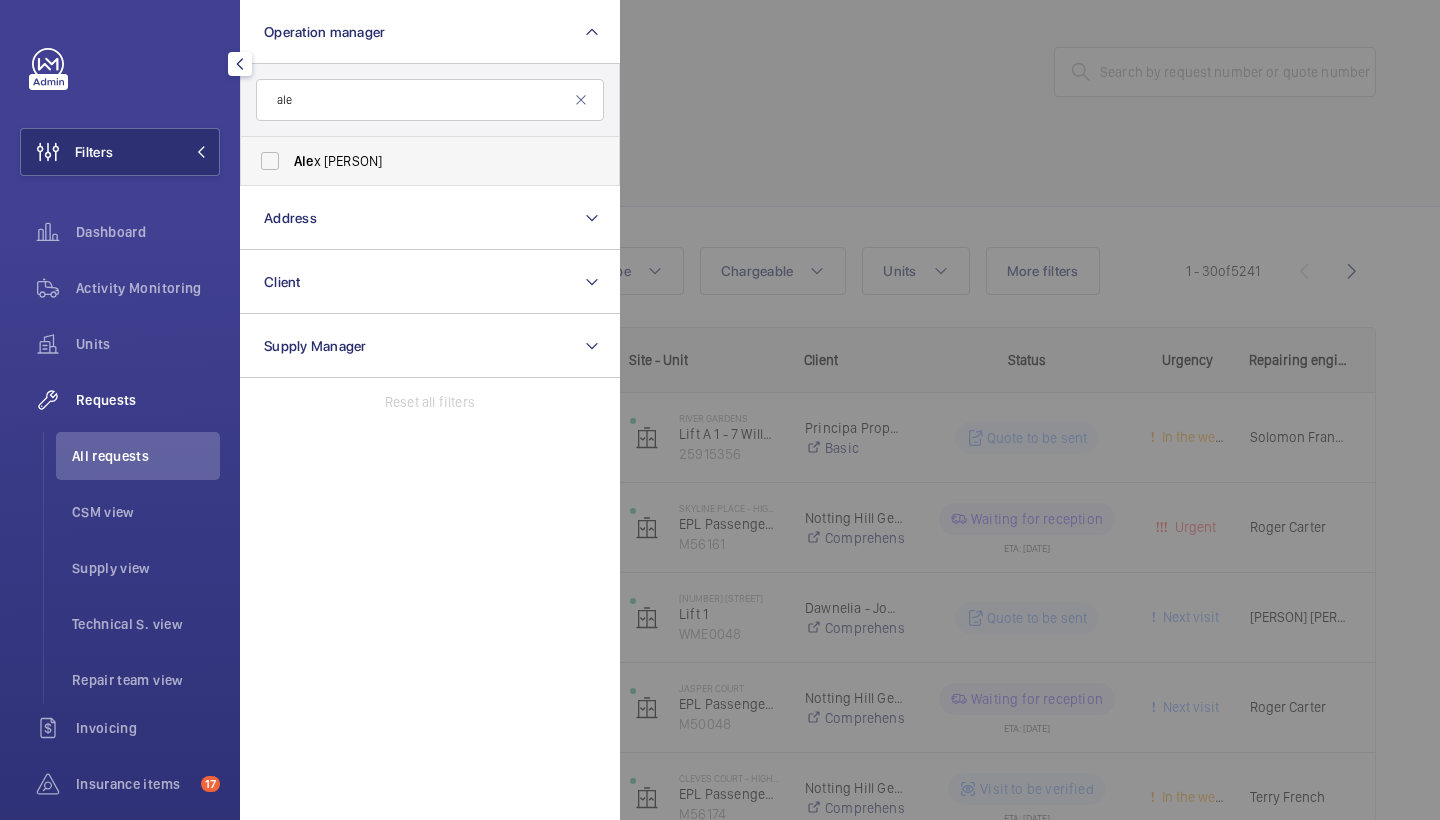 type on "ale" 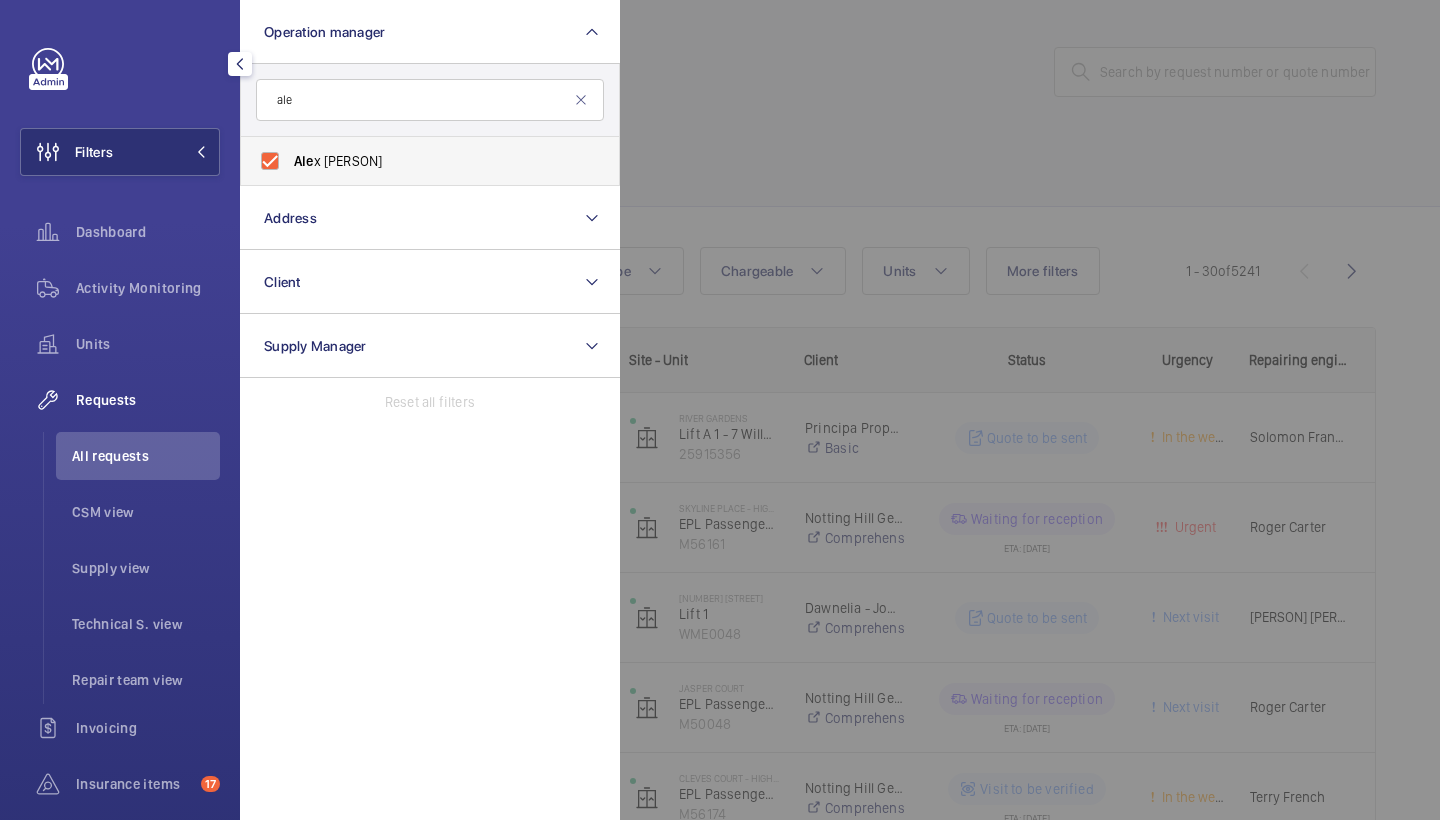 checkbox on "true" 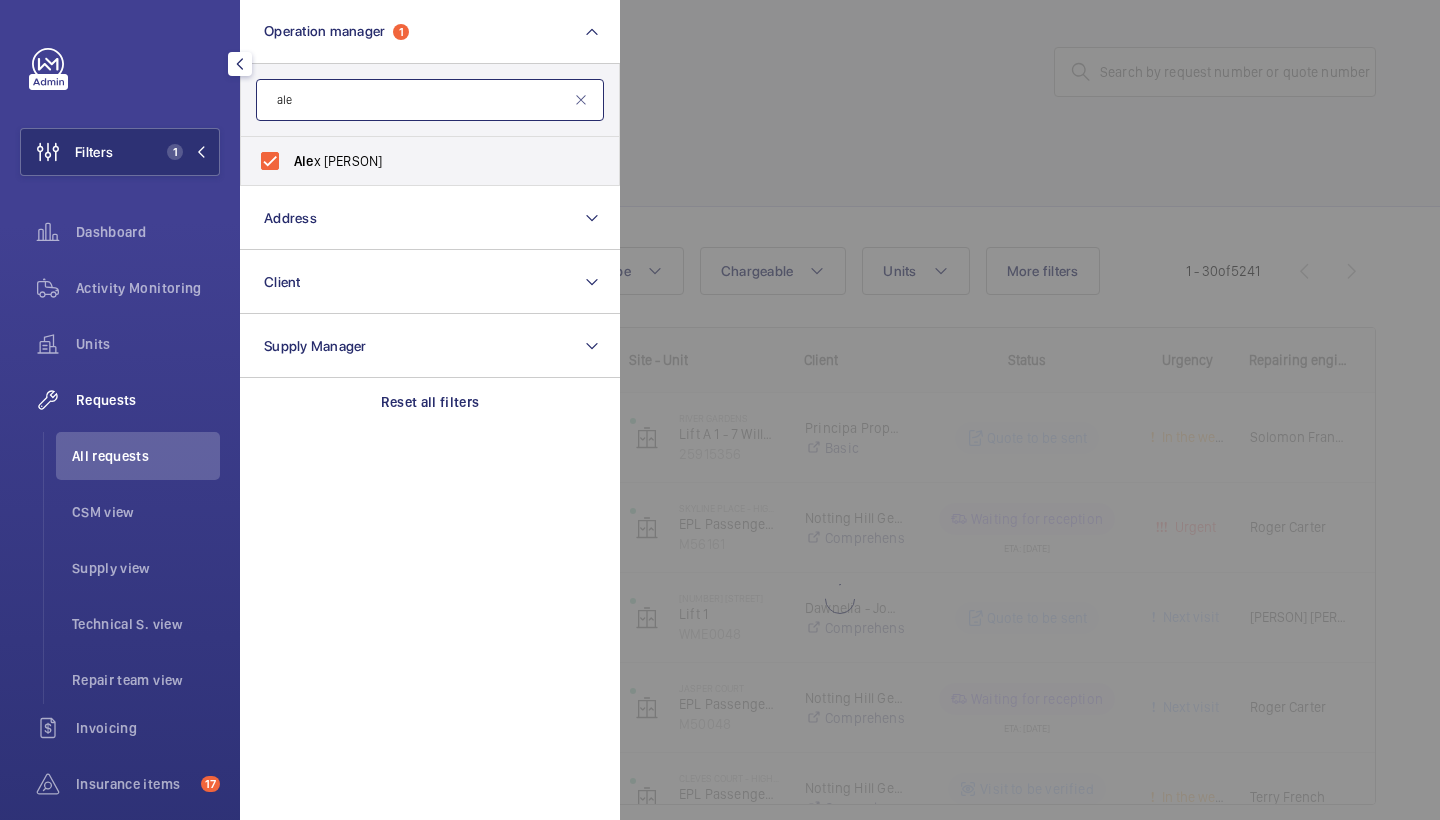 click on "ale" 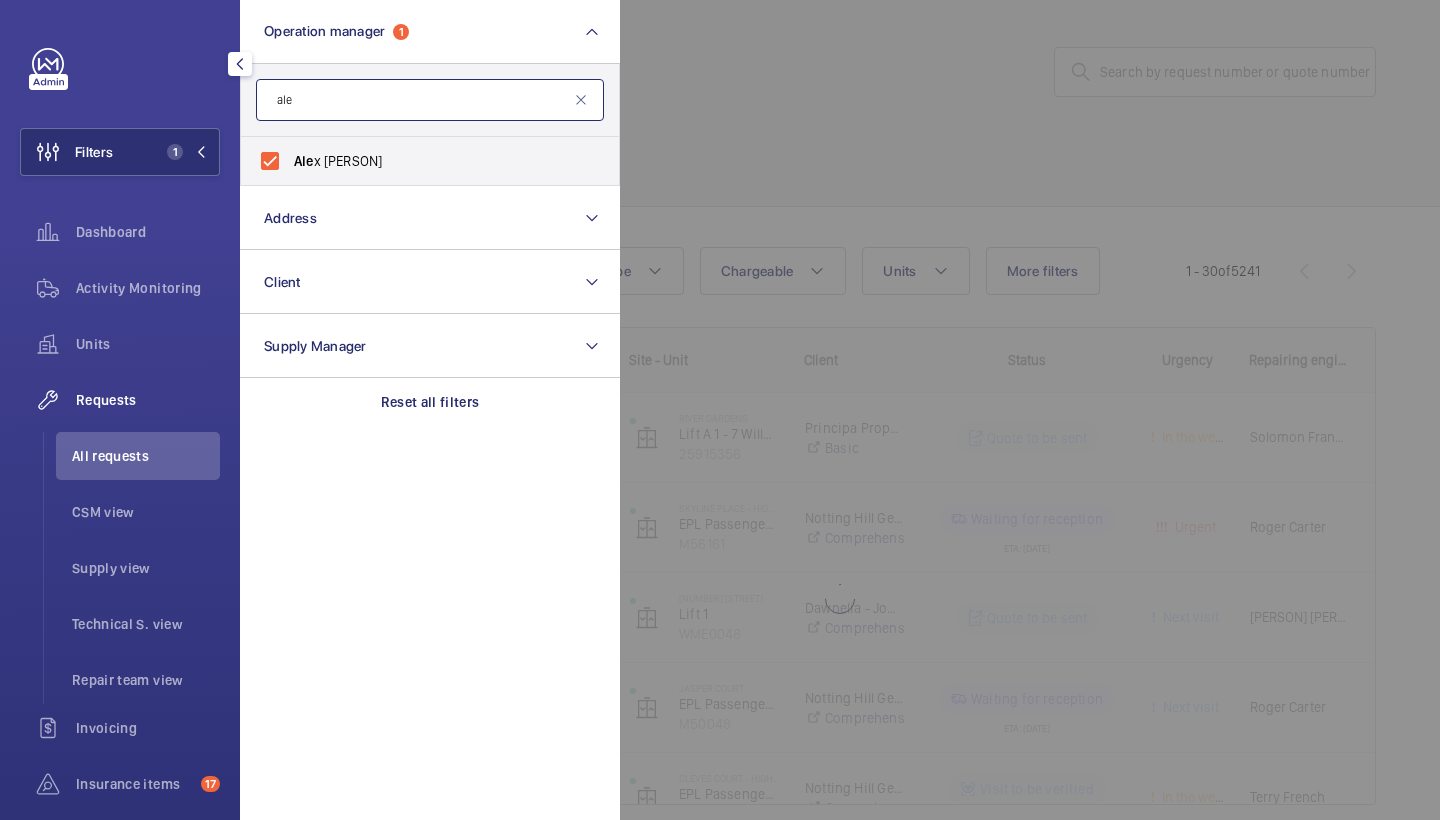 drag, startPoint x: 355, startPoint y: 102, endPoint x: 182, endPoint y: 102, distance: 173 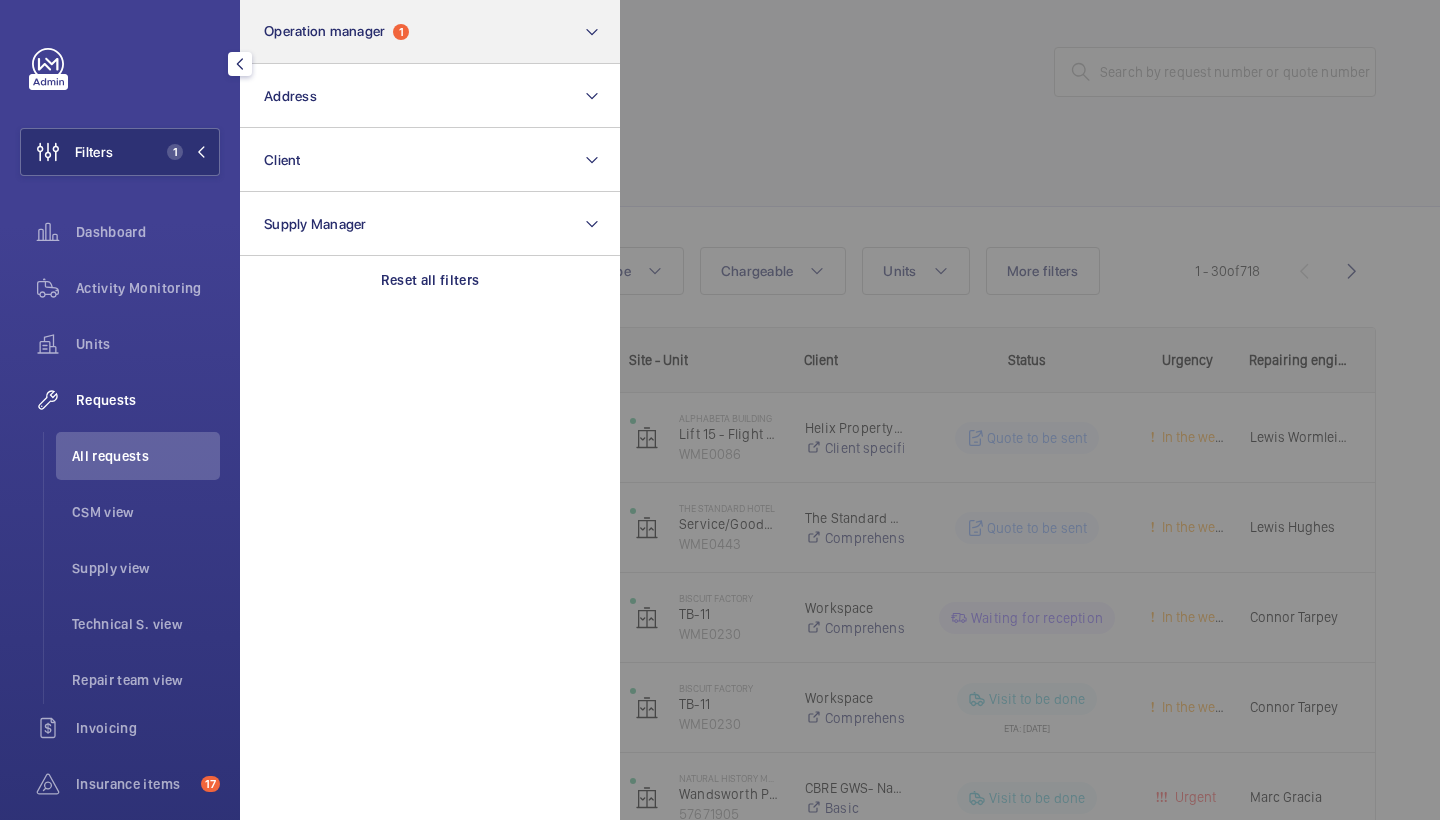 click on "Operation manager" 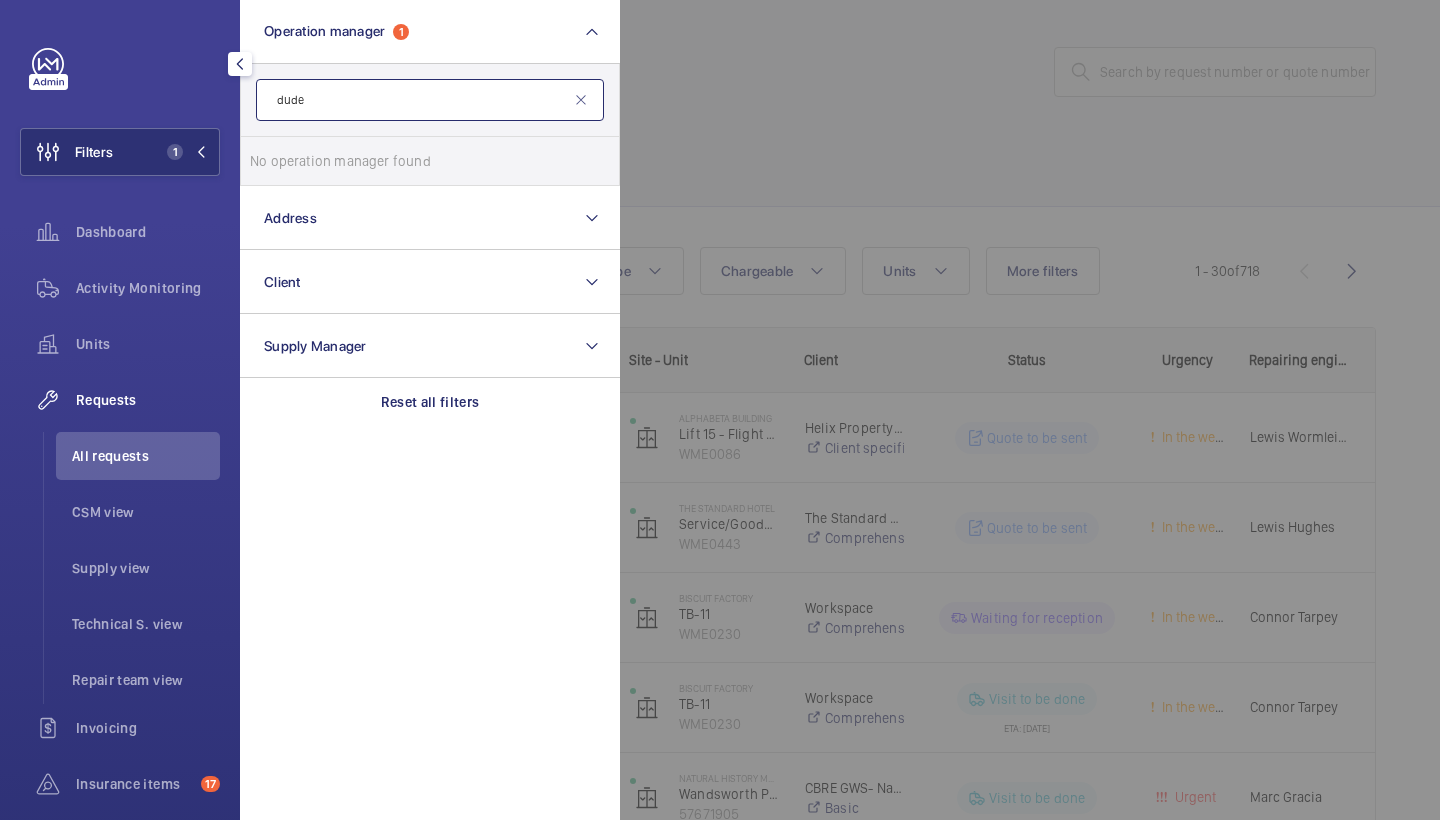 click on "dude" 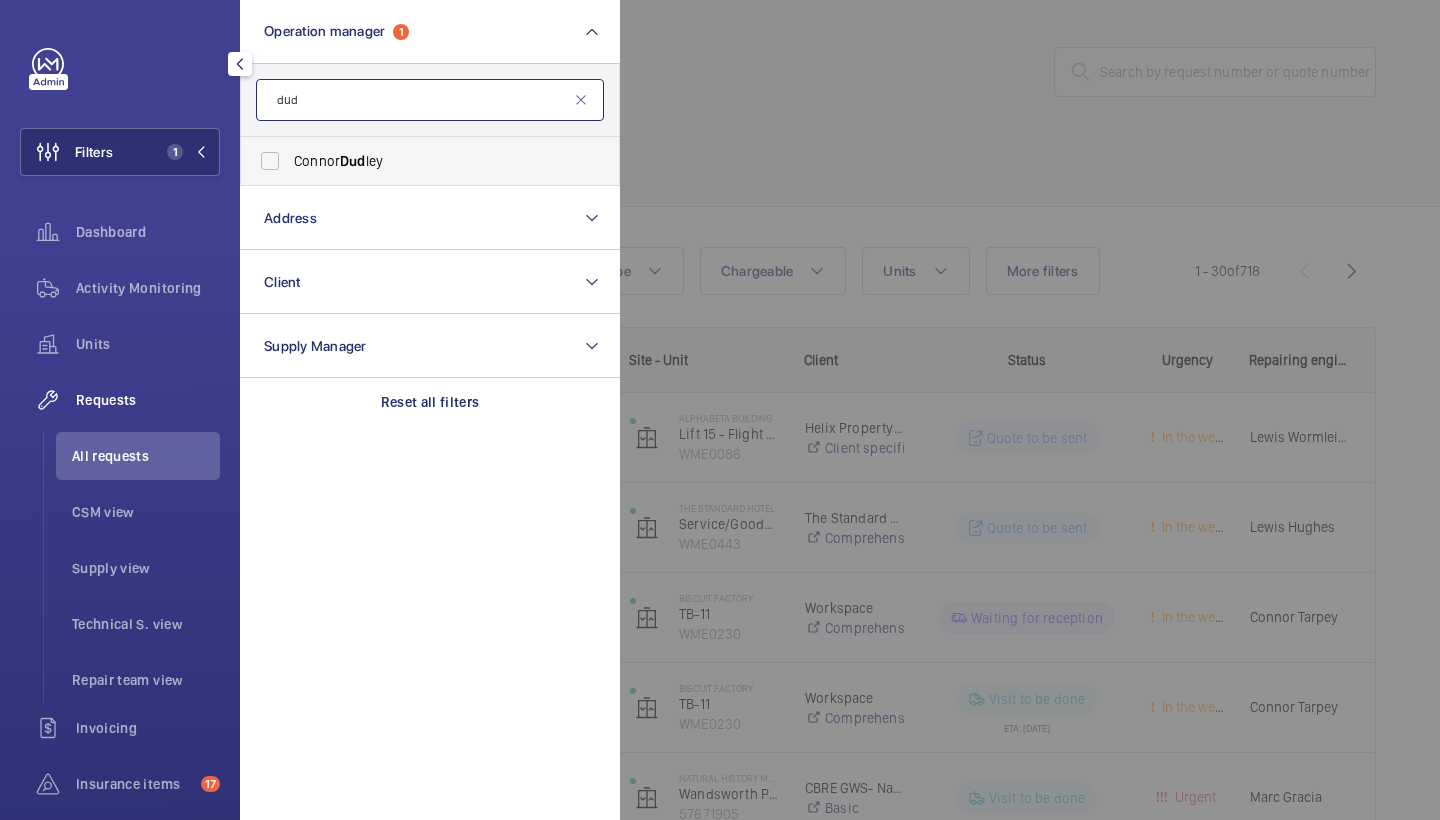 type on "dud" 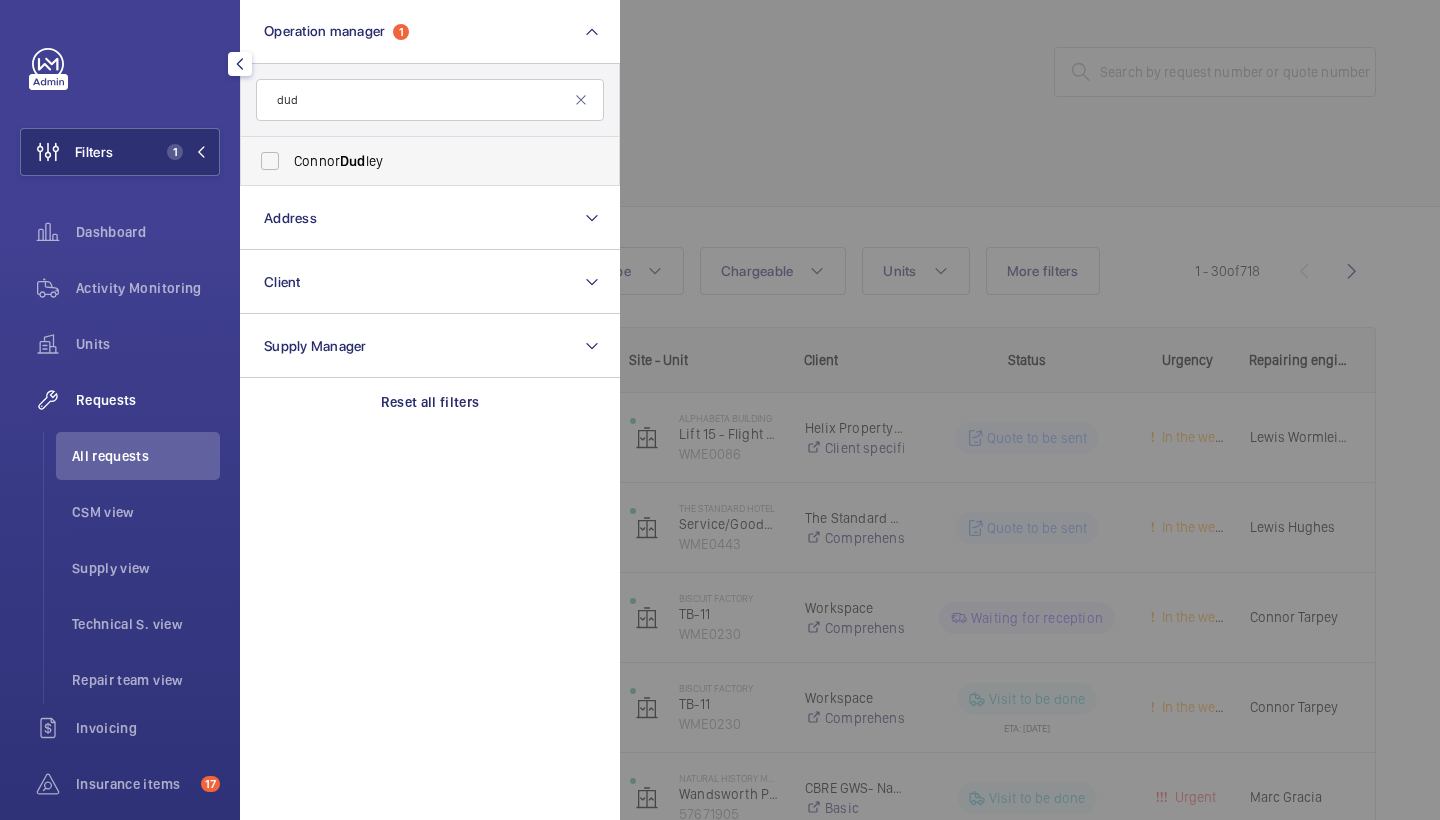 click on "Connor  Dud ley" at bounding box center (415, 161) 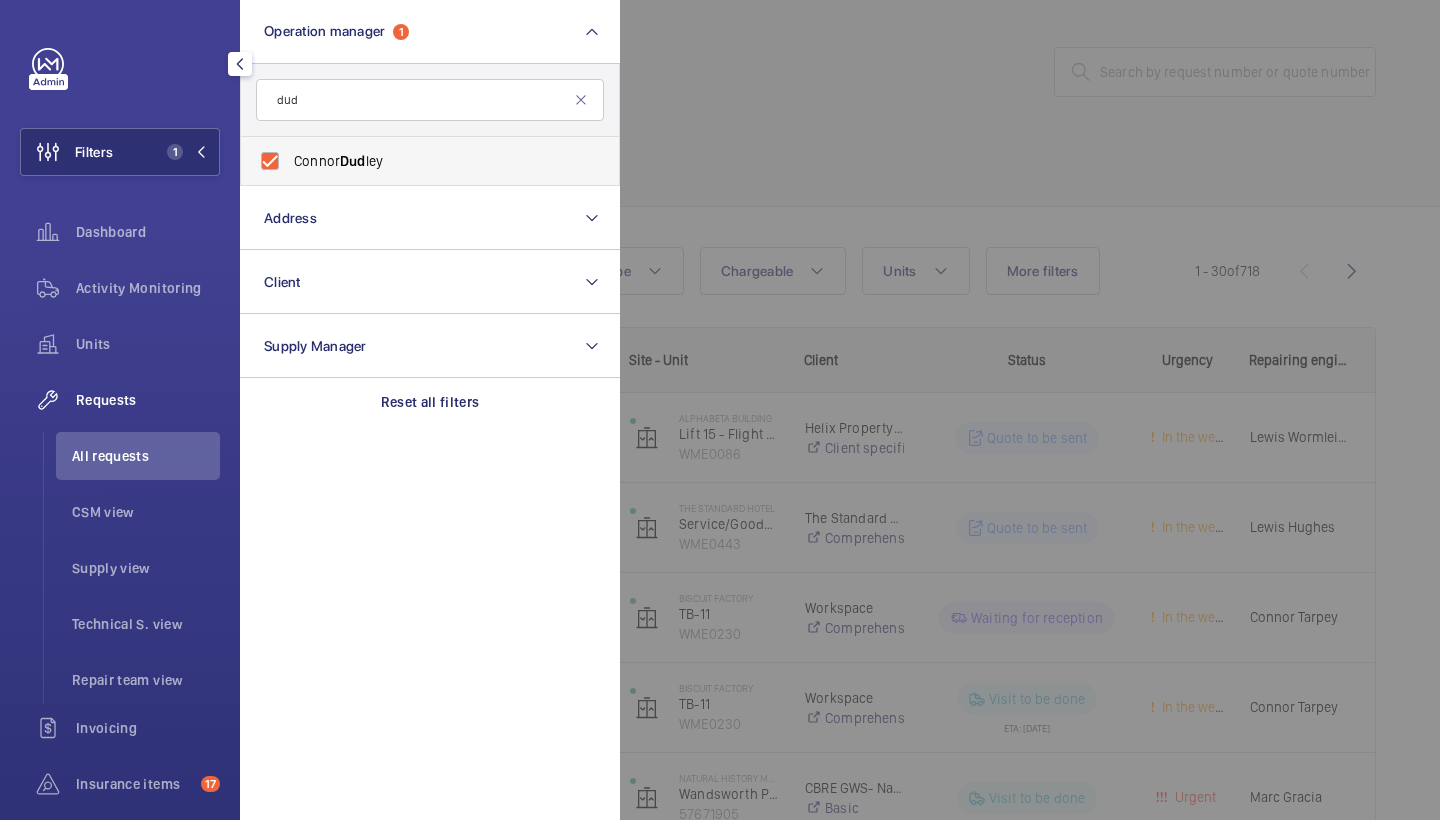 checkbox on "true" 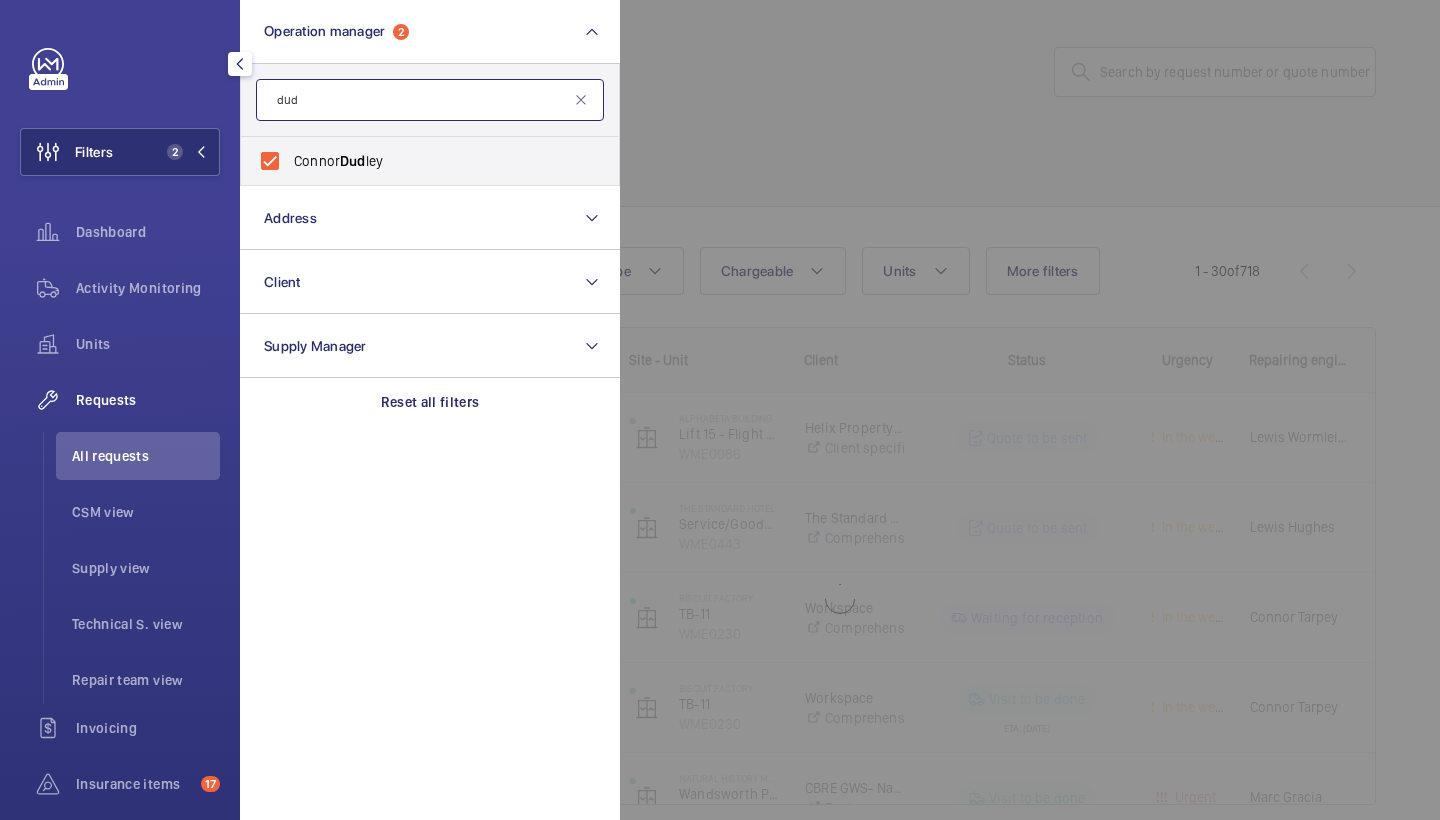 drag, startPoint x: 344, startPoint y: 102, endPoint x: 208, endPoint y: 101, distance: 136.00368 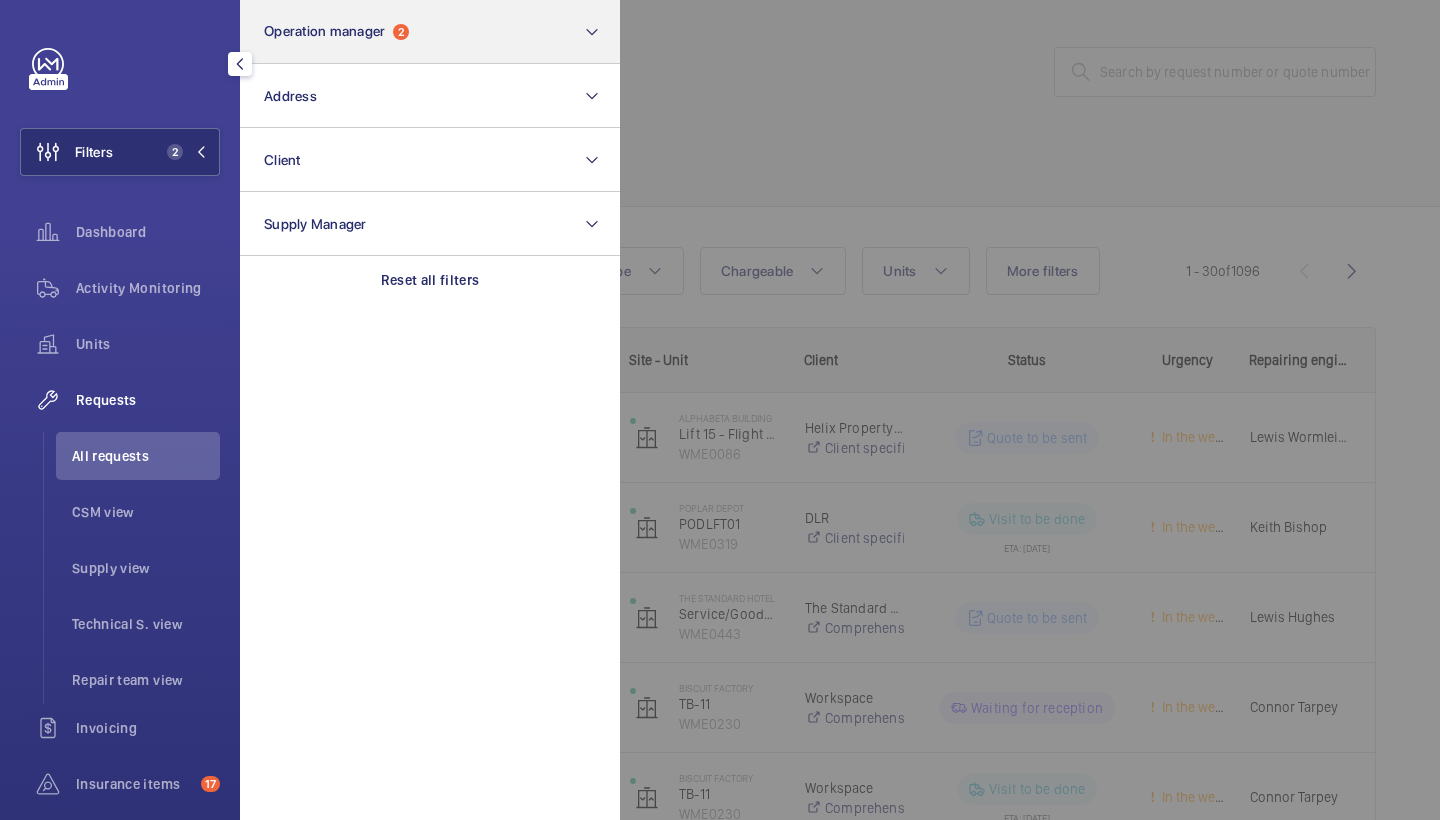 click on "Operation manager" 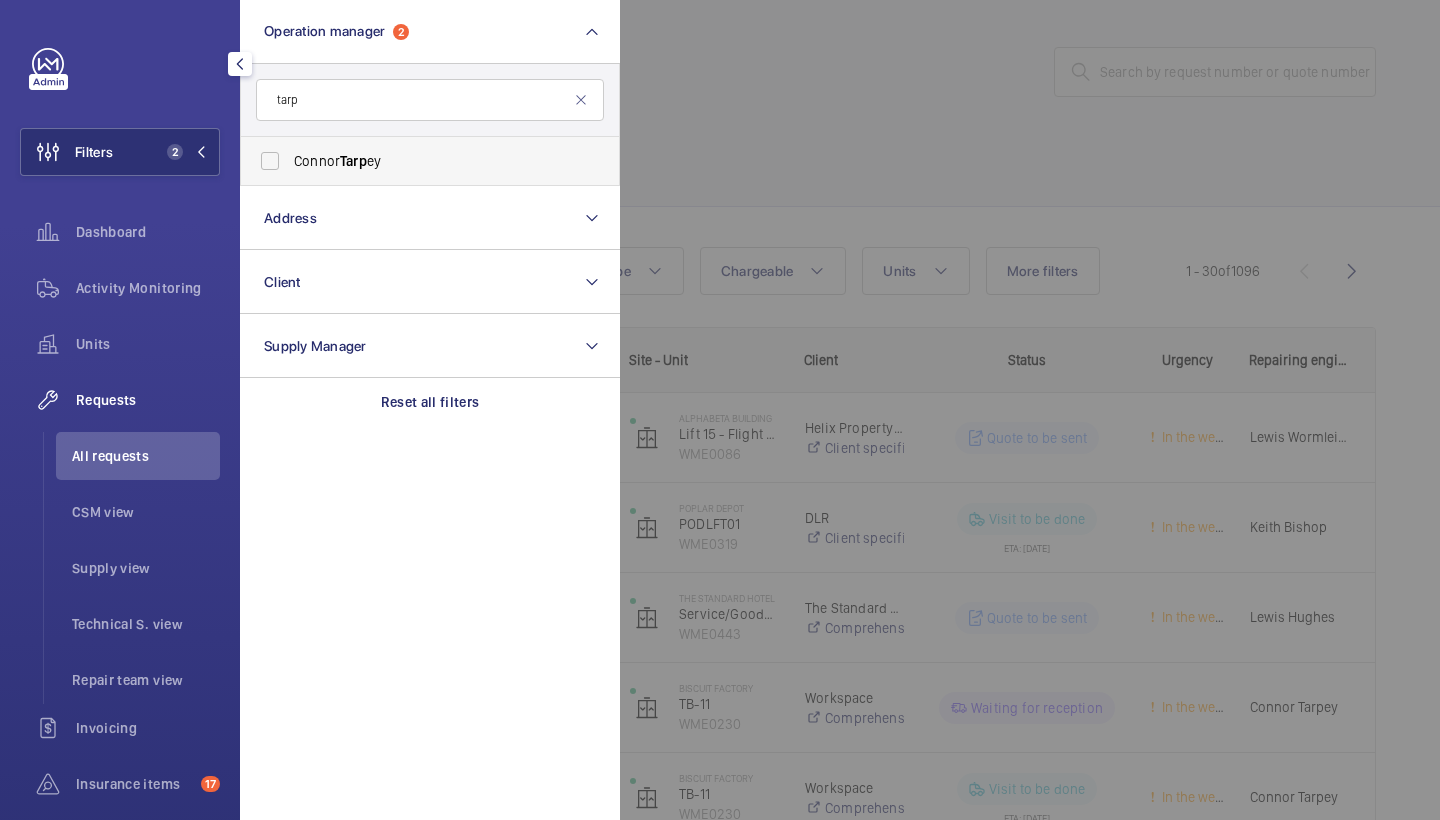 type on "tarp" 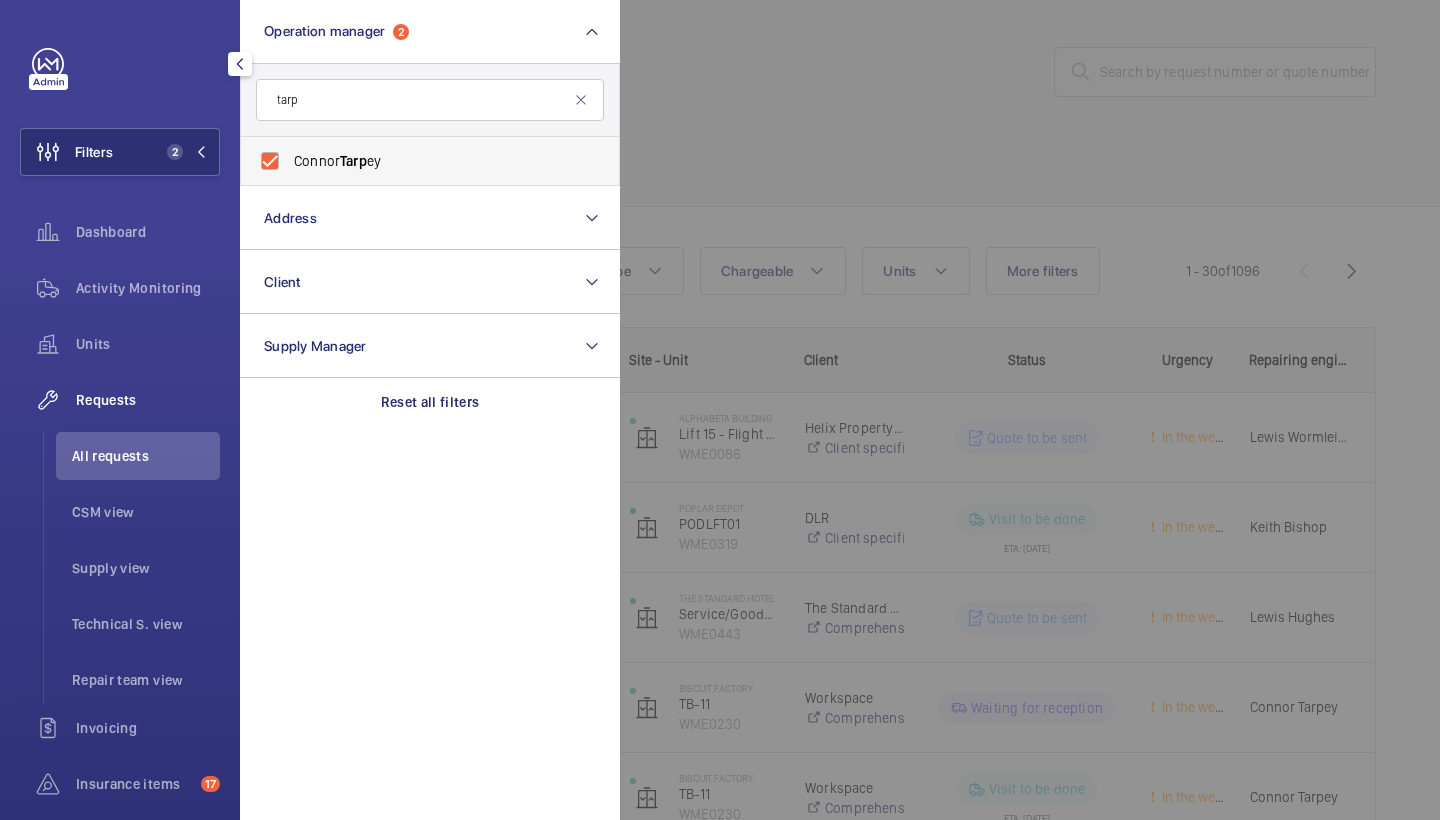 checkbox on "true" 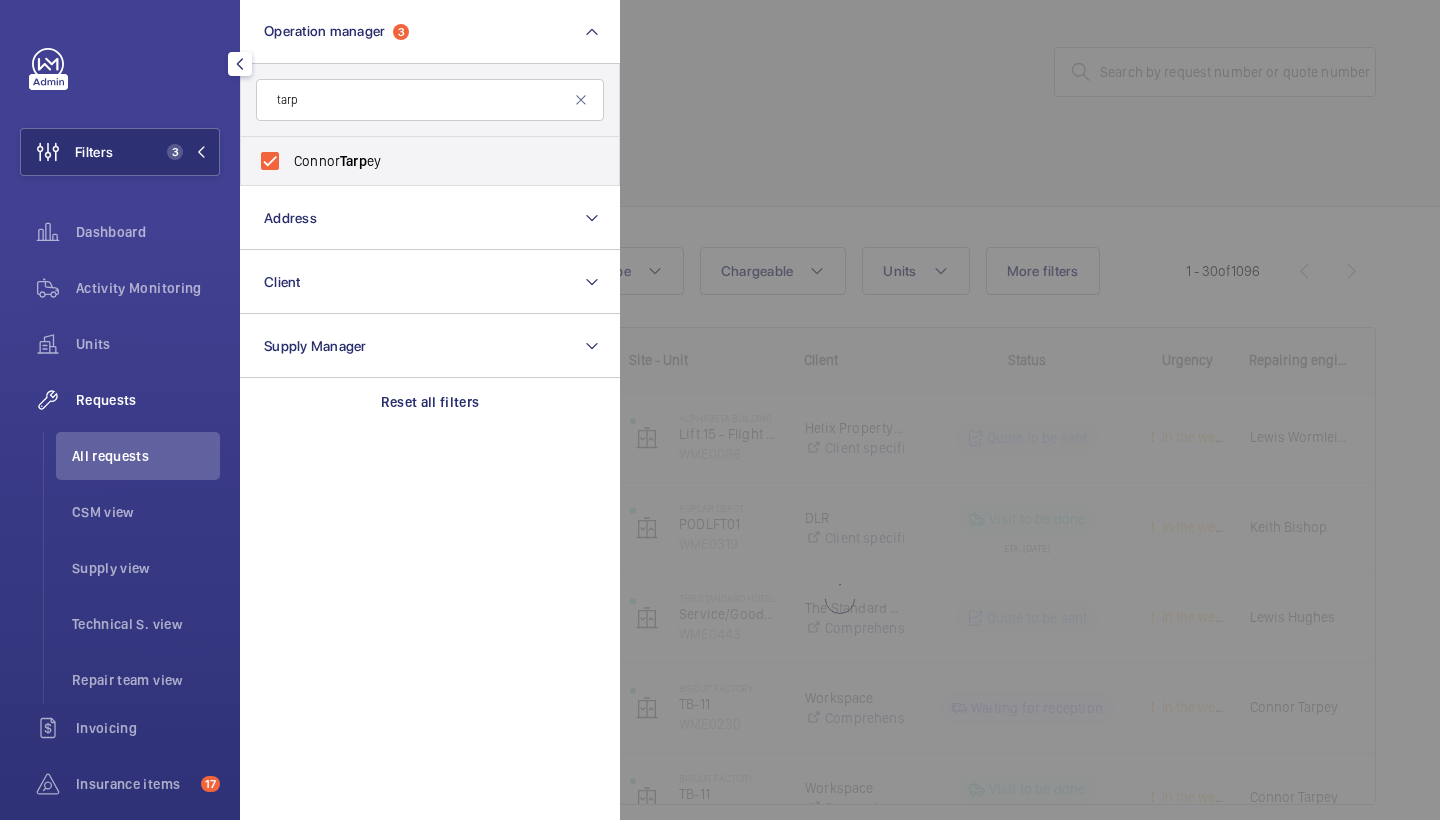 click 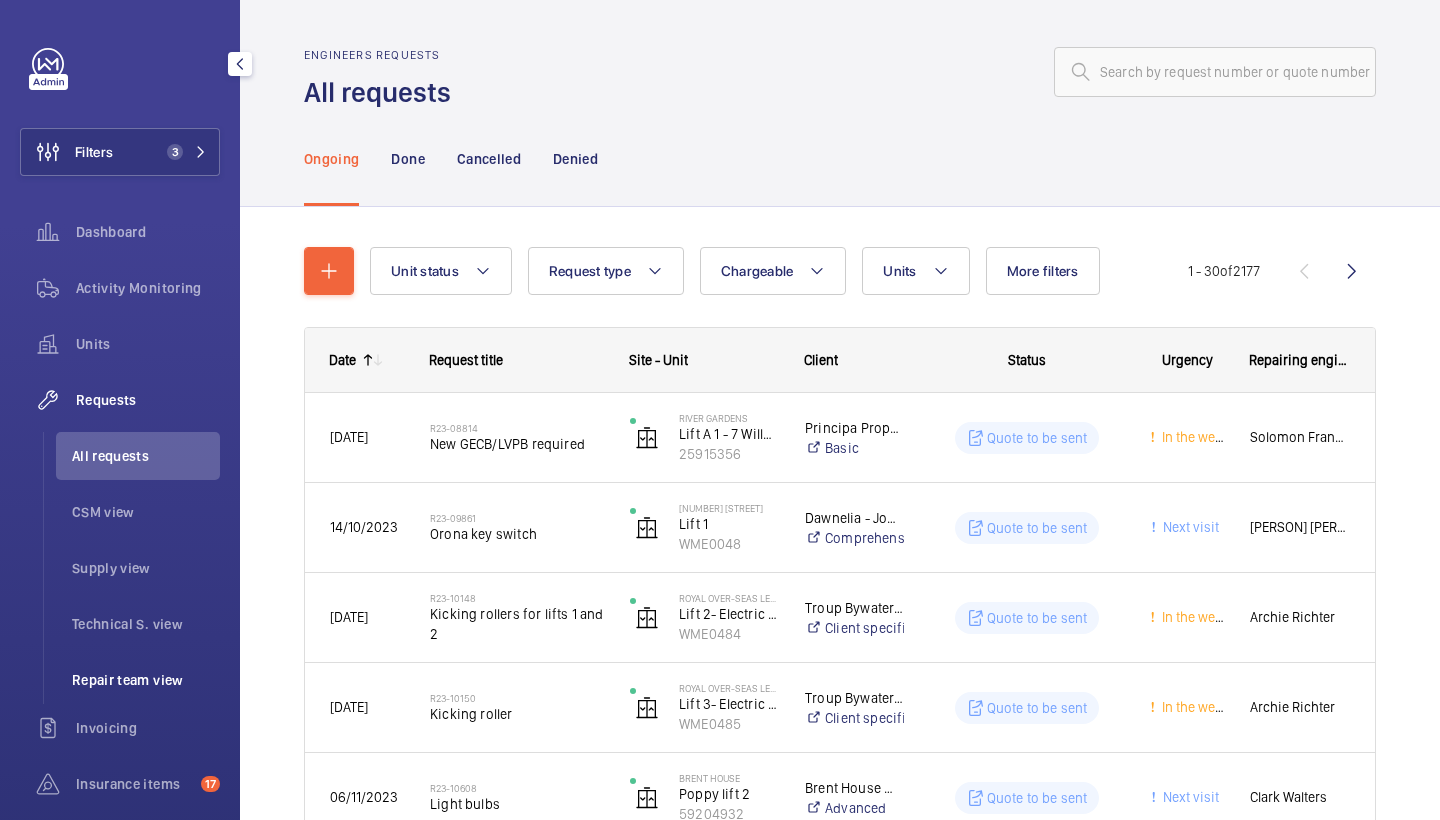 click on "Repair team view" 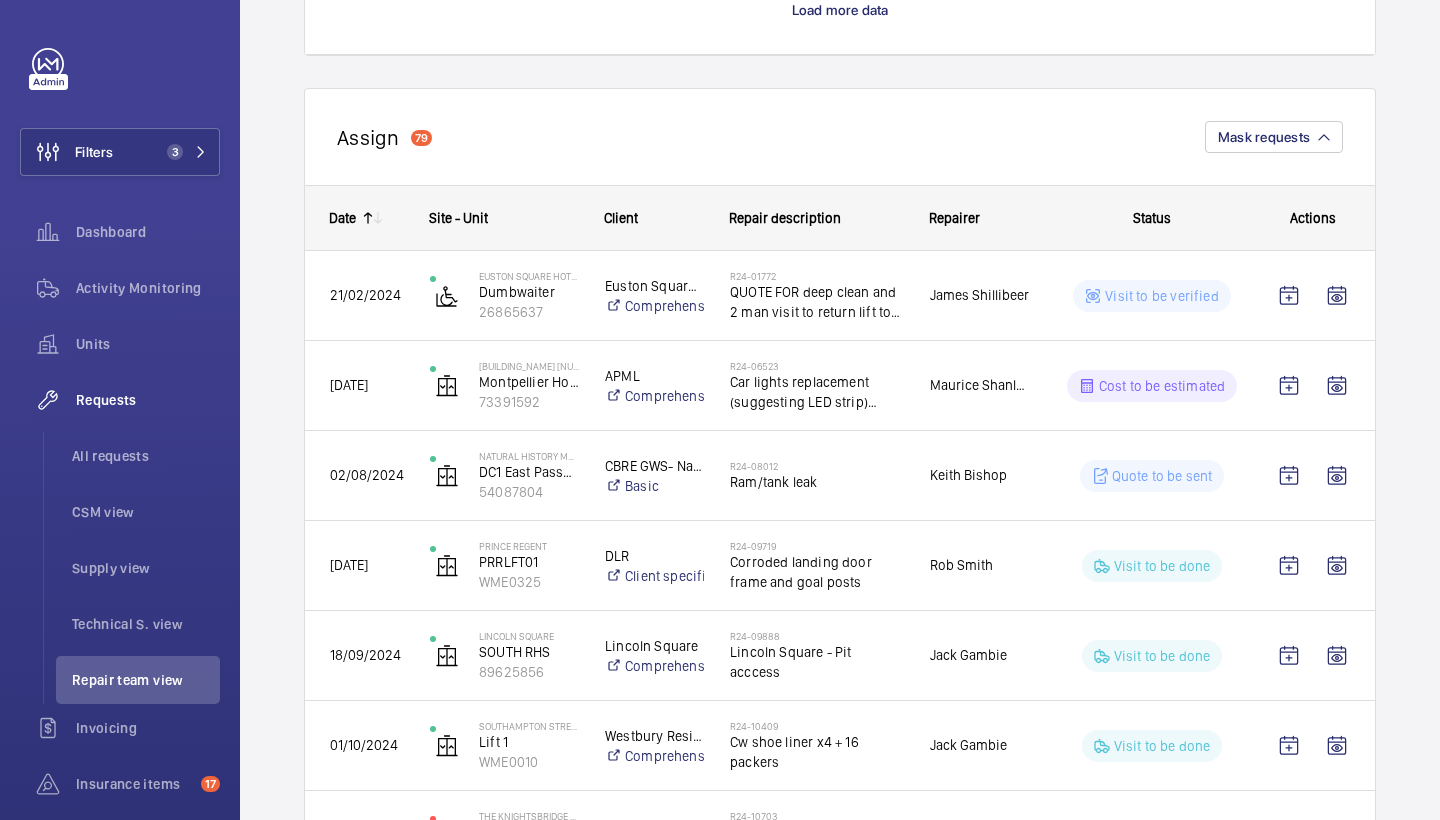 scroll, scrollTop: 2100, scrollLeft: 0, axis: vertical 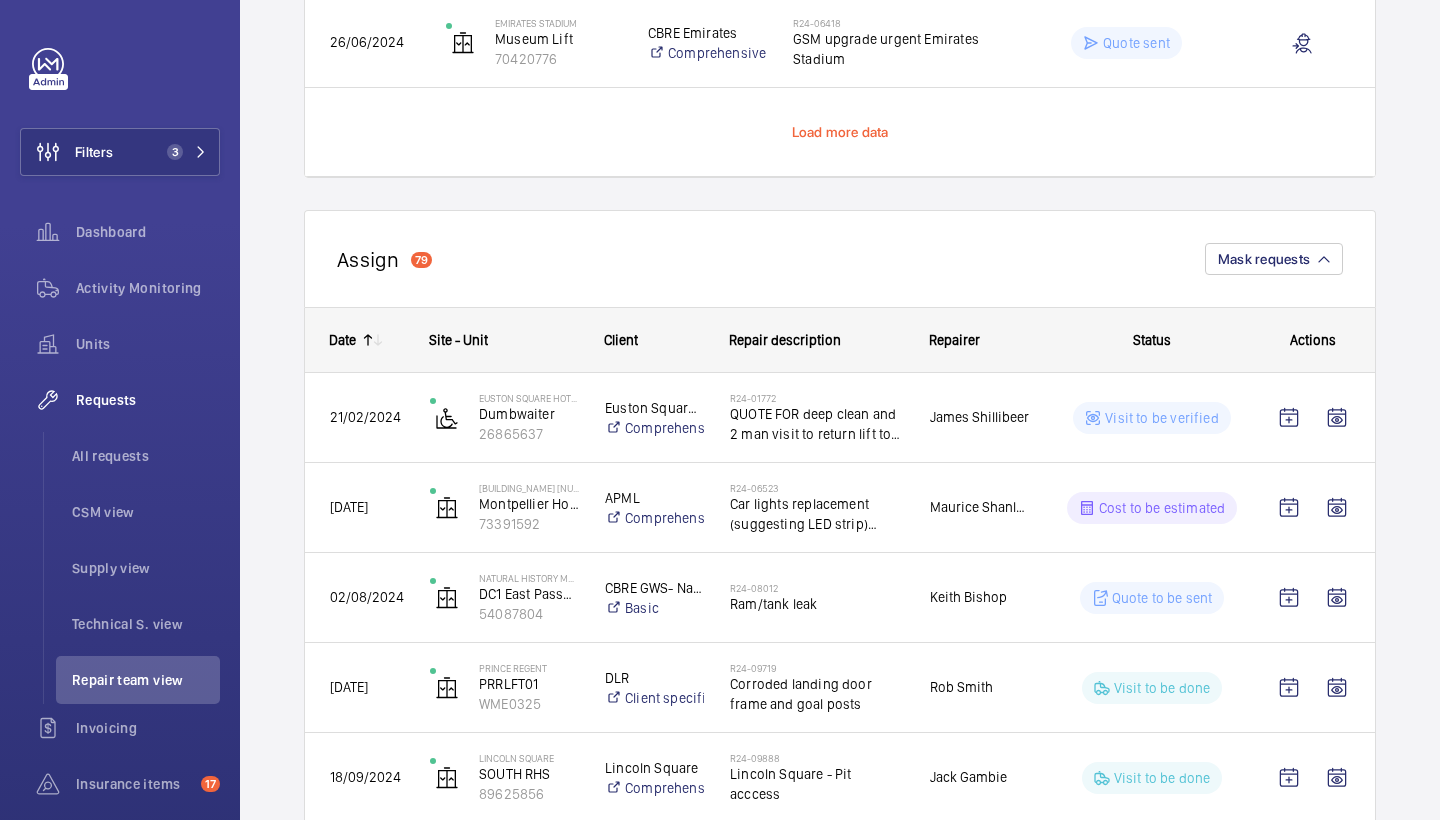 click on "Load more data" 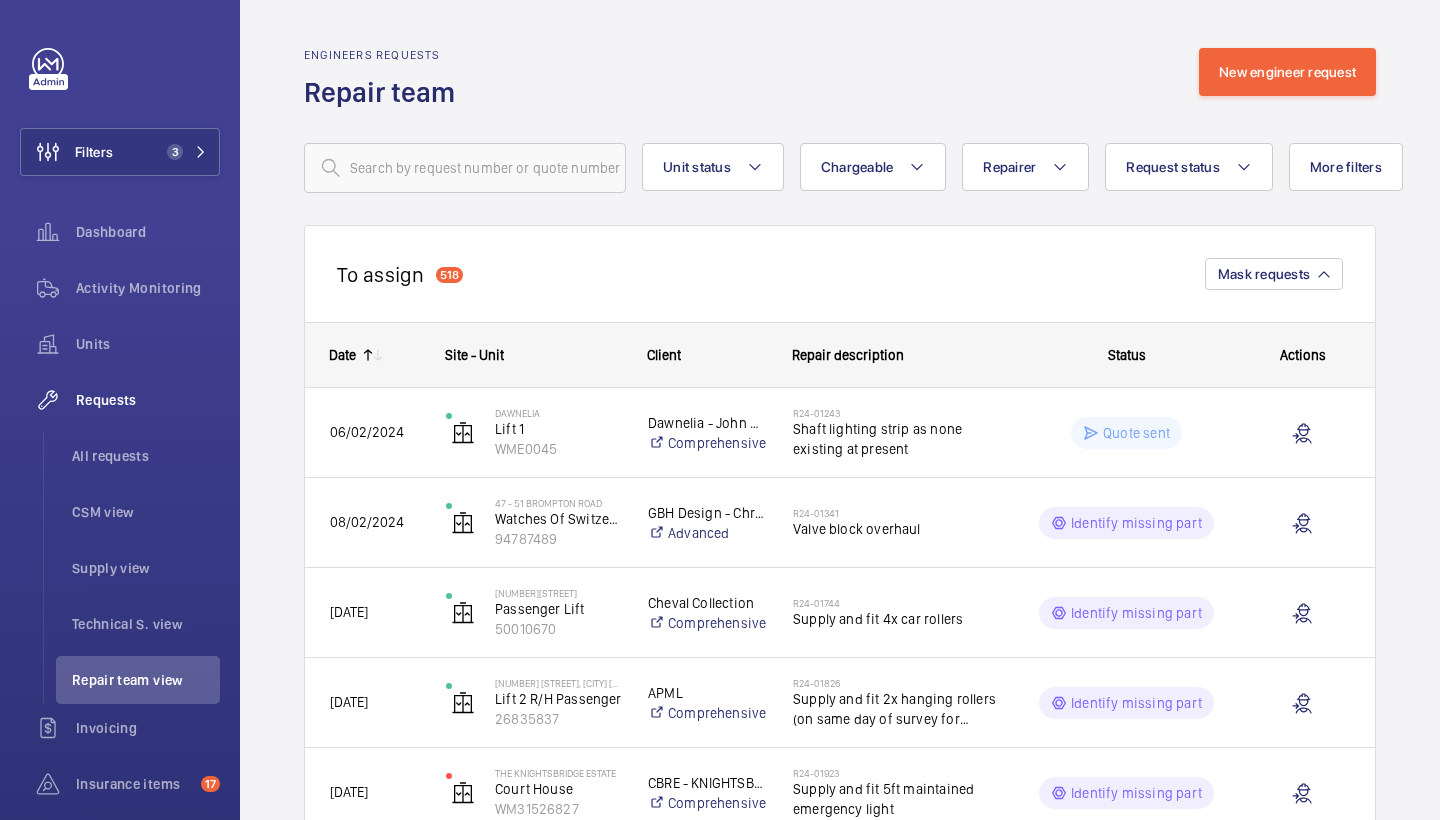 scroll, scrollTop: 0, scrollLeft: 0, axis: both 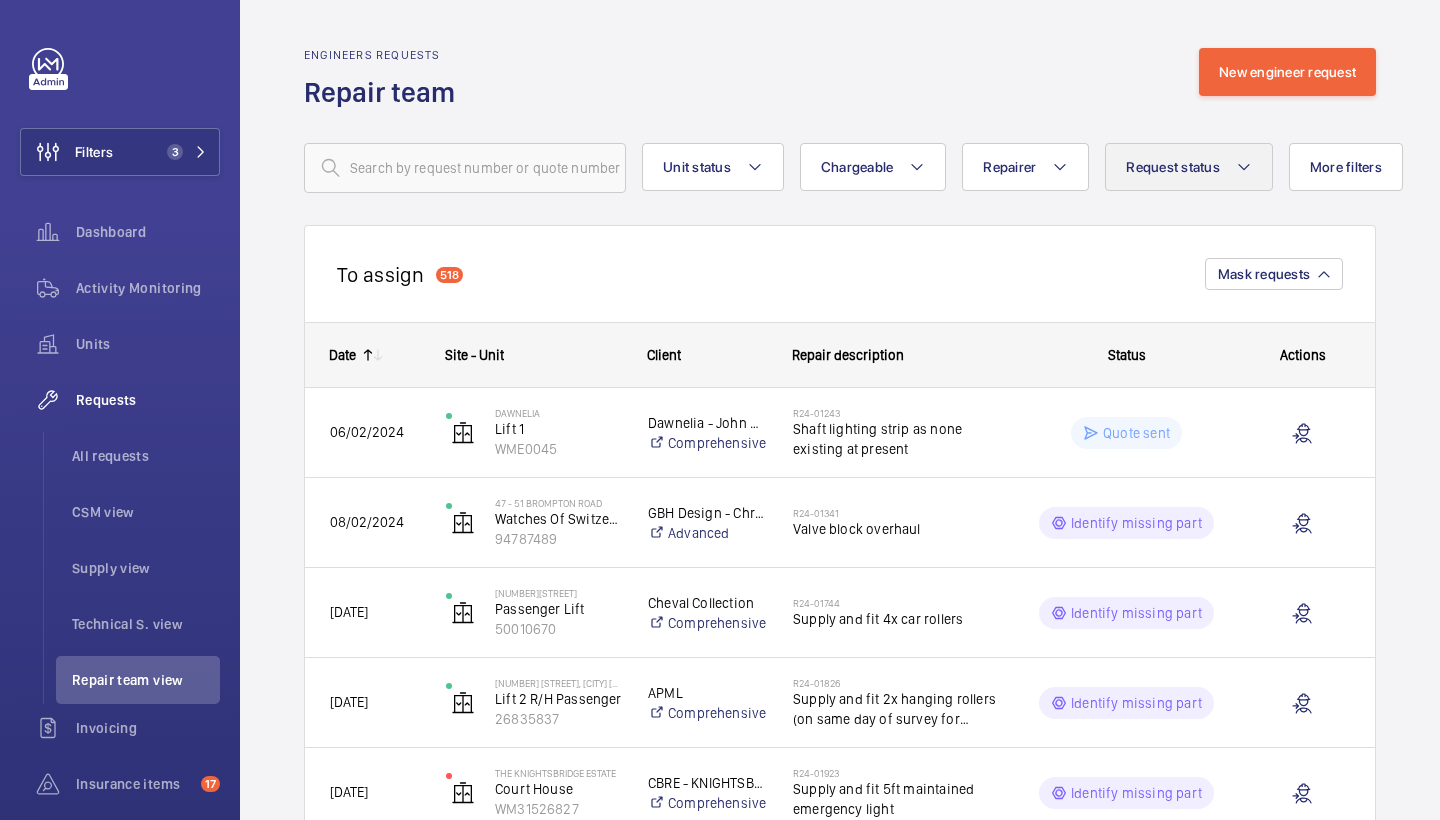 click on "Request status" 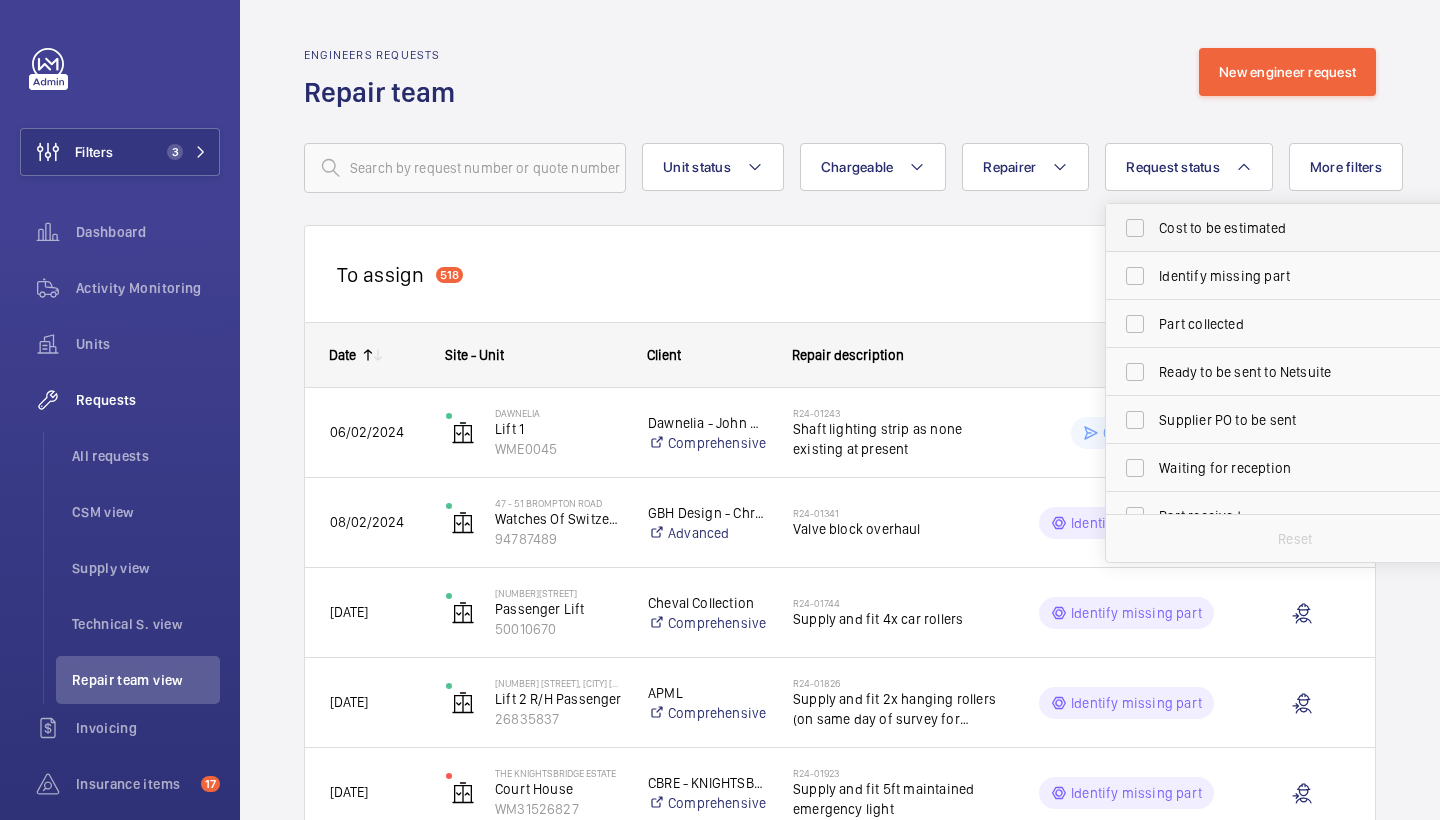 click on "Cost to be estimated" at bounding box center (1296, 228) 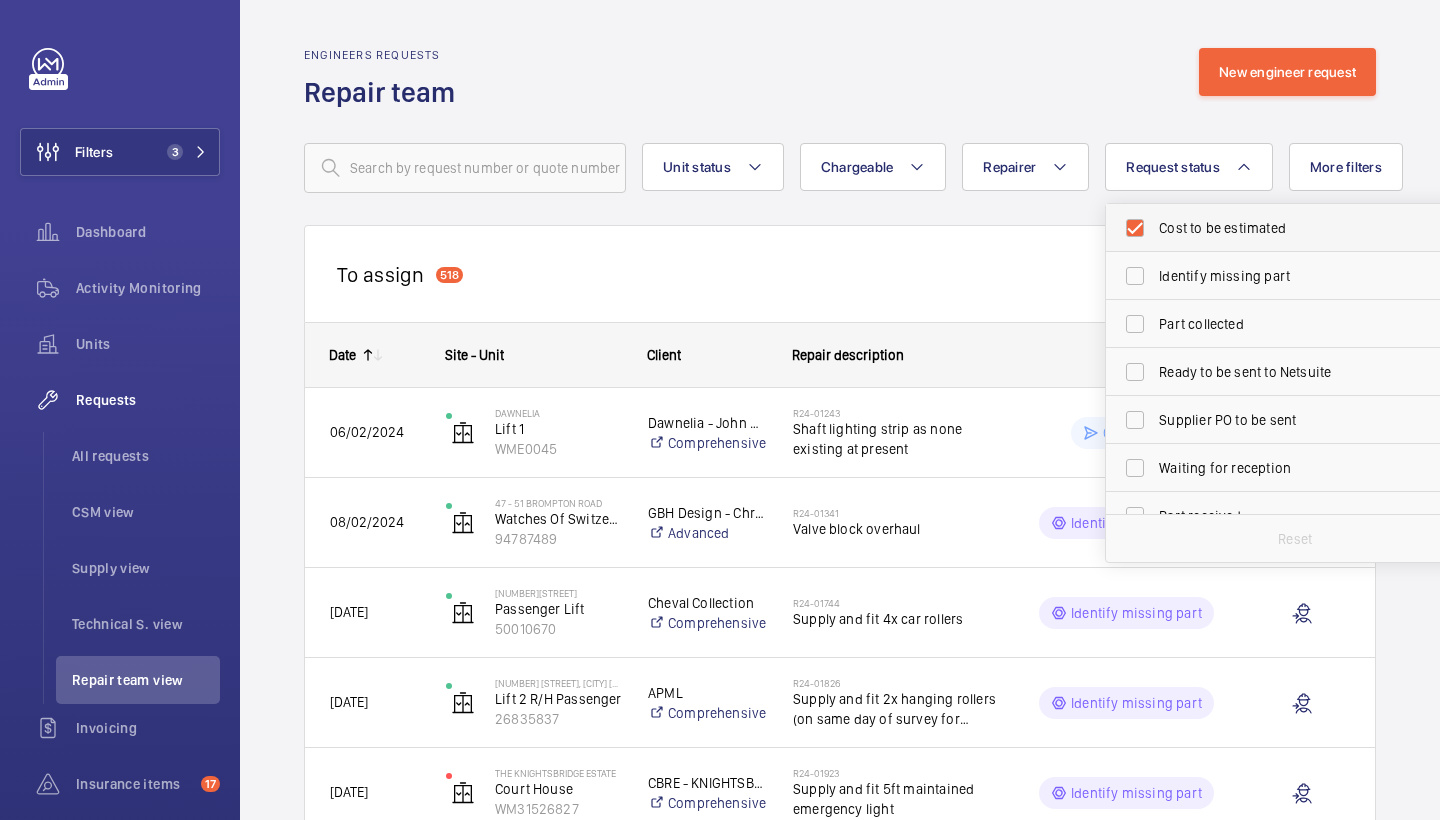checkbox on "true" 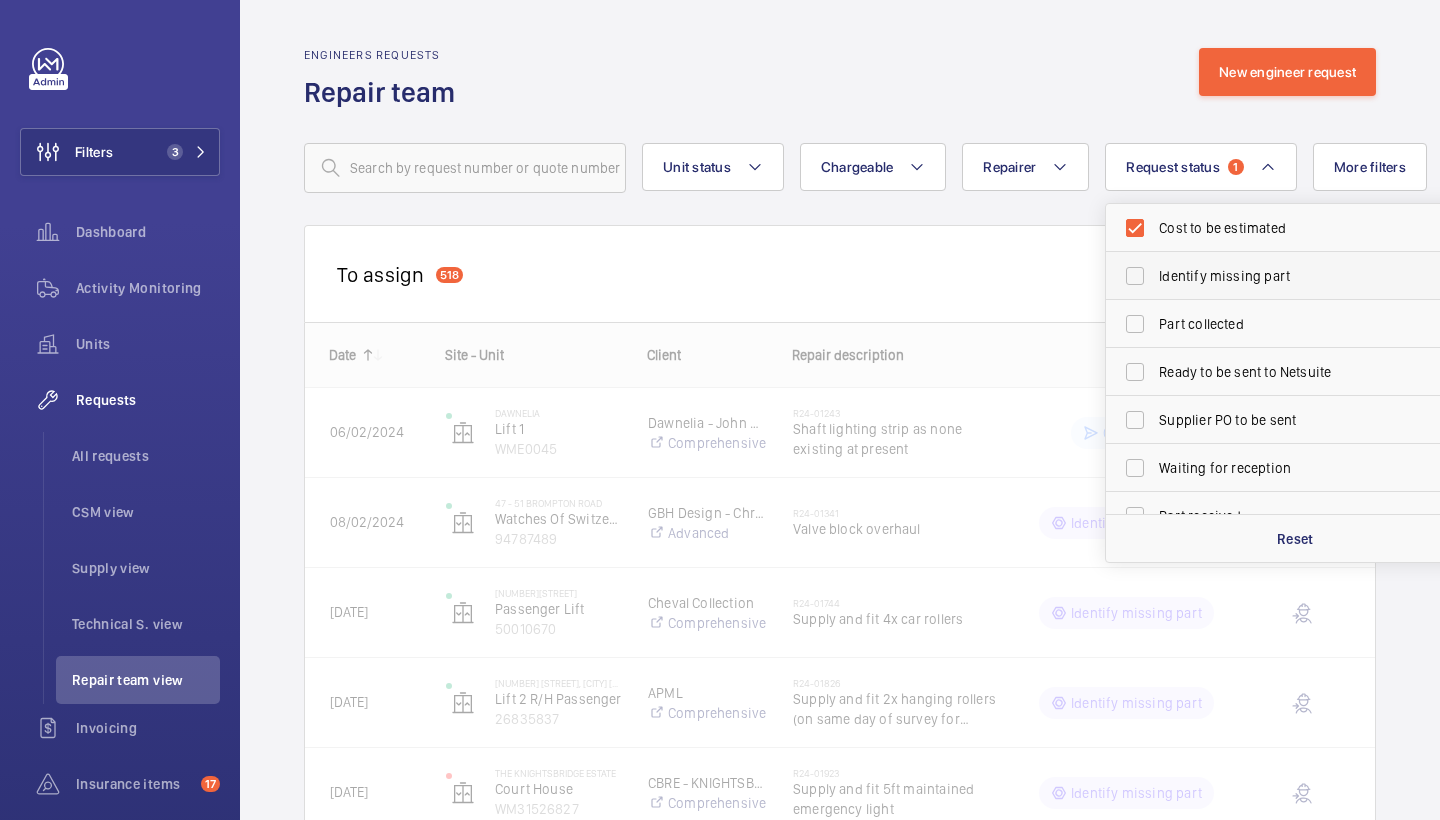 click on "Identify missing part" at bounding box center (1296, 276) 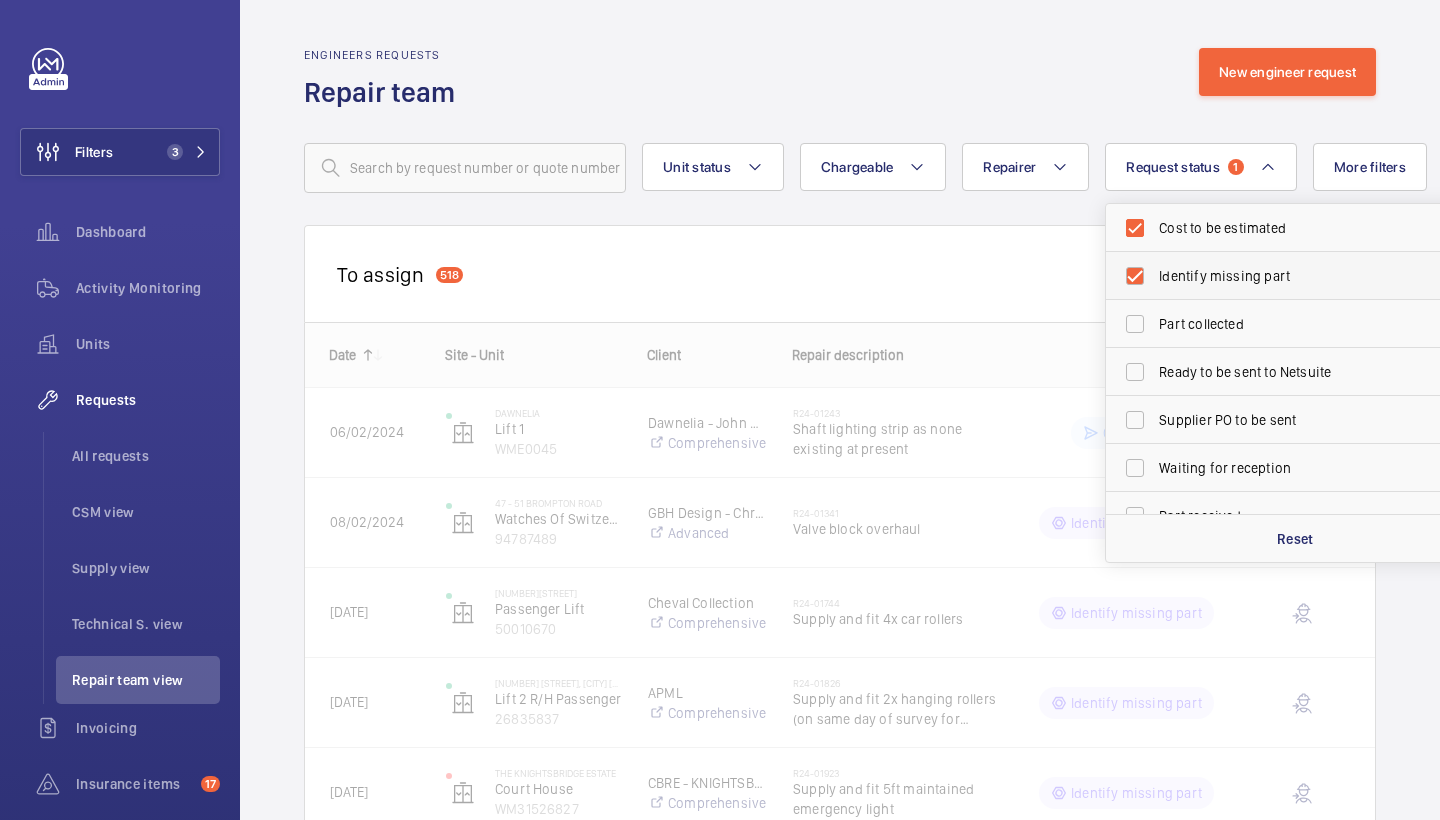 checkbox on "true" 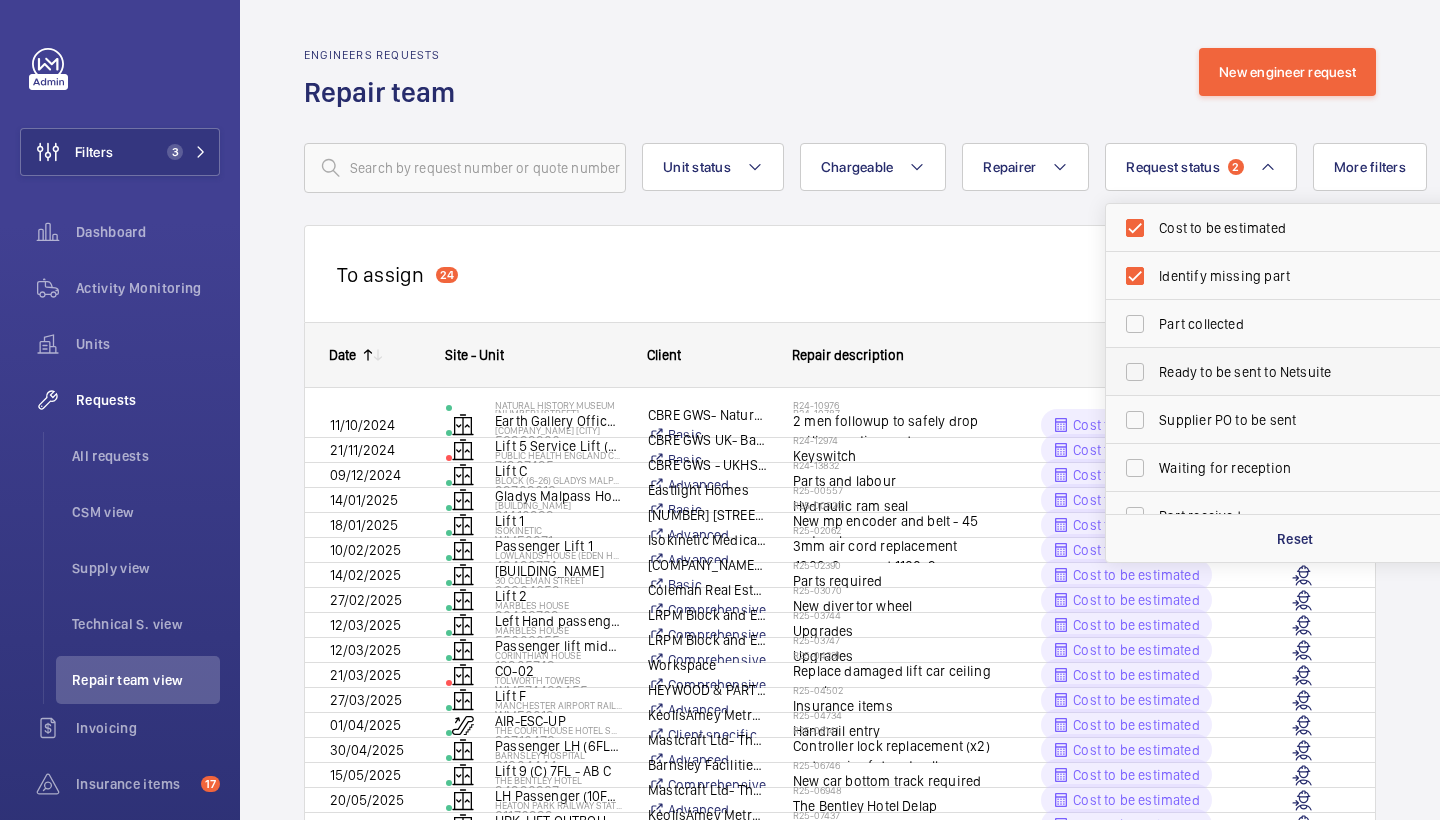 click on "Ready to be sent to Netsuite" at bounding box center [1296, 372] 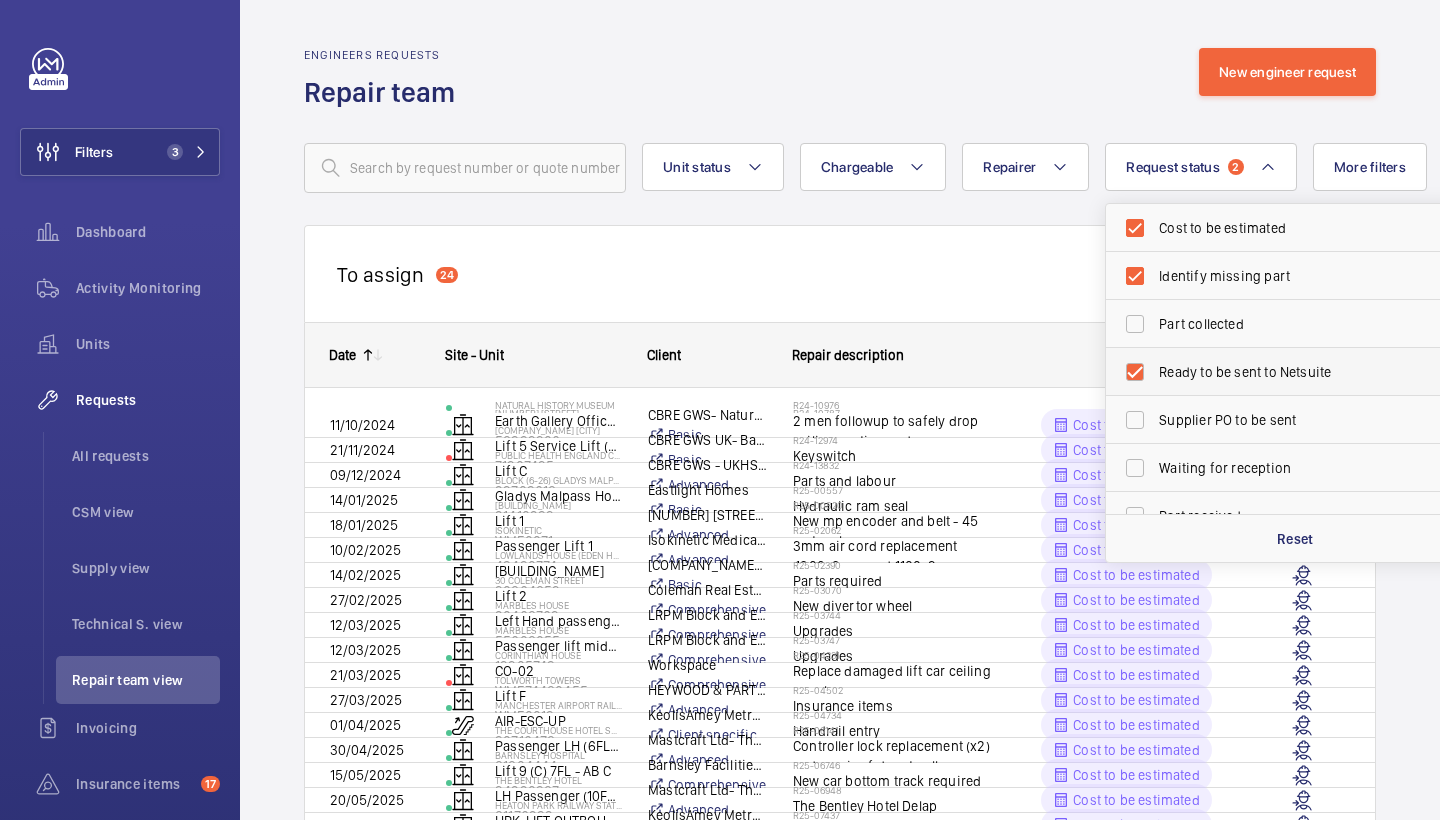 checkbox on "true" 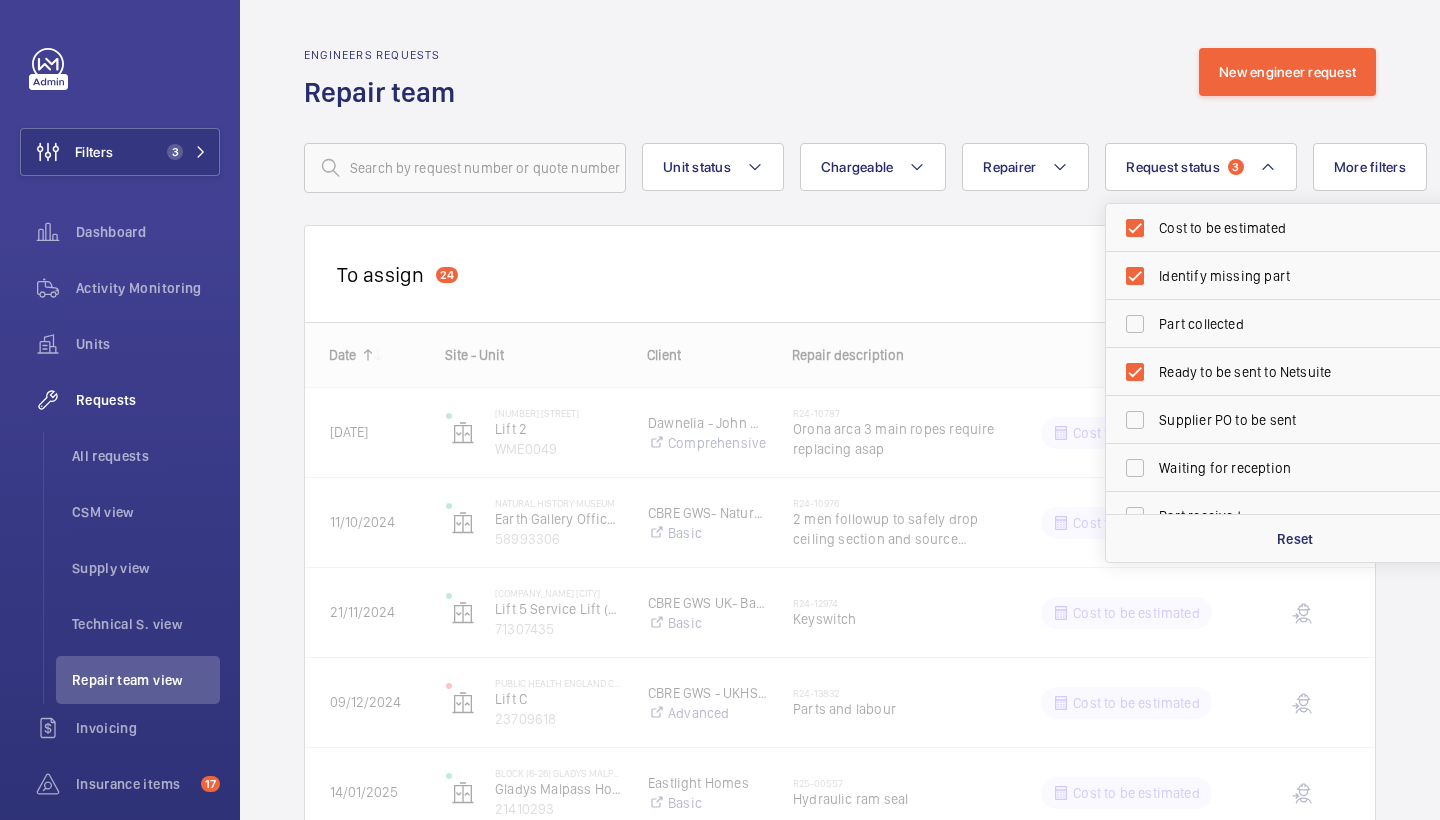 click on "Engineers requests  Repair team  New engineer request" 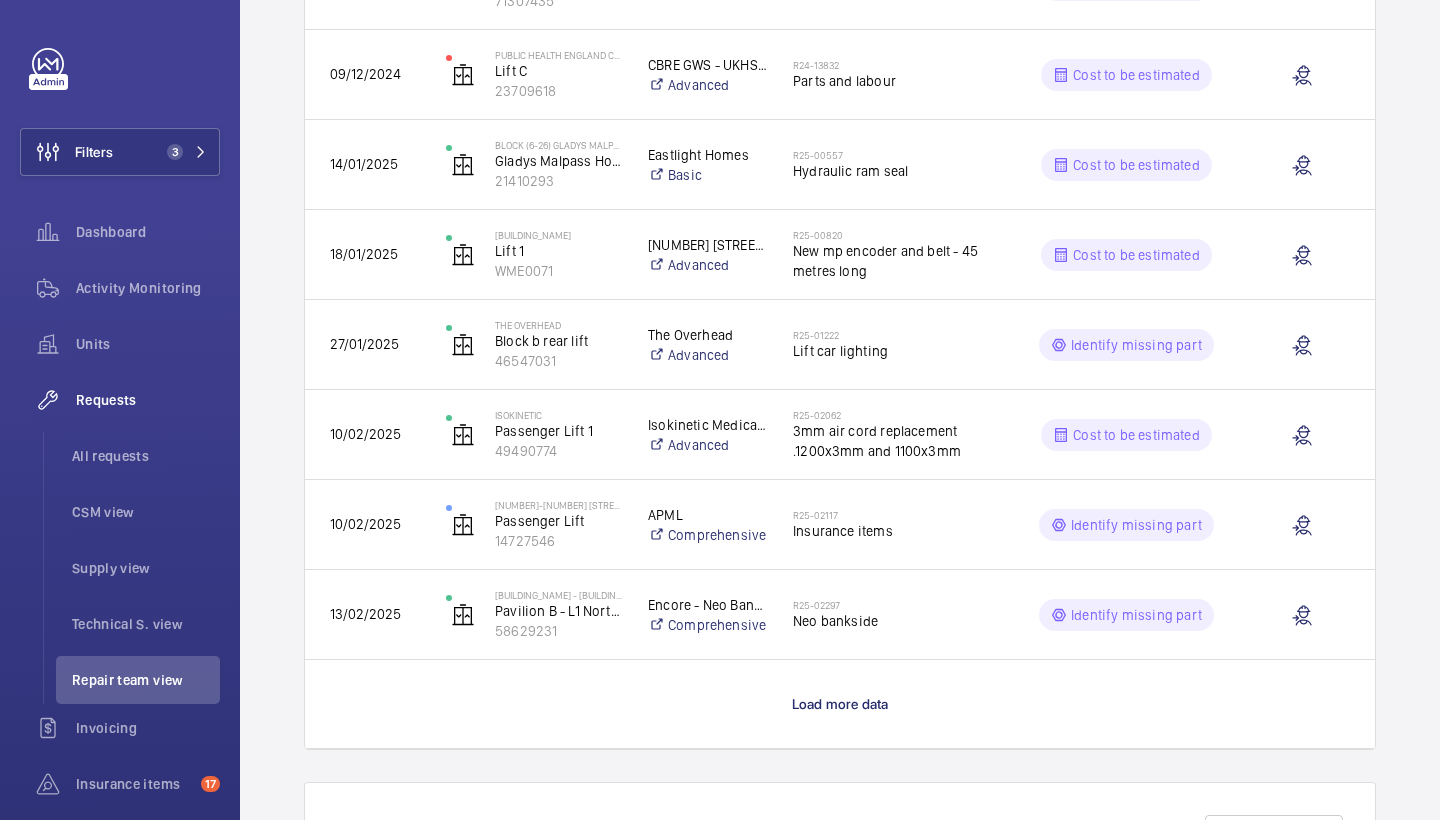 scroll, scrollTop: 1769, scrollLeft: 0, axis: vertical 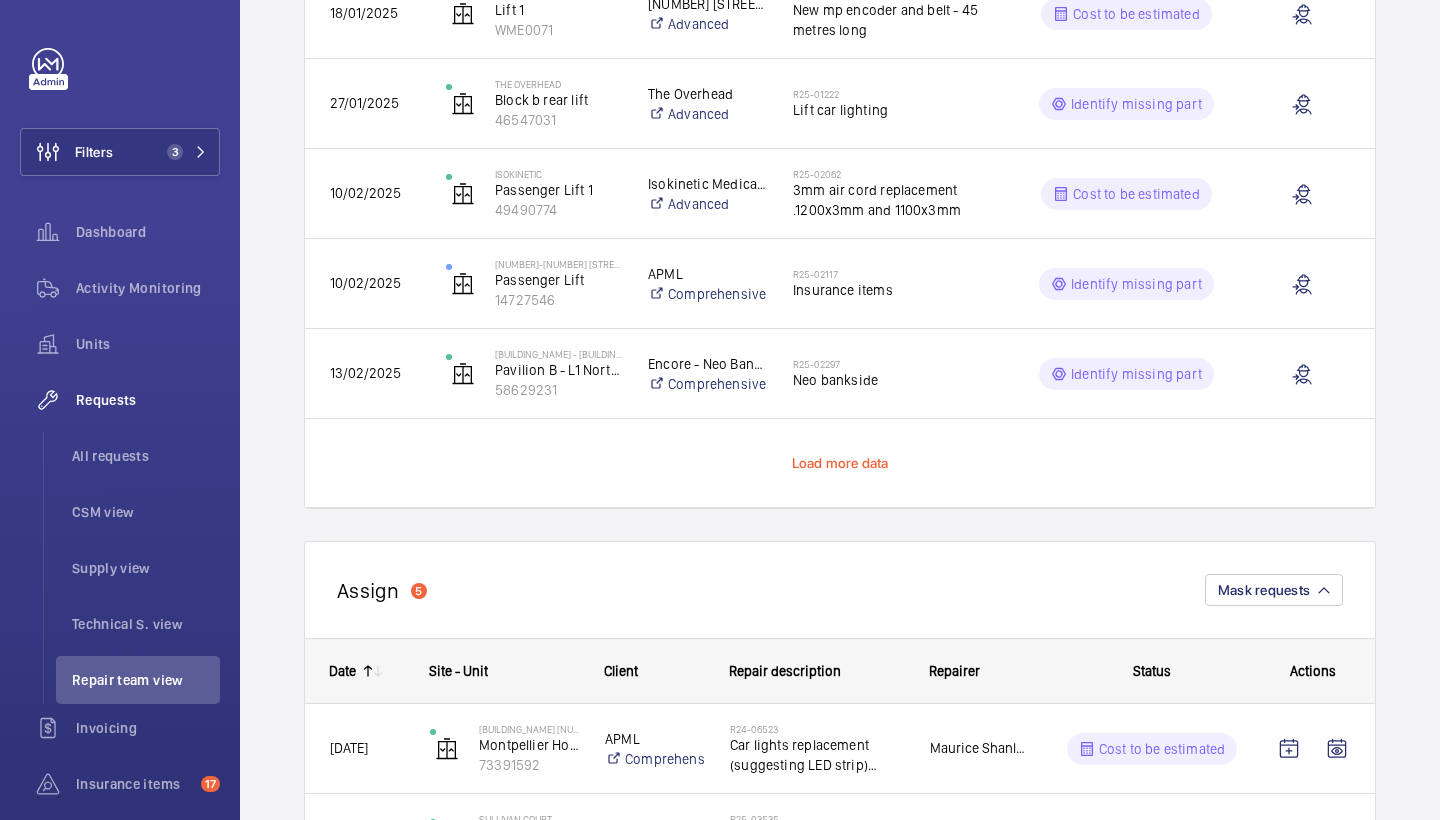 click on "Load more data" 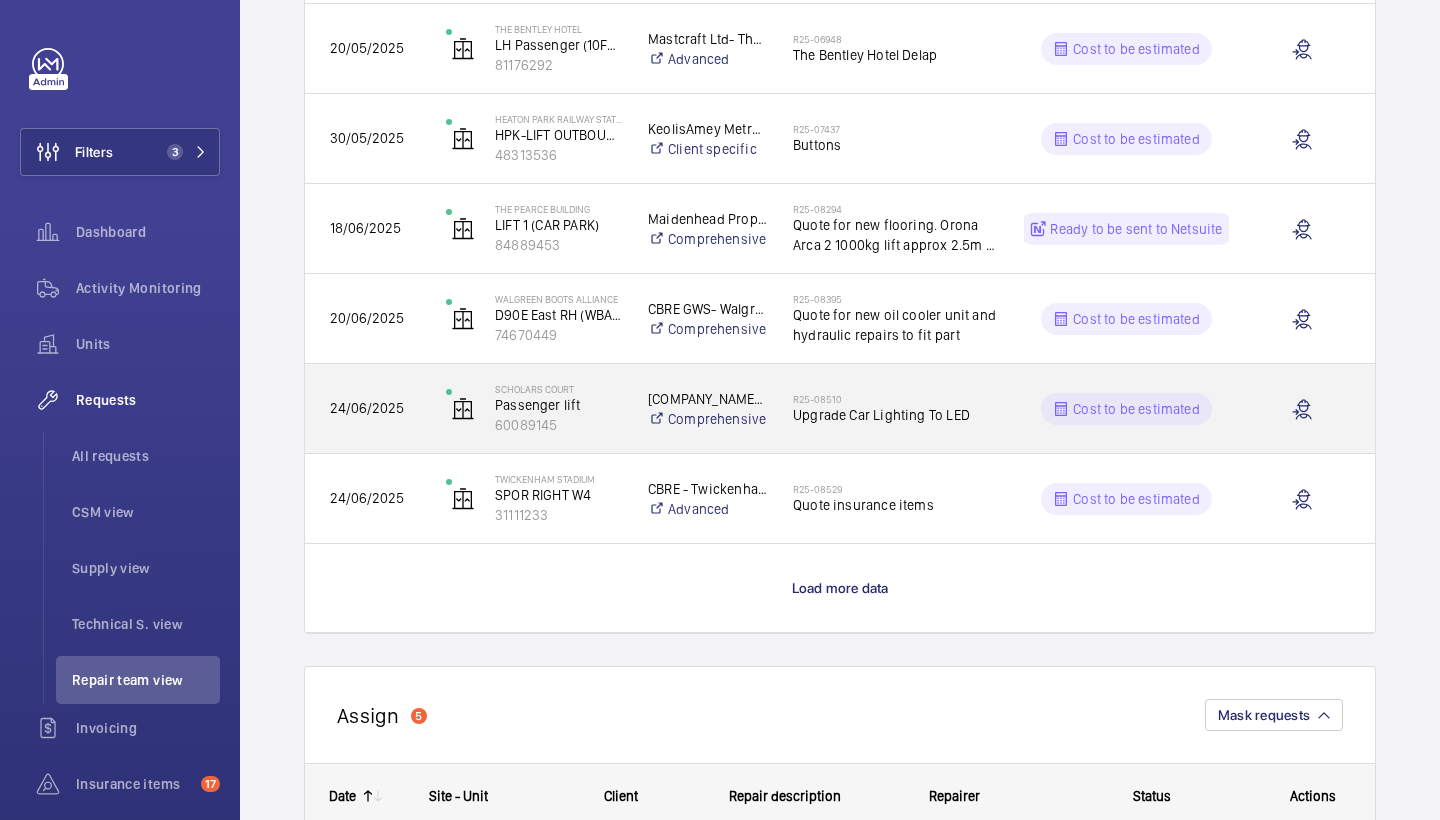 scroll, scrollTop: 3445, scrollLeft: 0, axis: vertical 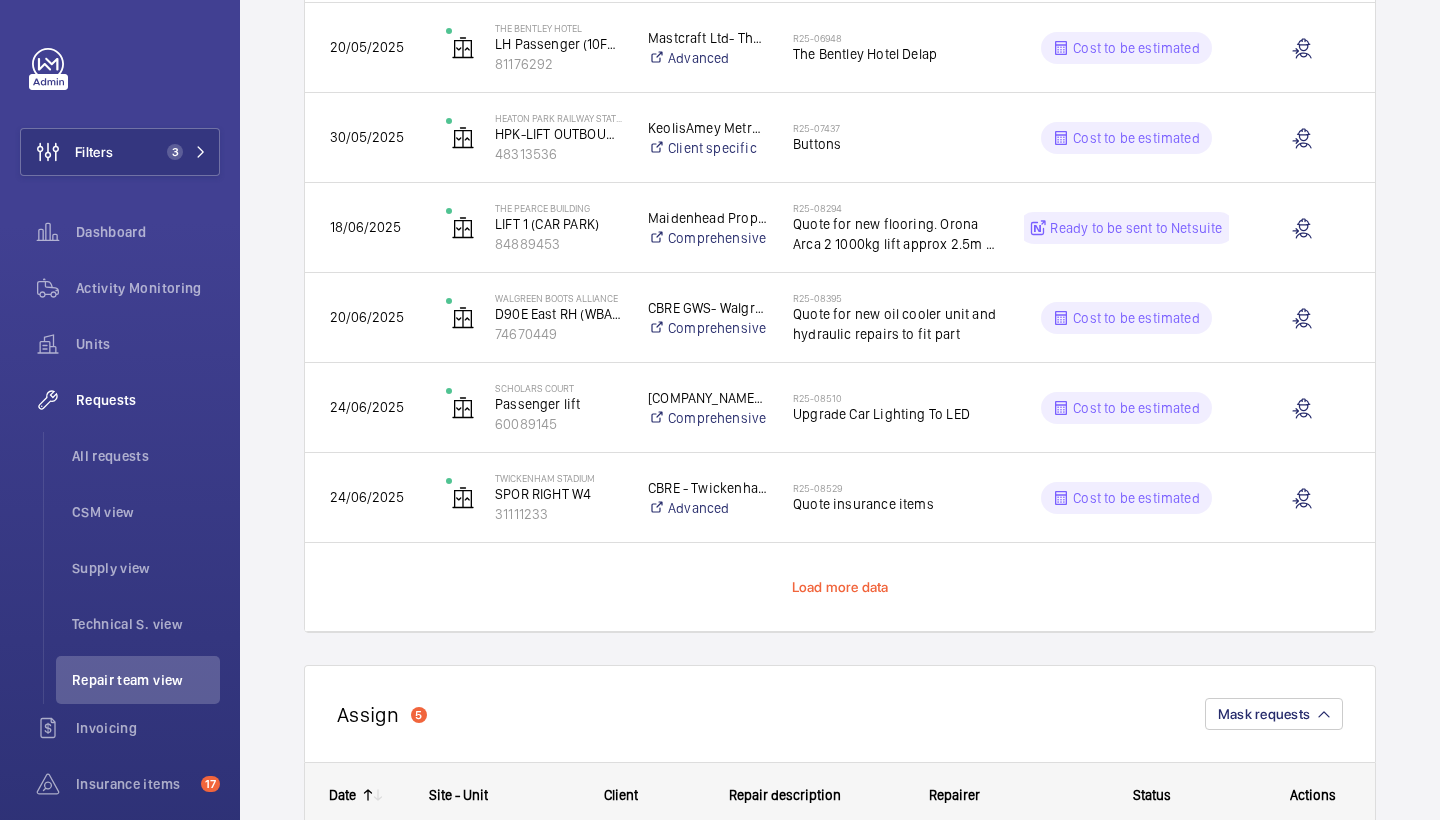 click on "Load more data" 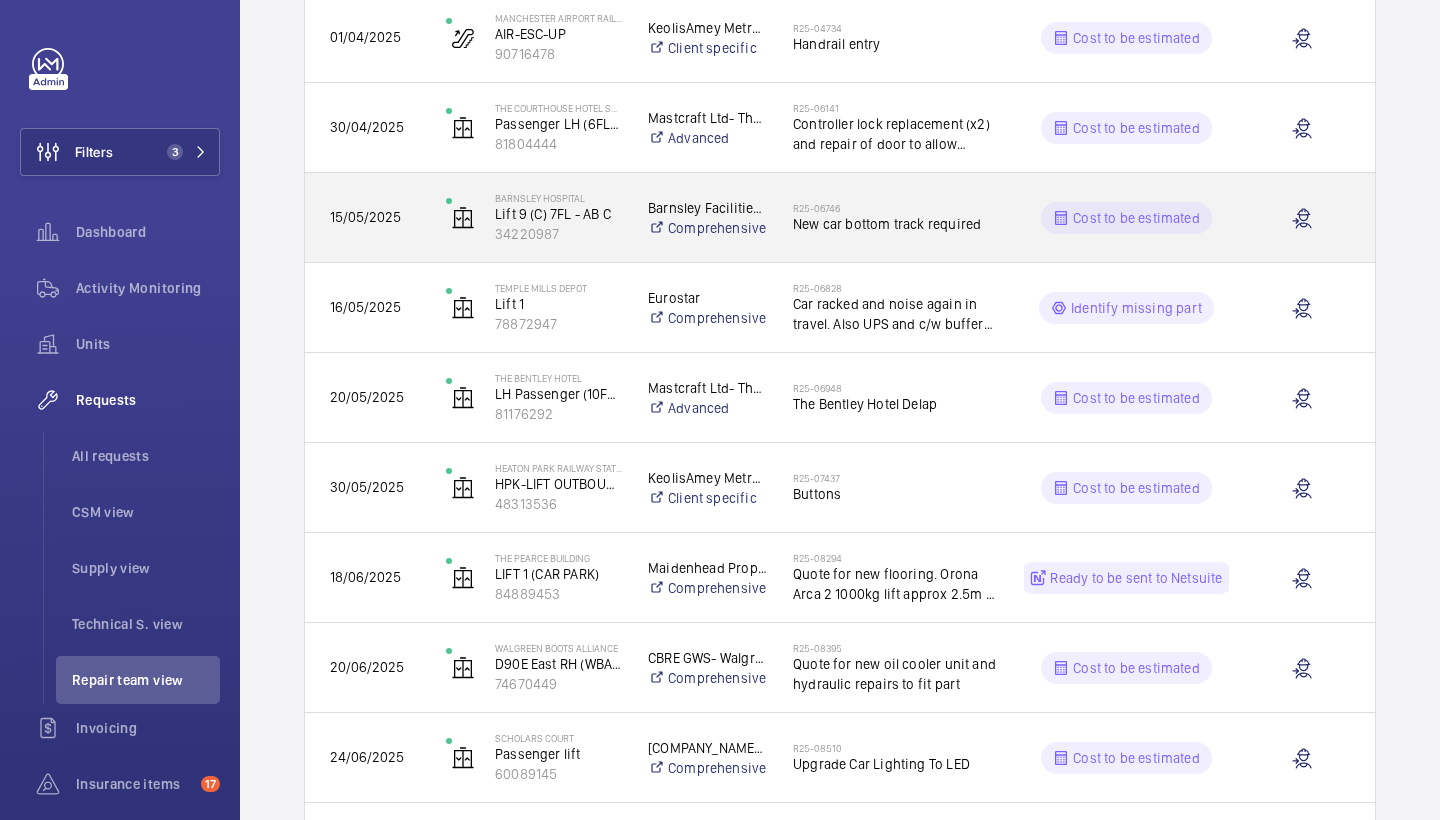 scroll, scrollTop: 3087, scrollLeft: 0, axis: vertical 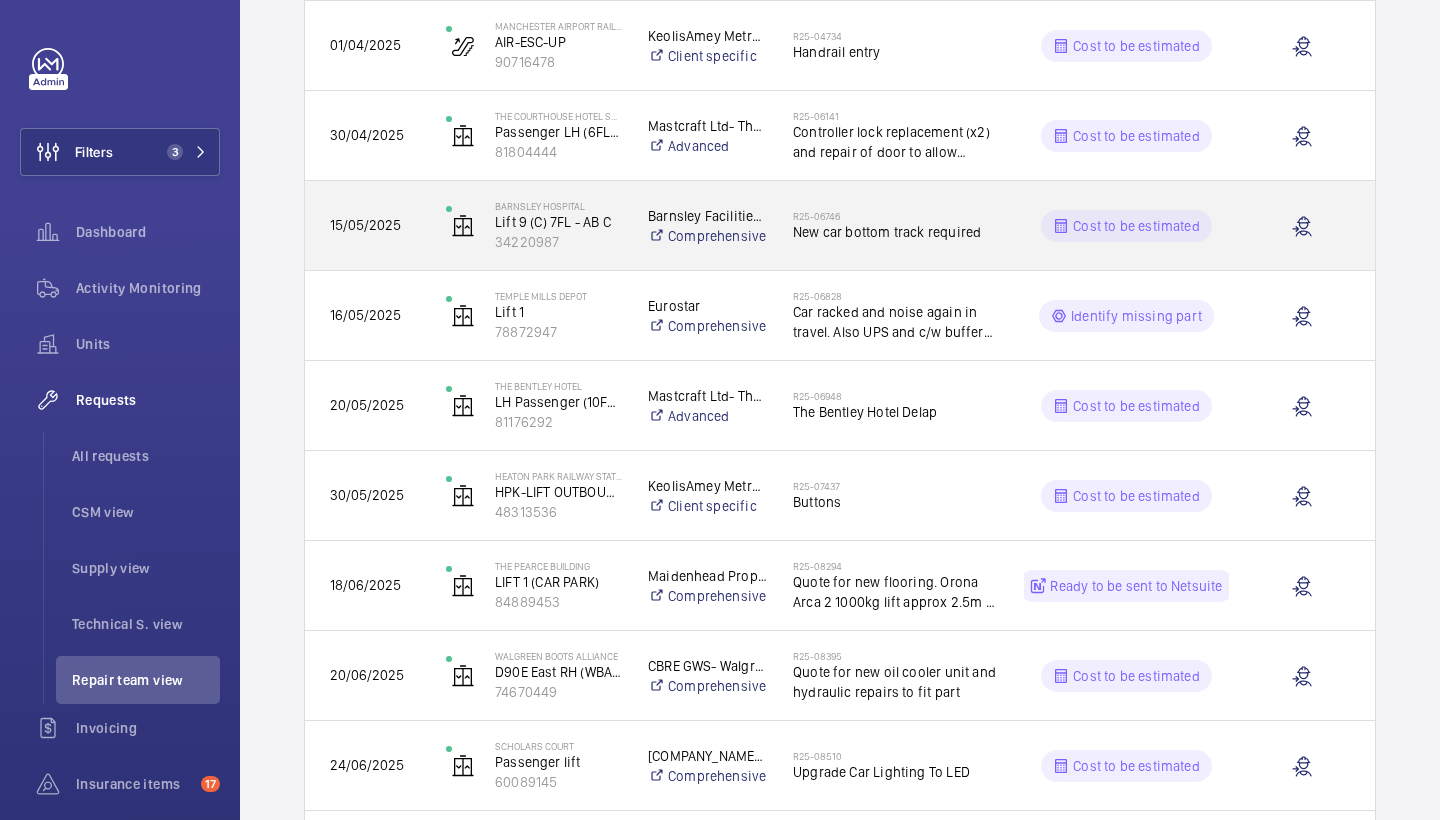 click on "New car bottom track required" 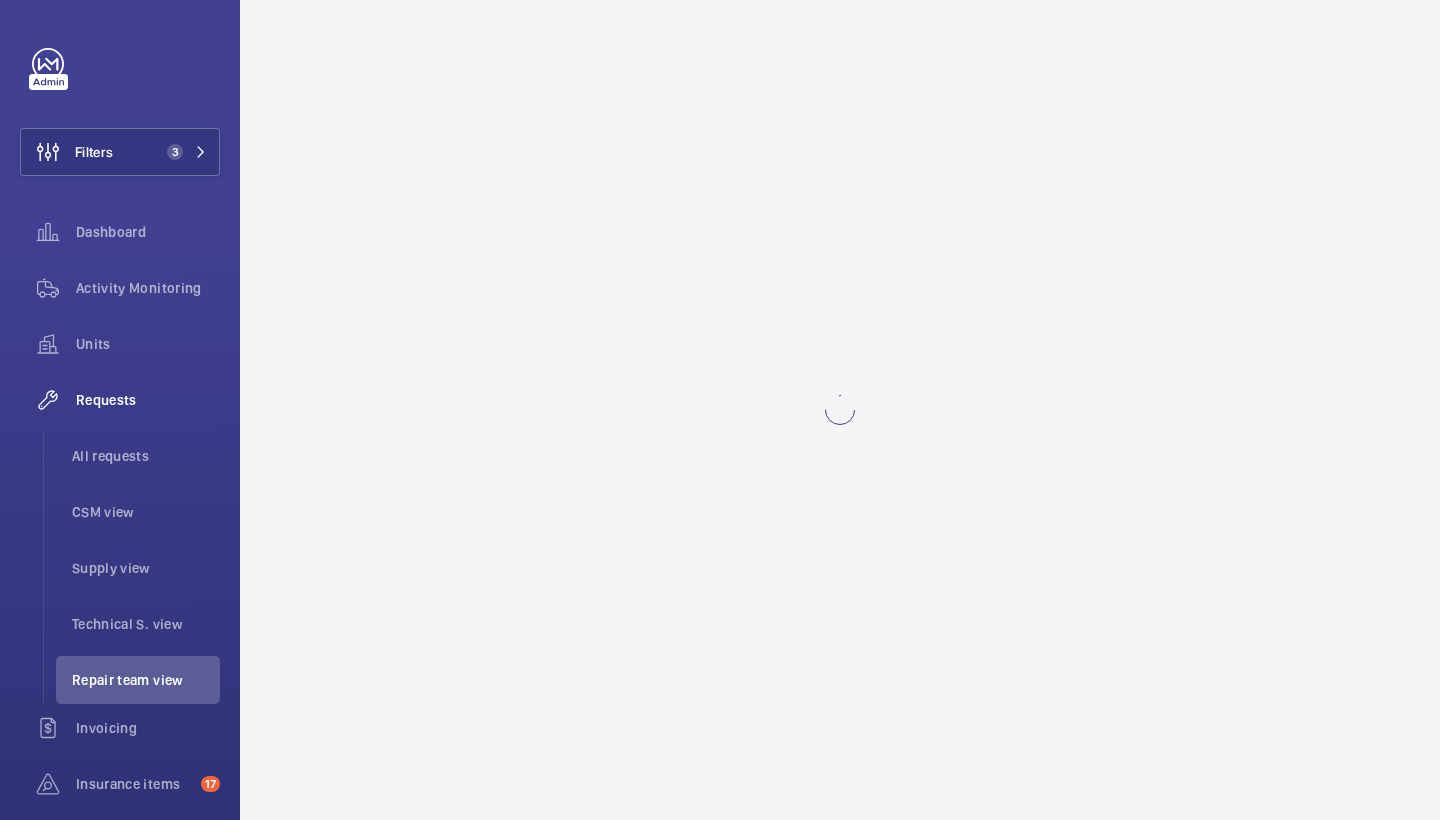 scroll, scrollTop: 0, scrollLeft: 0, axis: both 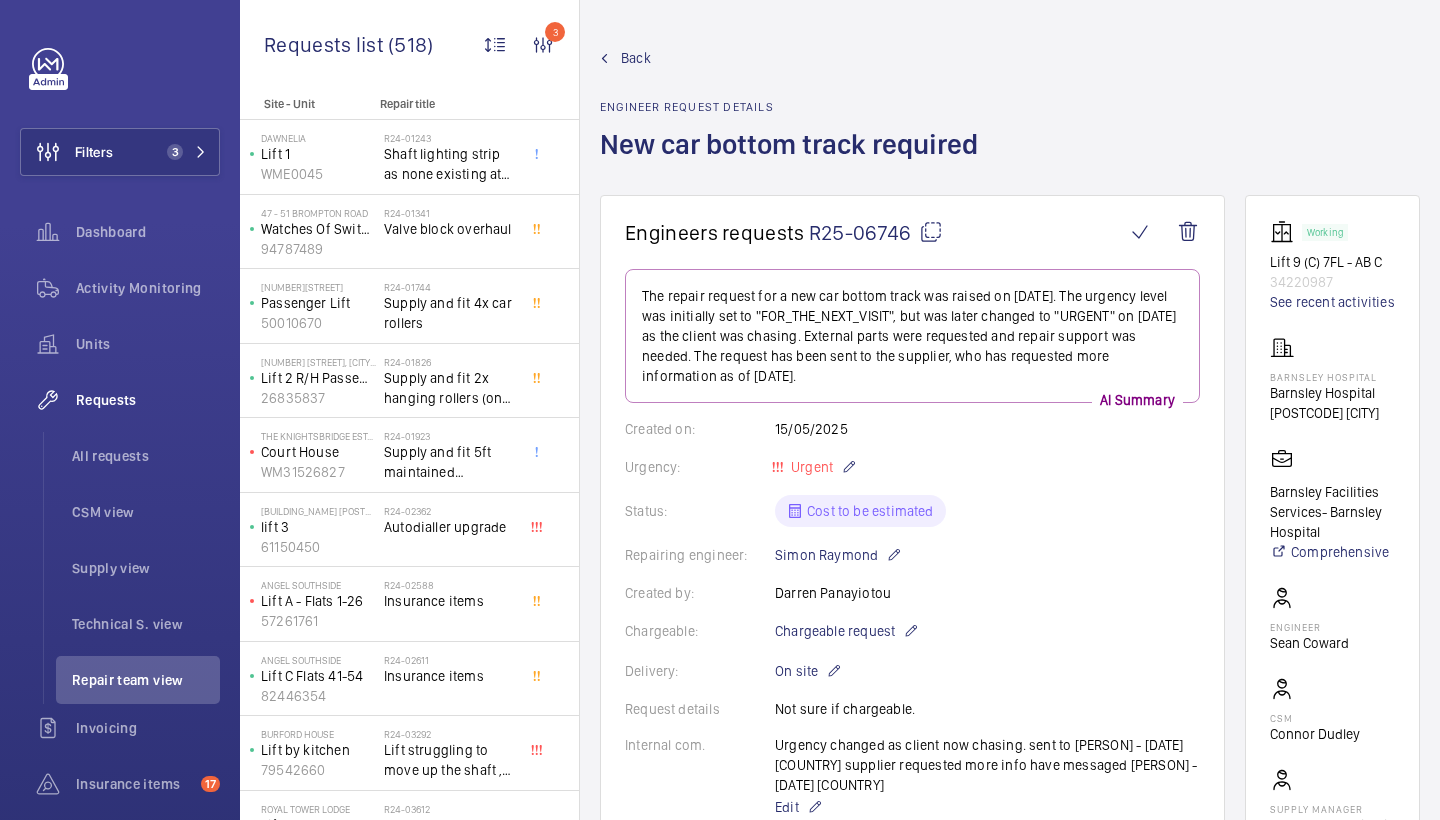 click on "Back" 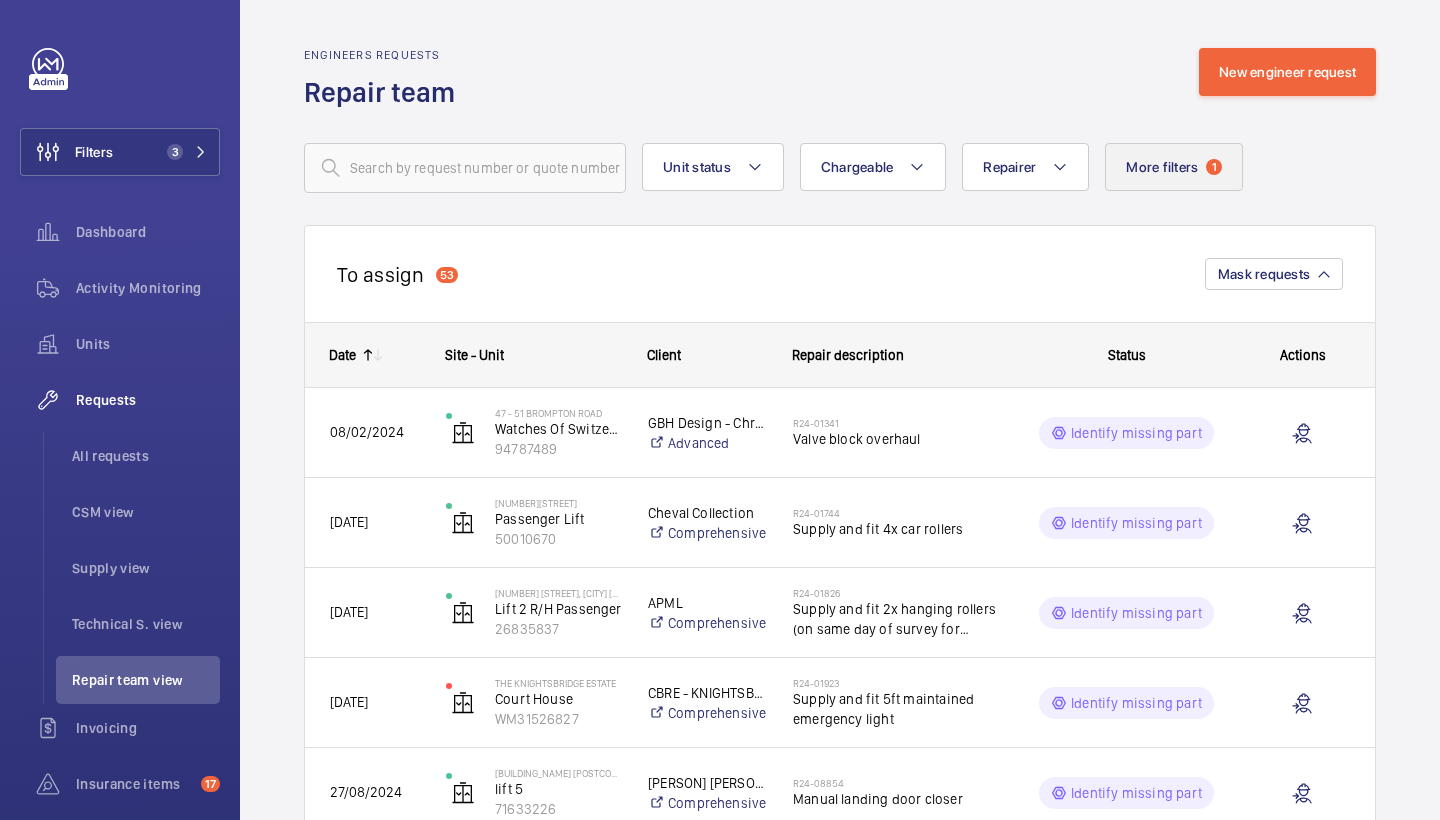 click on "More filters" 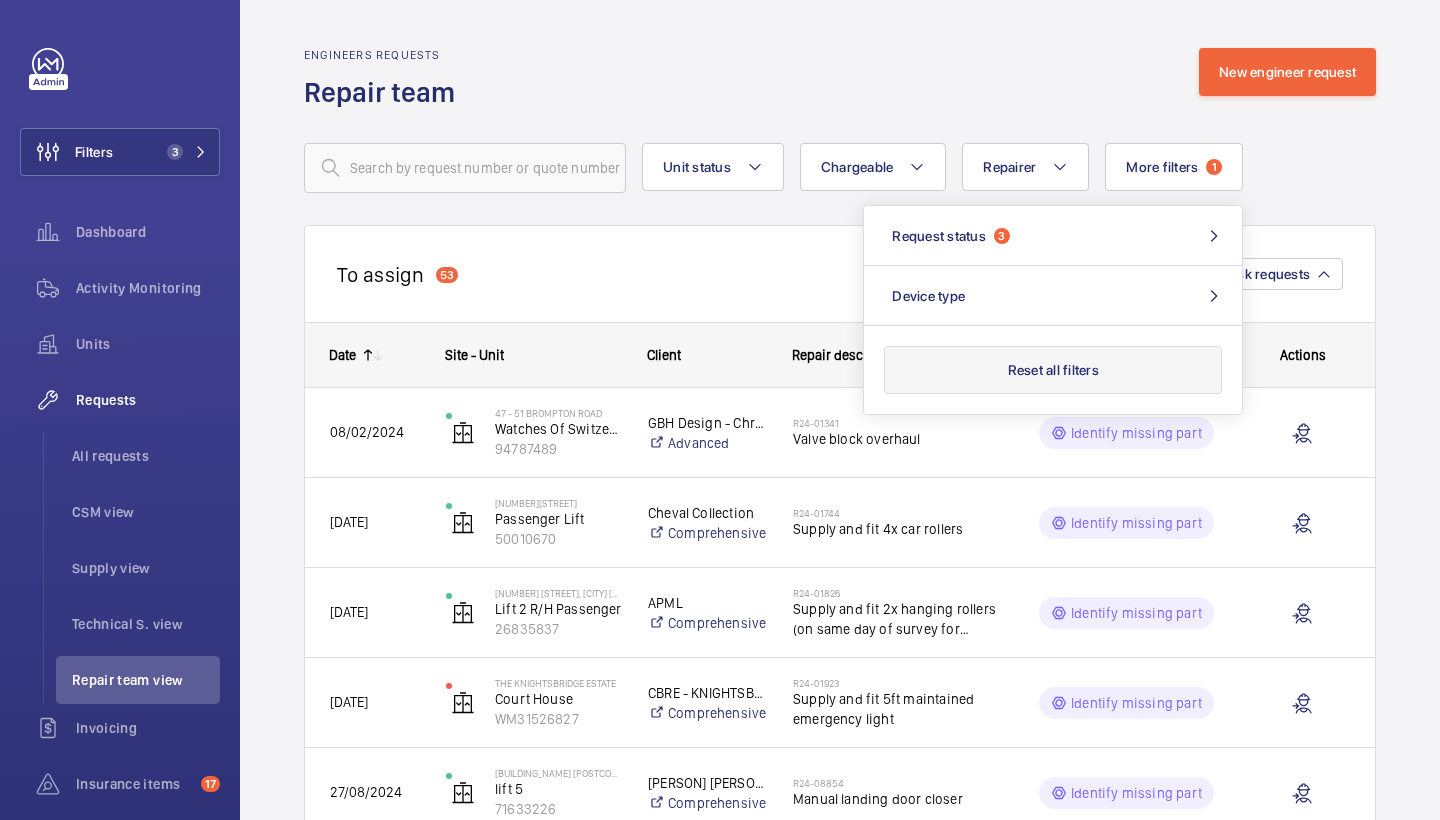 click on "Reset all filters" 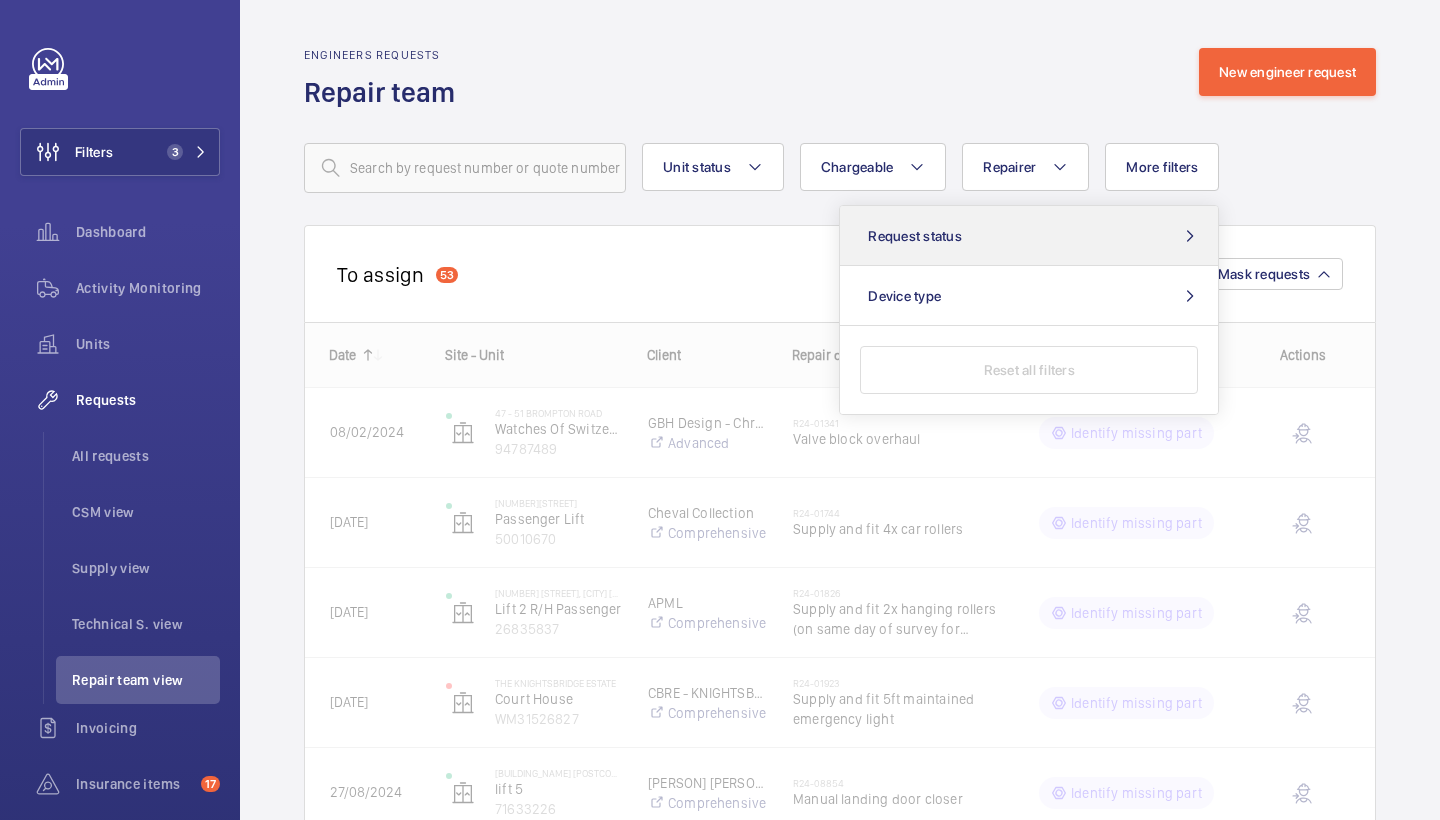 click on "Request status" 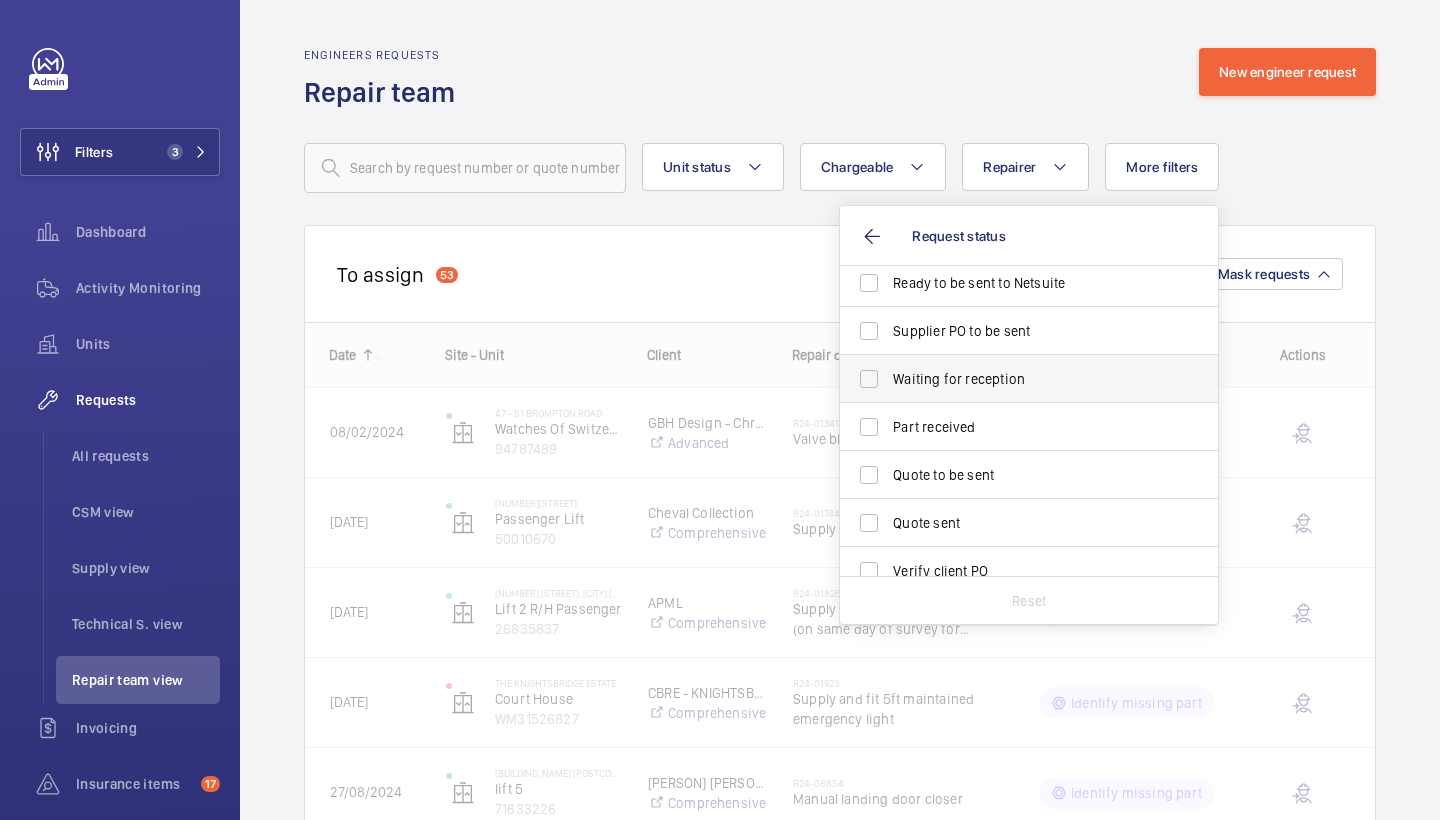 scroll, scrollTop: 162, scrollLeft: 0, axis: vertical 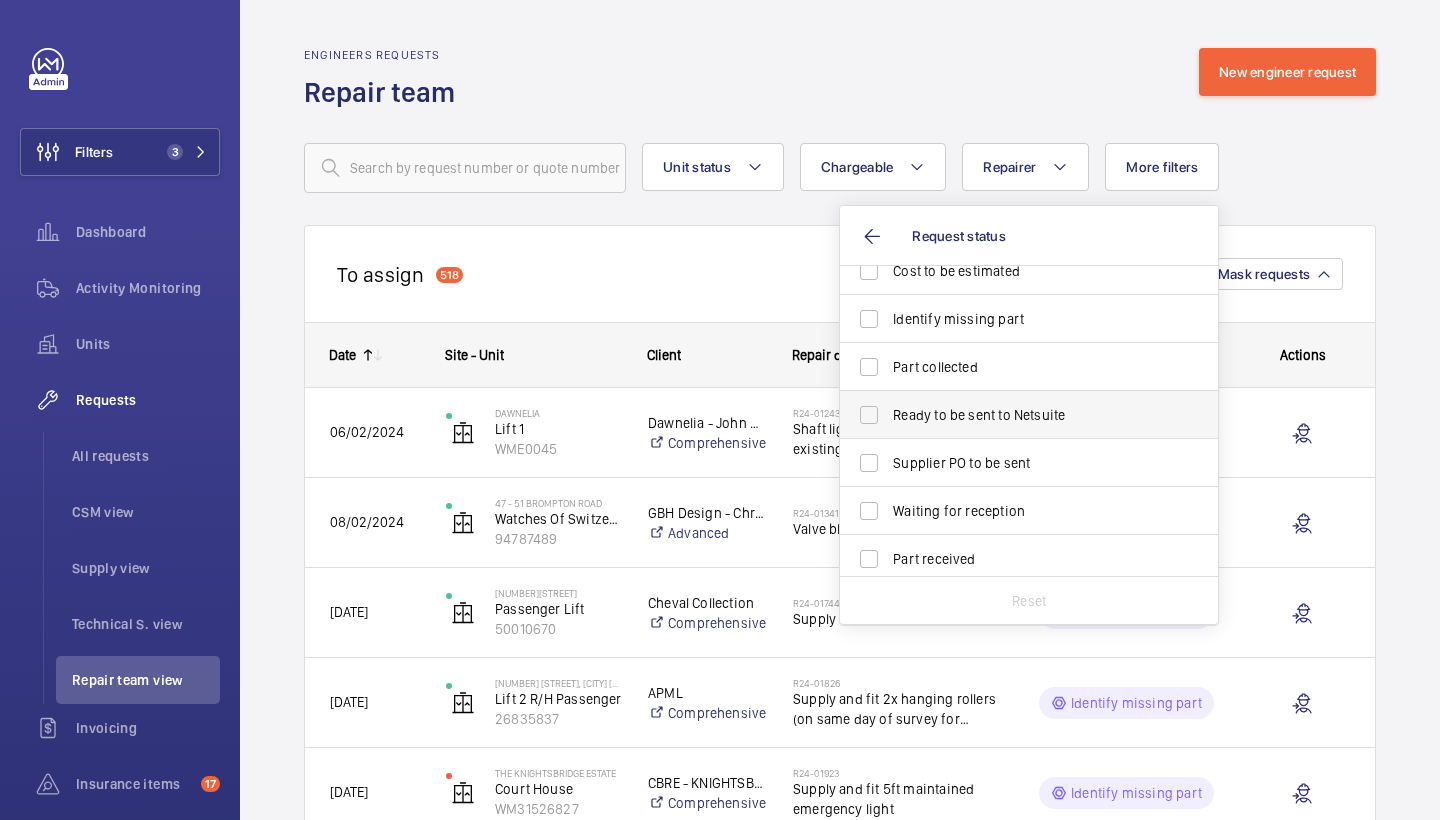 click on "Ready to be sent to Netsuite" at bounding box center (1014, 415) 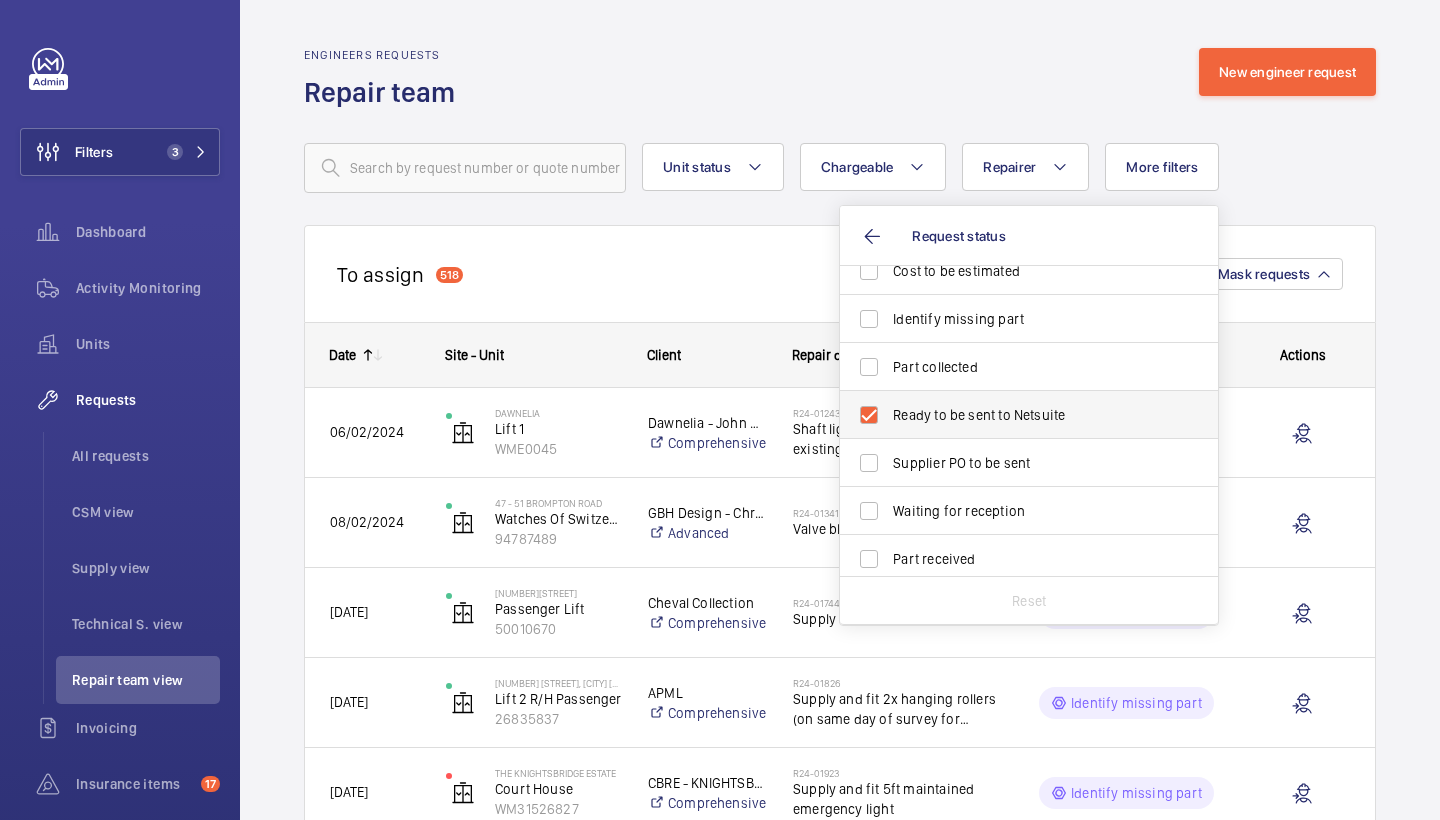 checkbox on "true" 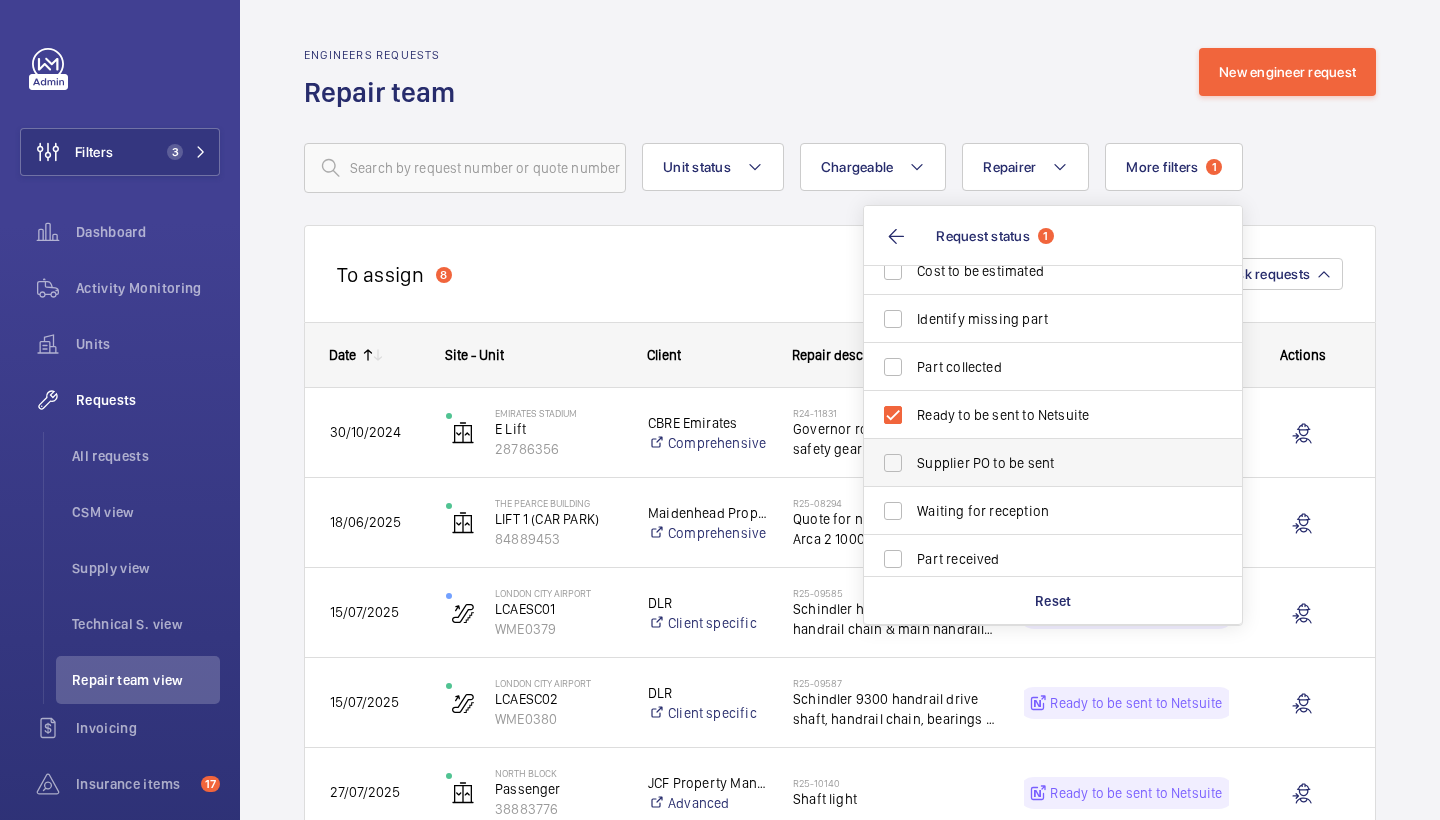 click on "Supplier PO to be sent" at bounding box center [1038, 463] 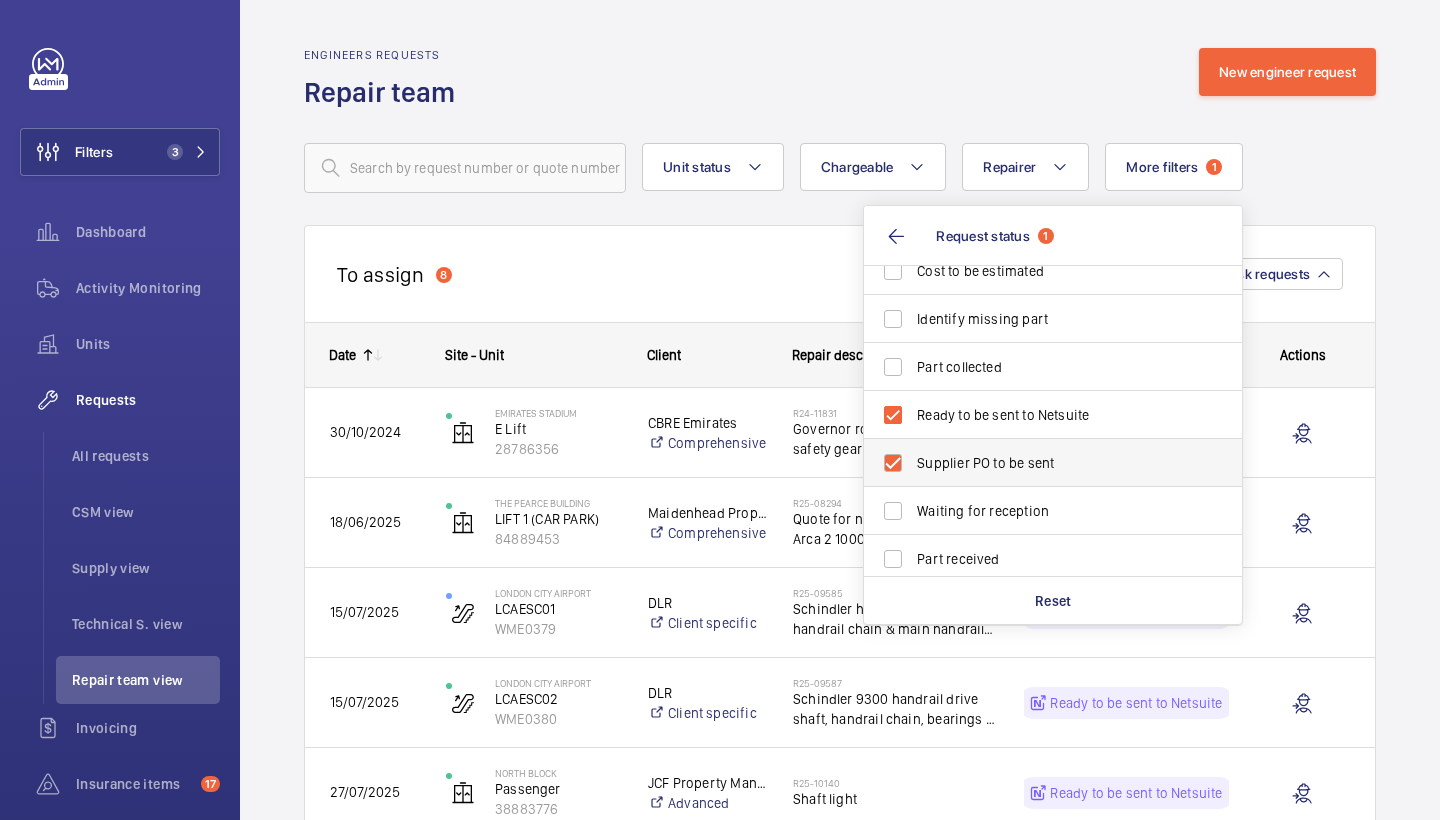 checkbox on "true" 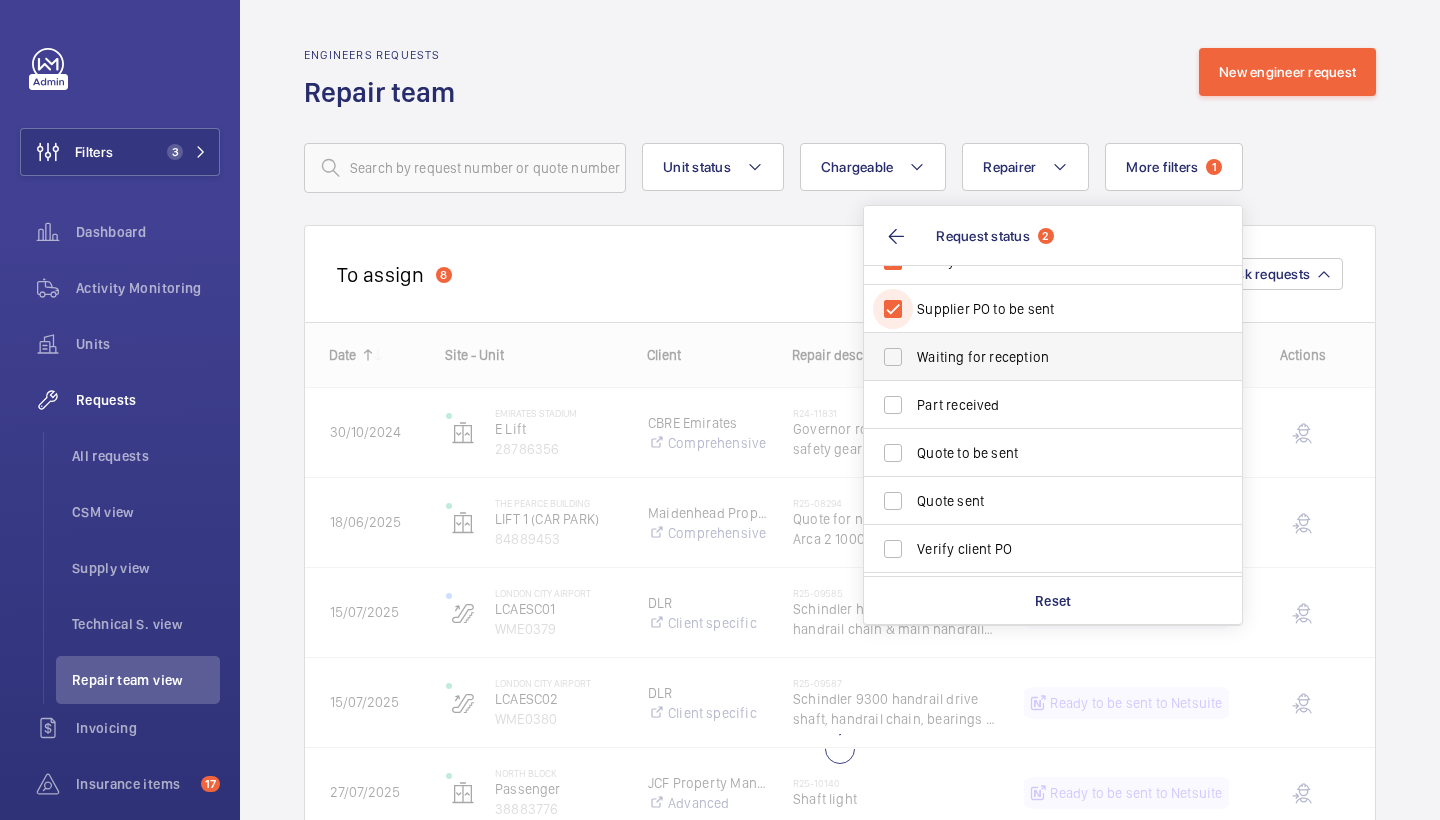 scroll, scrollTop: 199, scrollLeft: 0, axis: vertical 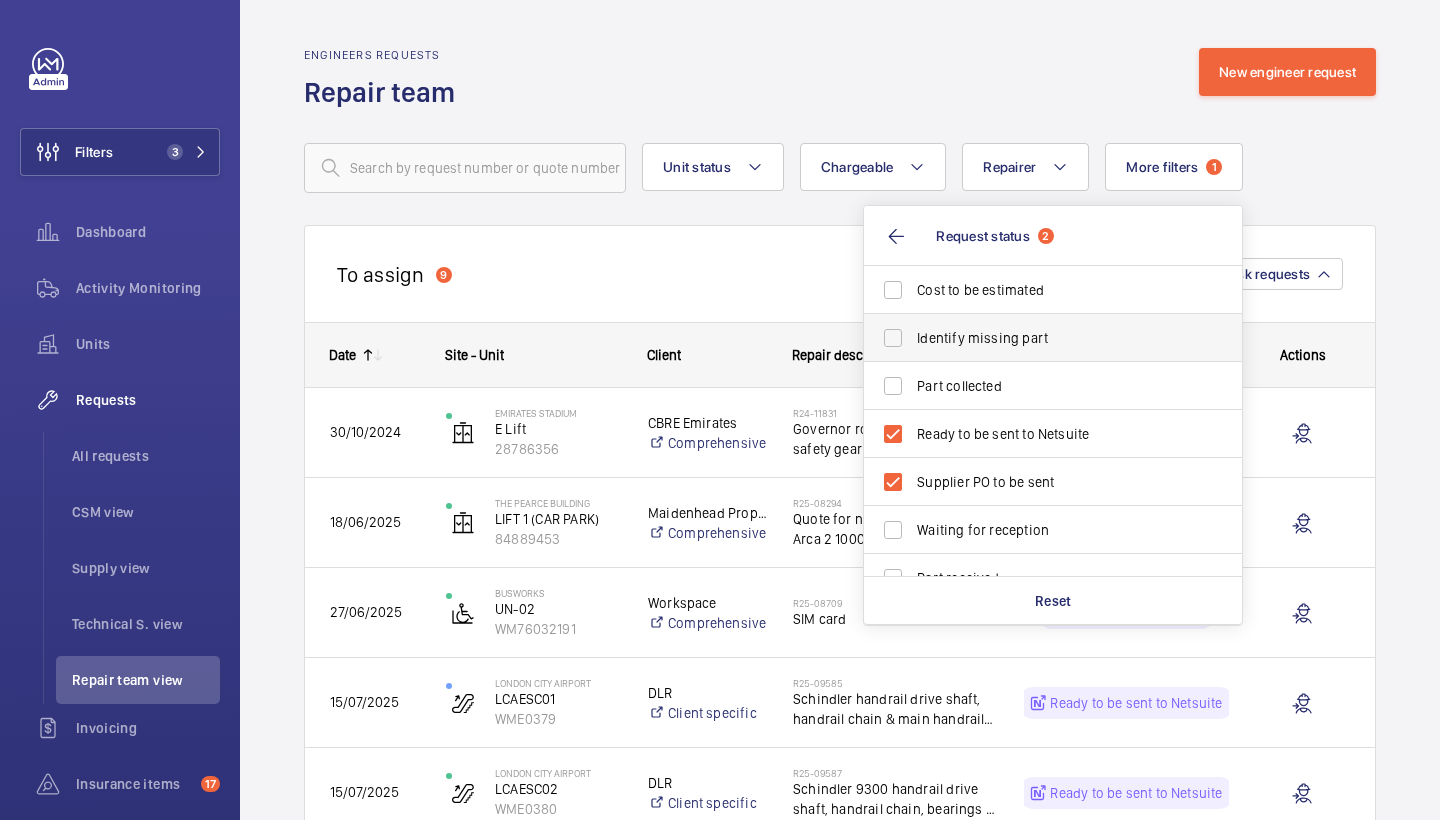 click on "Identify missing part" at bounding box center (1054, 338) 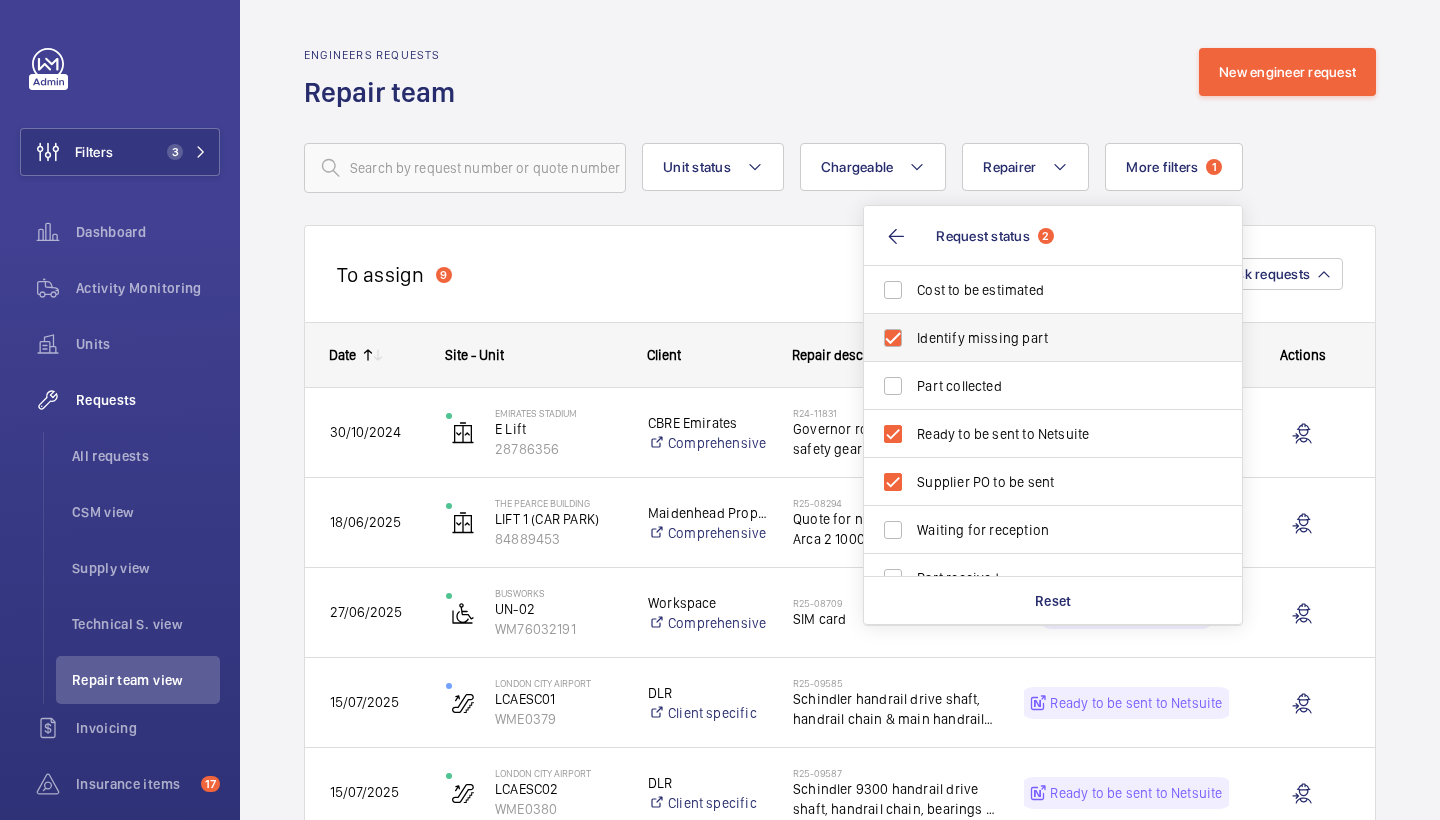 checkbox on "true" 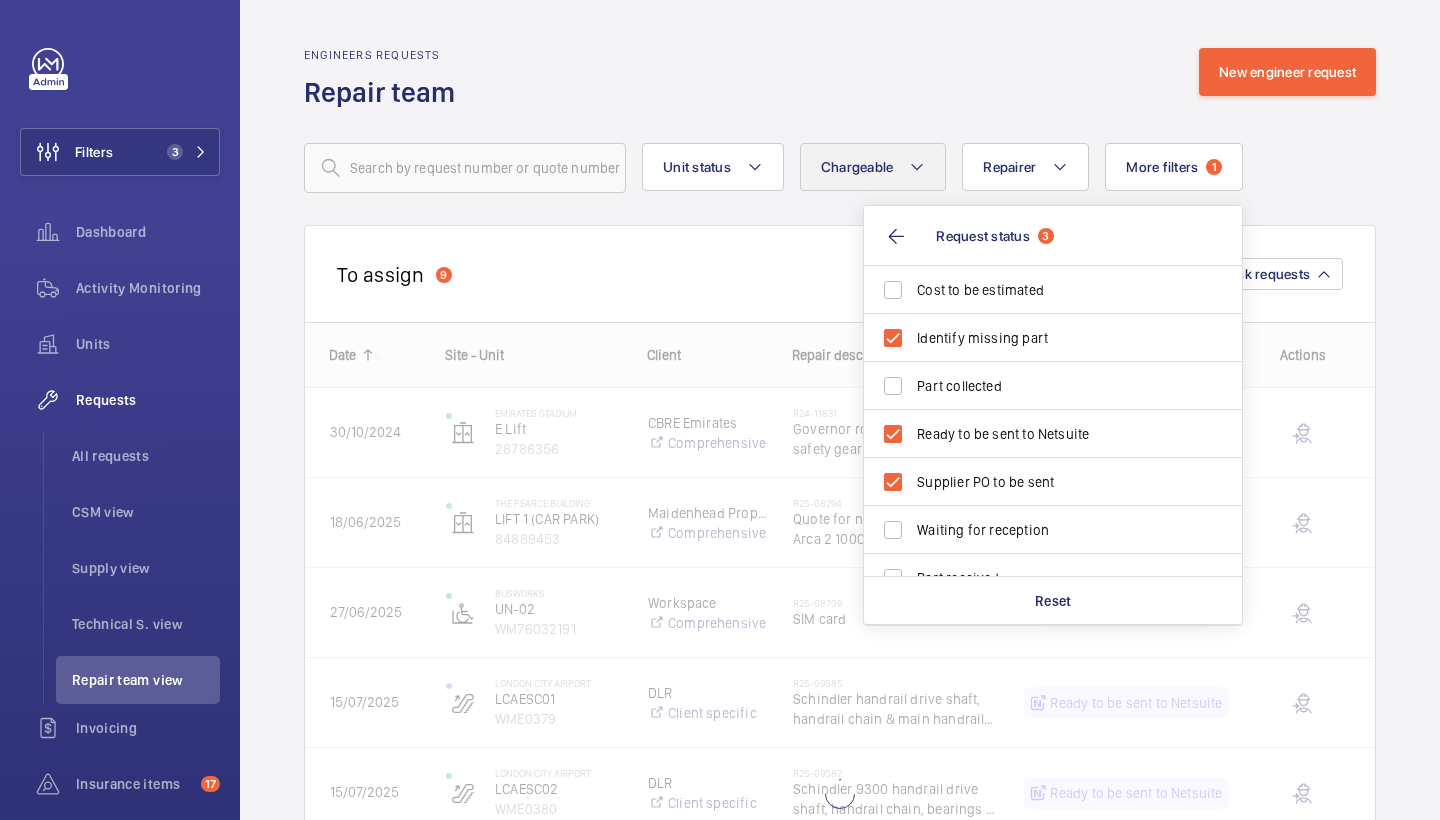 click on "Chargeable" 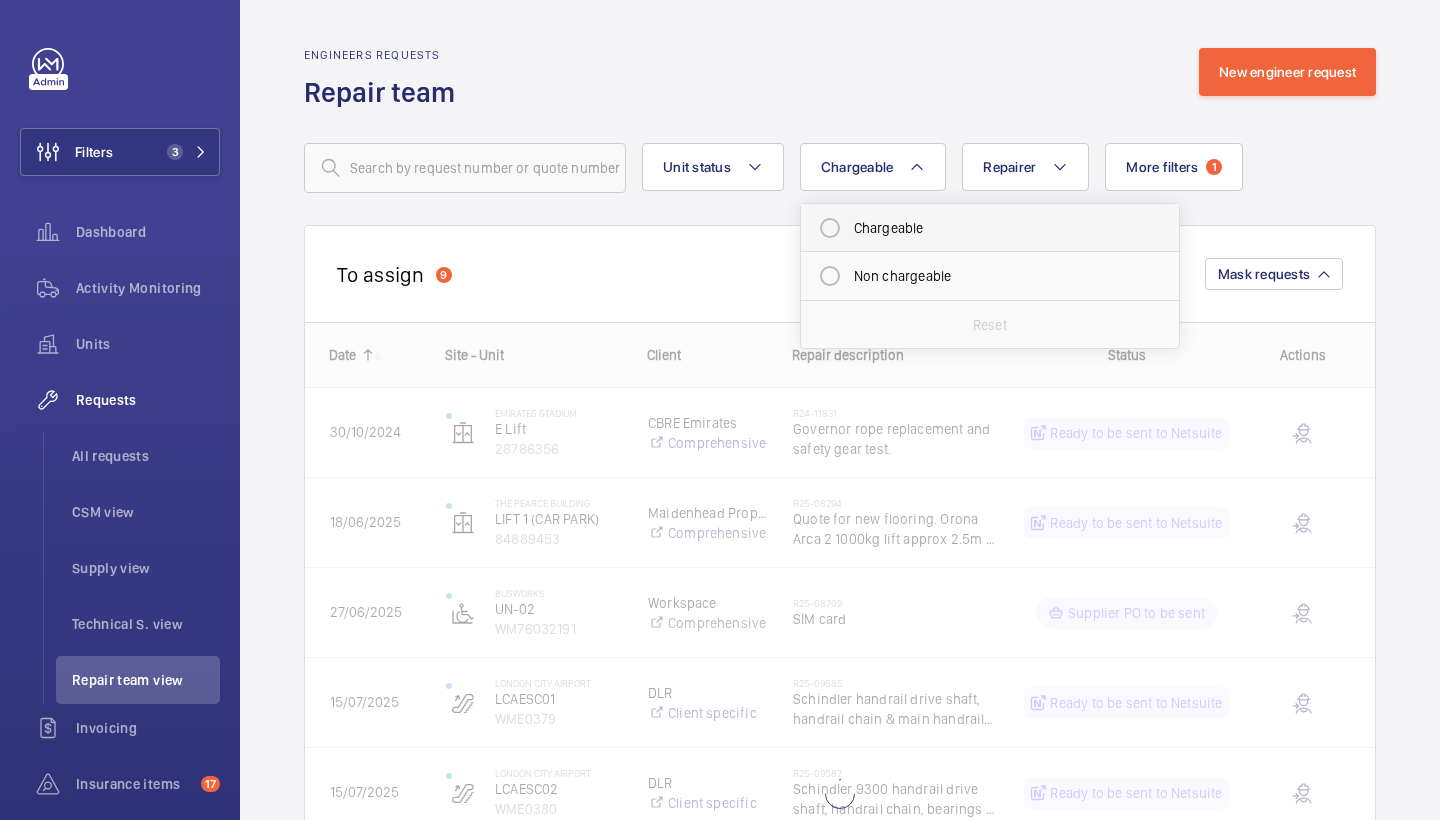 click on "Chargeable" at bounding box center [990, 228] 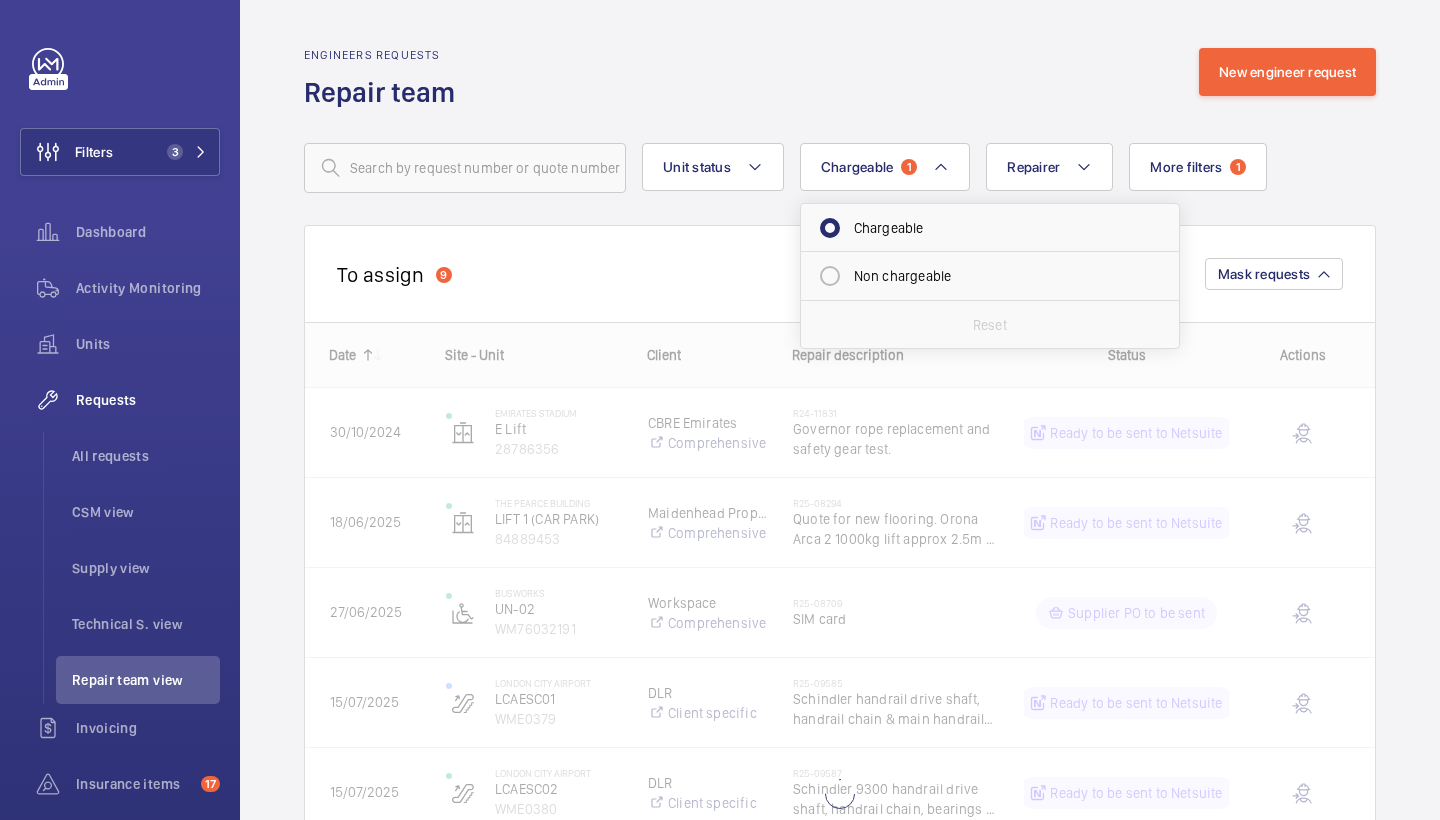 click on "Engineers requests  Repair team  New engineer request  Unit status Chargeable 1 Chargeable Non chargeable Reset Repairer More filters  1  Request status  3 Device type Reset all filters To assign  9  Mask requests
Date
Site - Unit
Client
DLR" 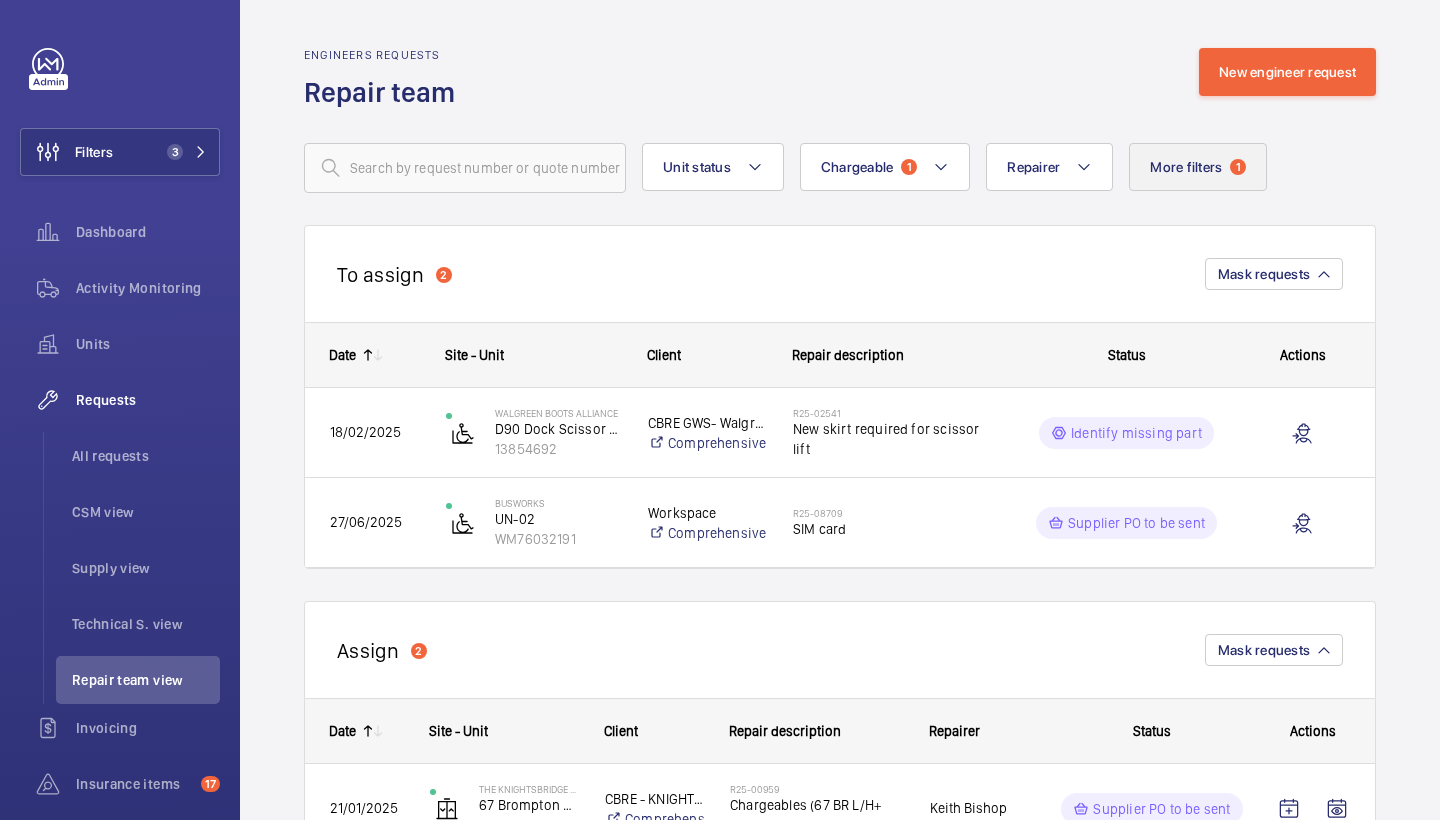 click on "More filters  1" 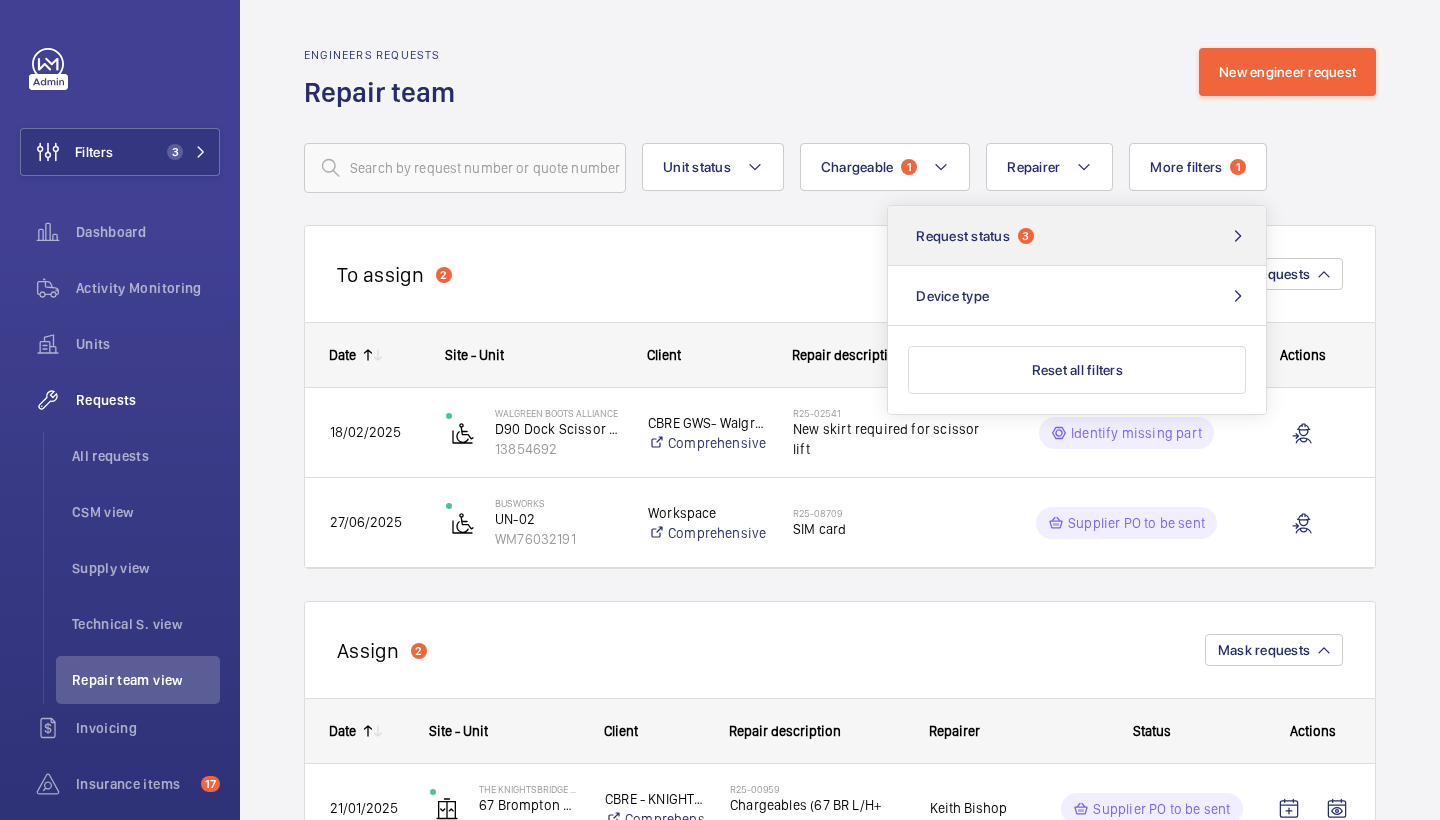 click on "Request status  3" 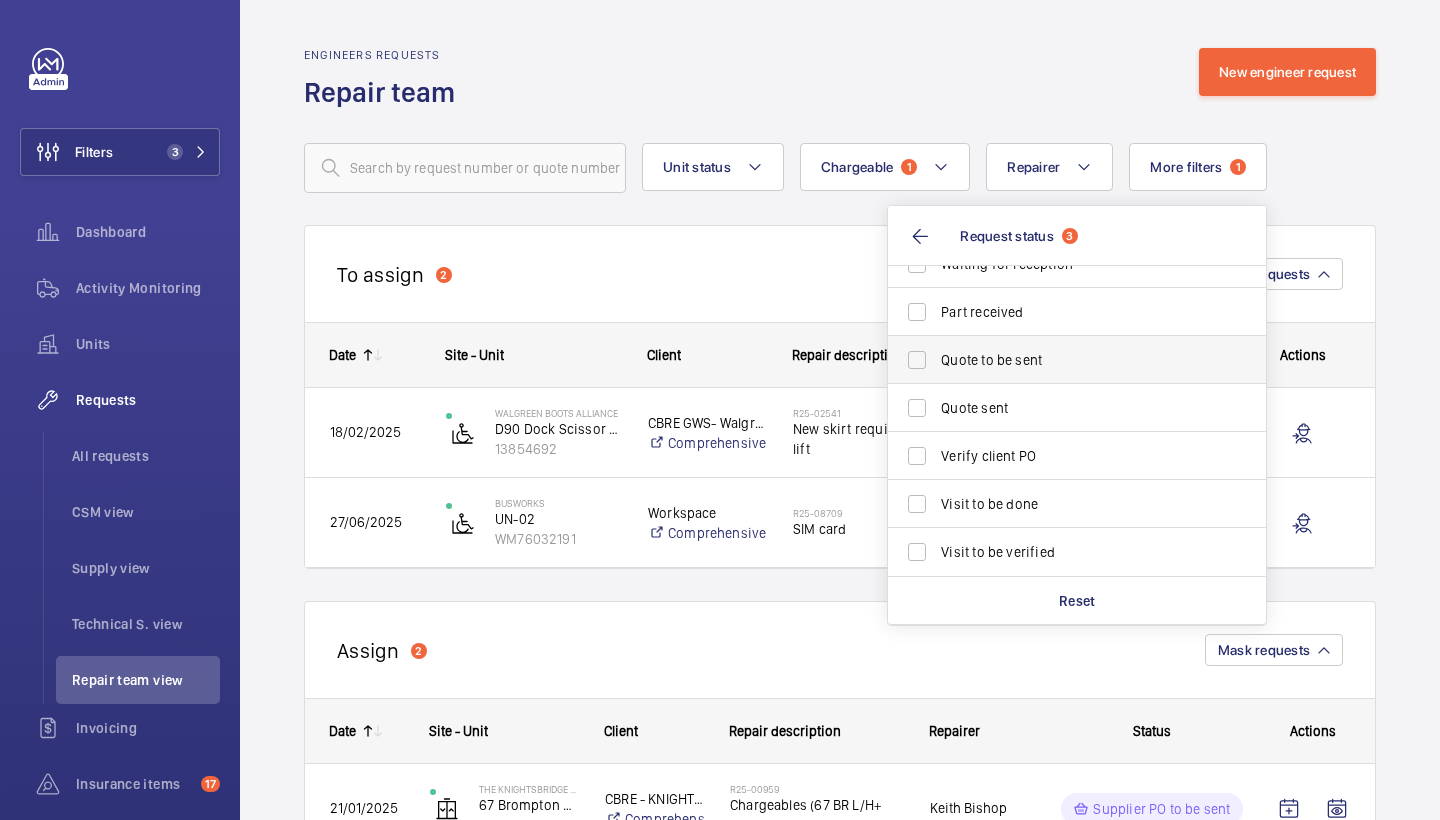 scroll, scrollTop: 266, scrollLeft: 0, axis: vertical 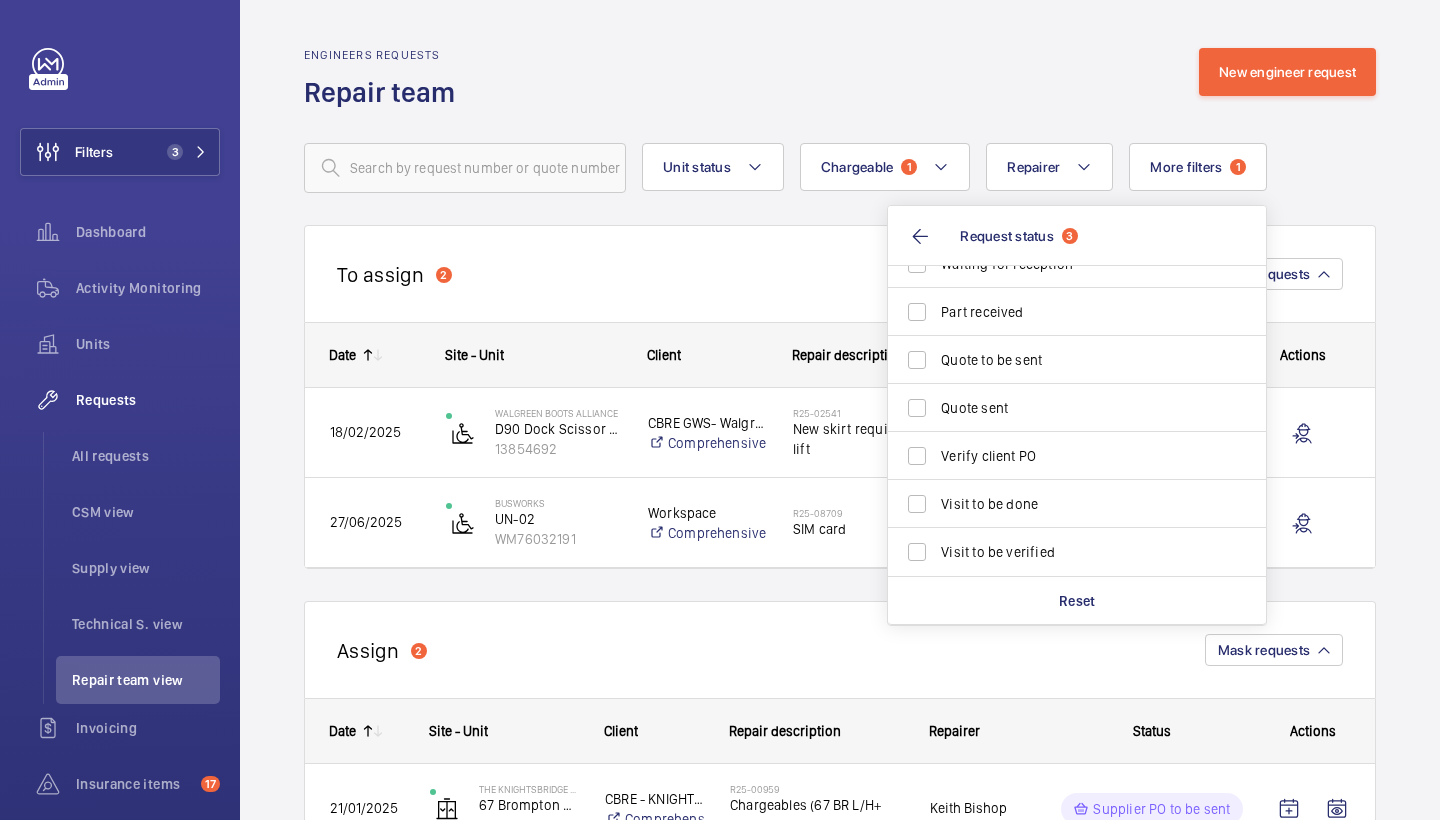 click on "Engineers requests  Repair team  New engineer request" 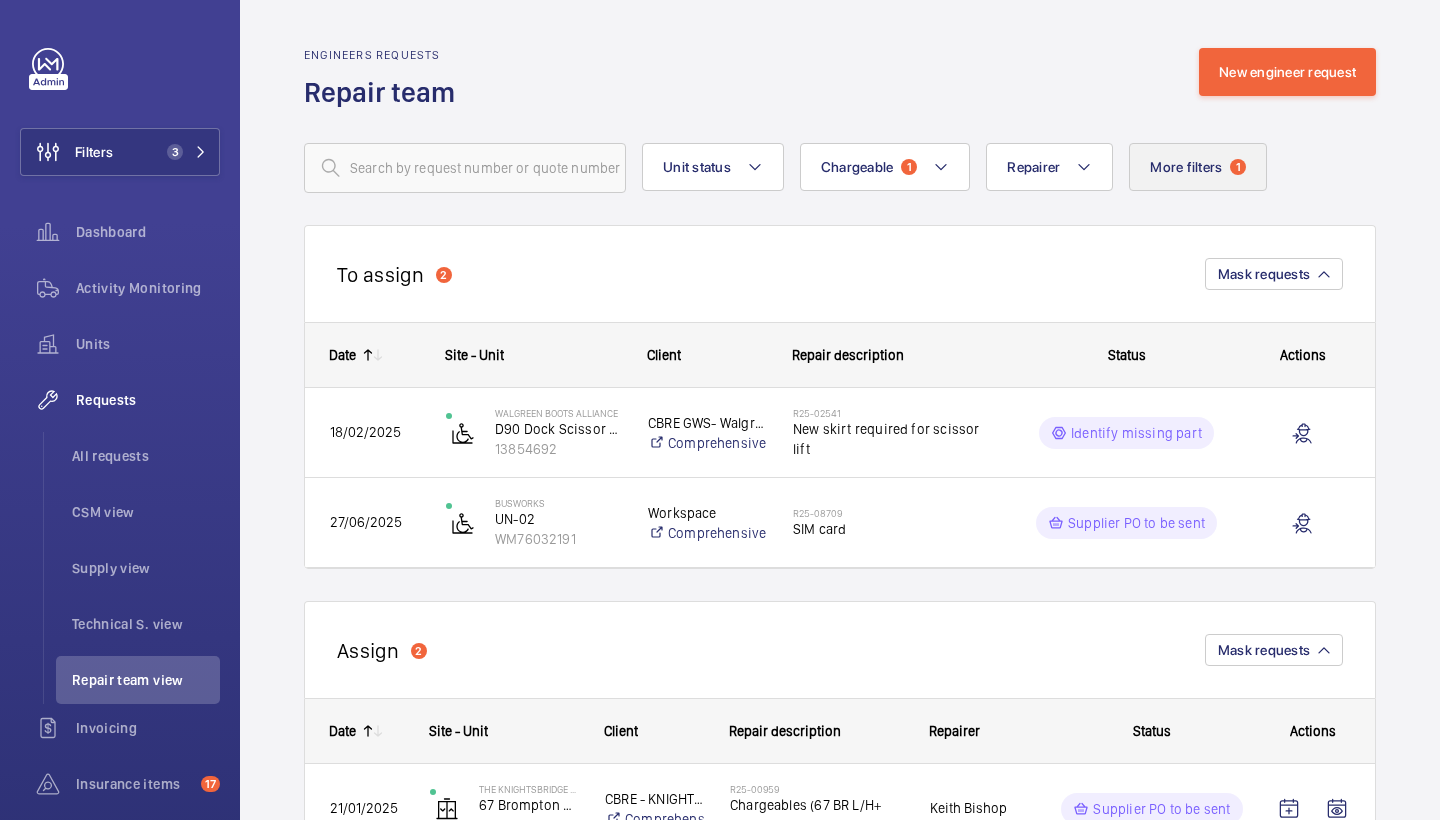 click on "More filters  1" 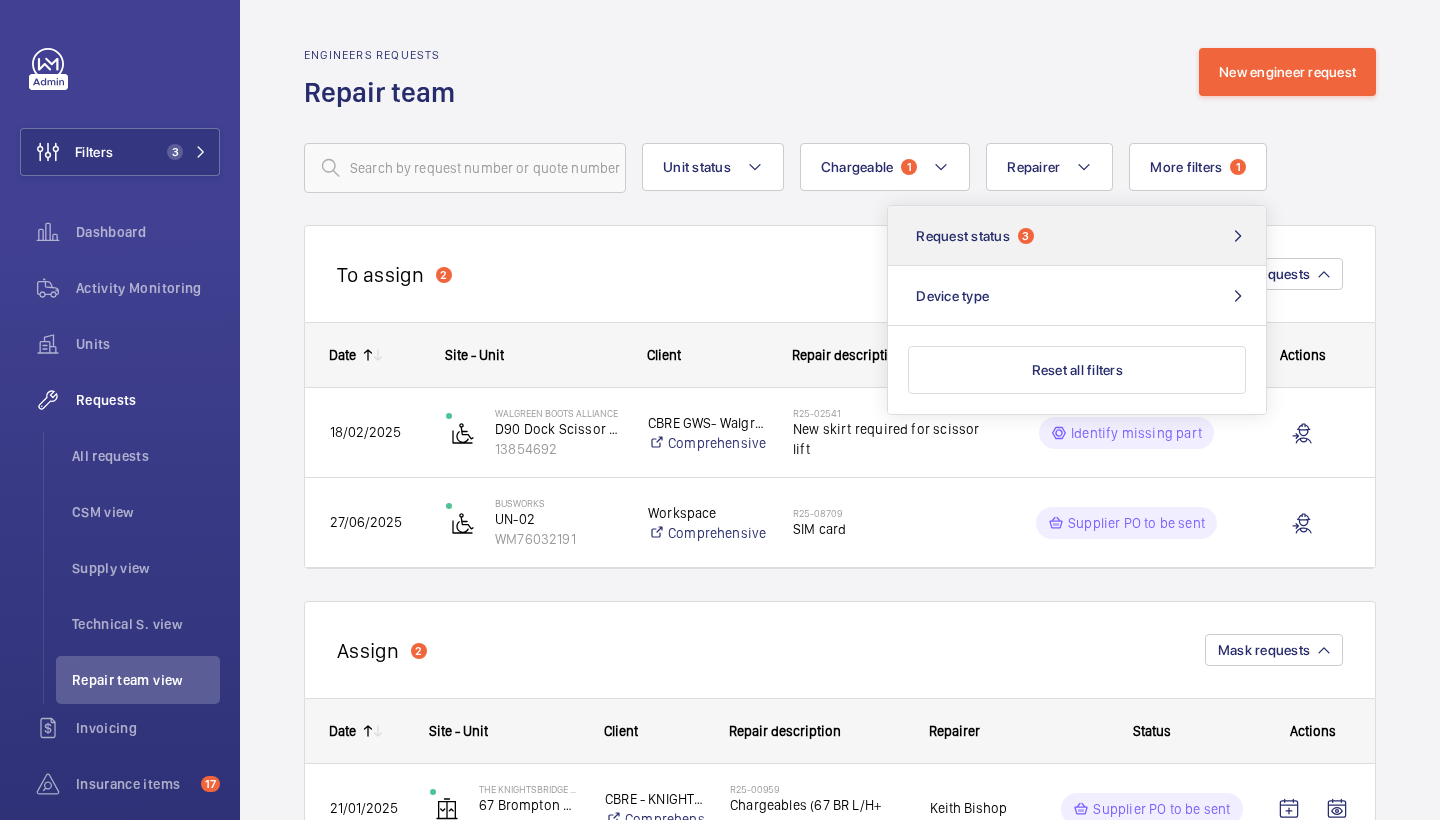 click on "Request status  3" 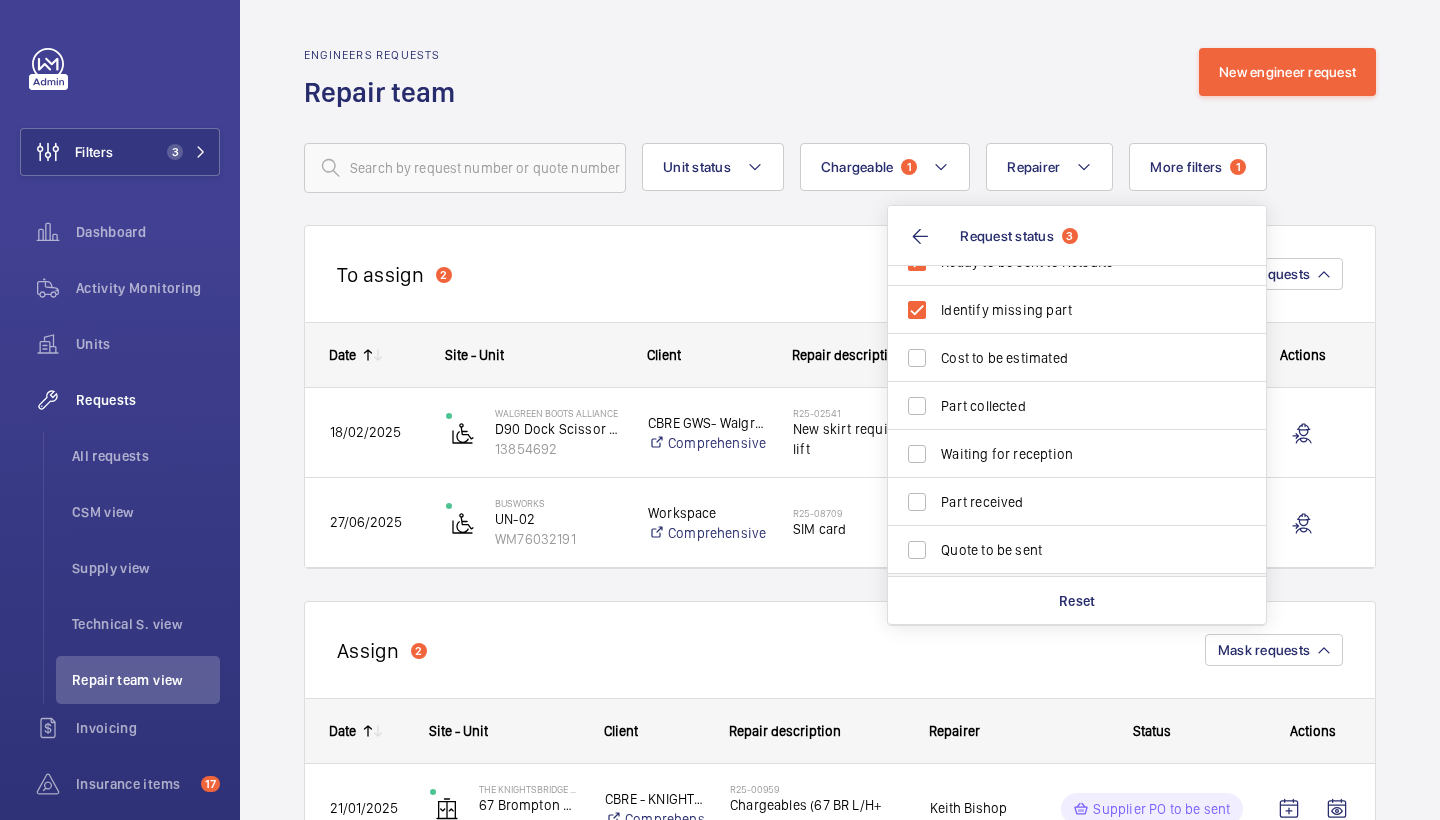 scroll, scrollTop: 71, scrollLeft: 0, axis: vertical 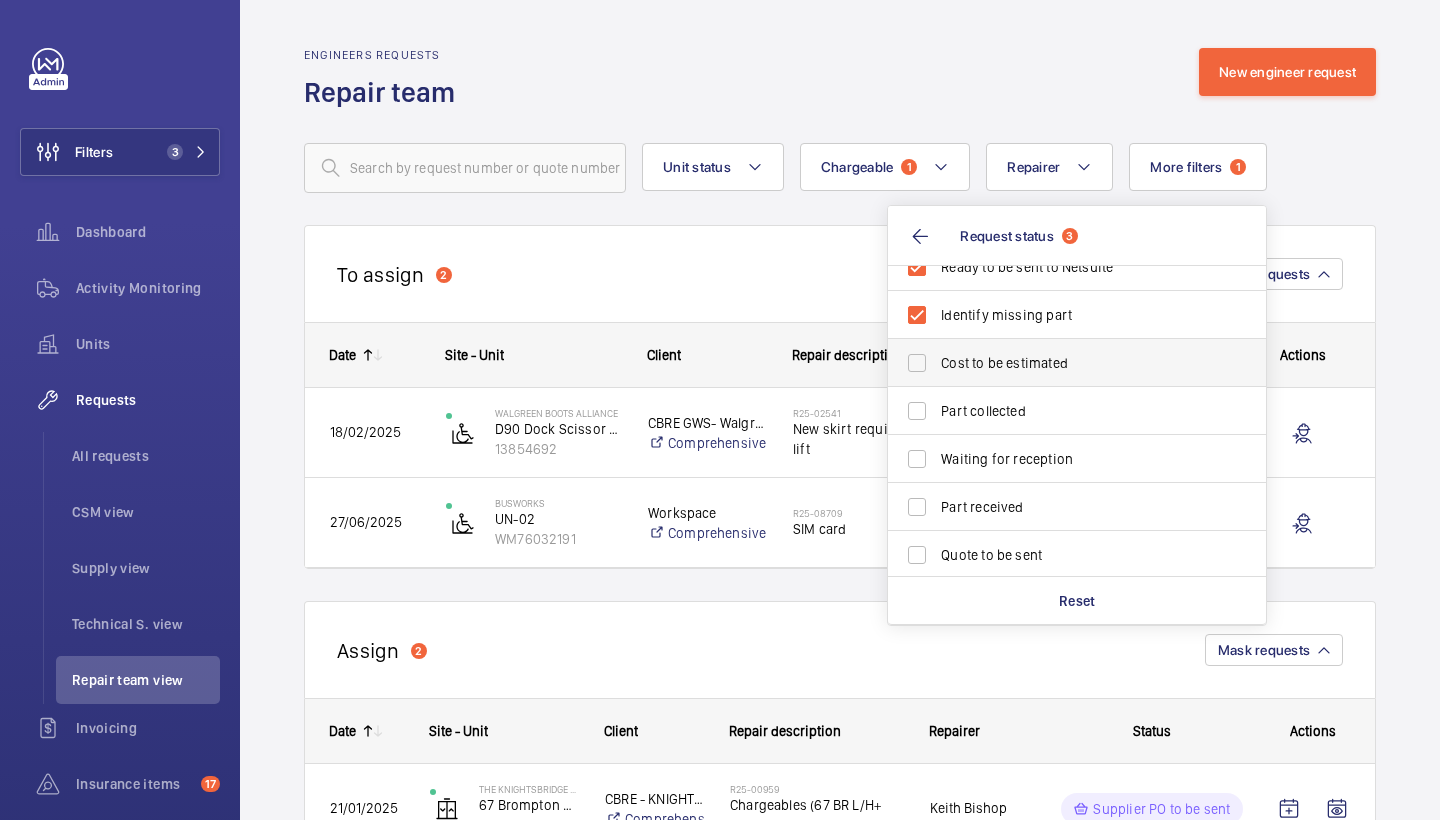 click on "Cost to be estimated" at bounding box center (1078, 363) 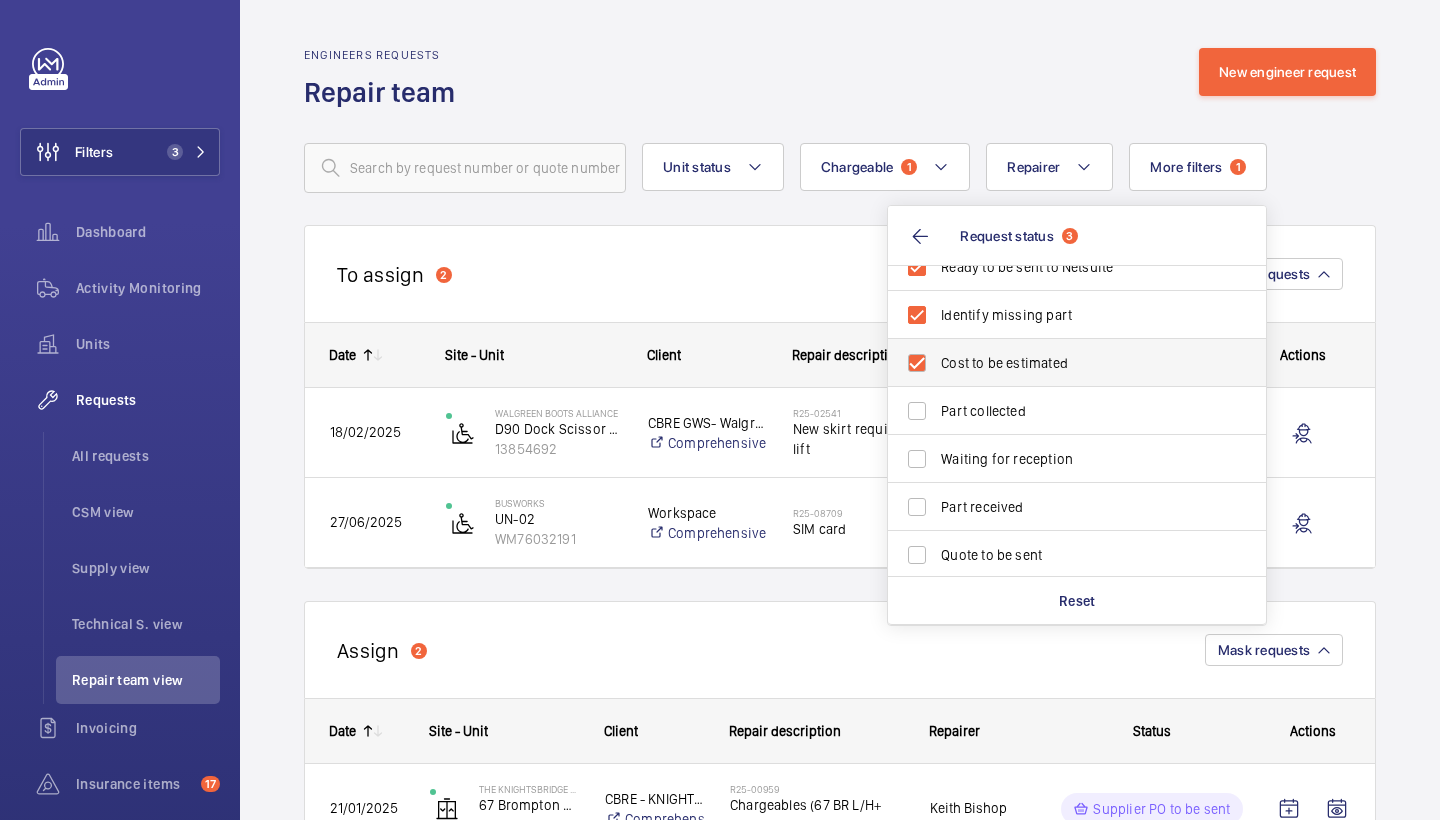 checkbox on "true" 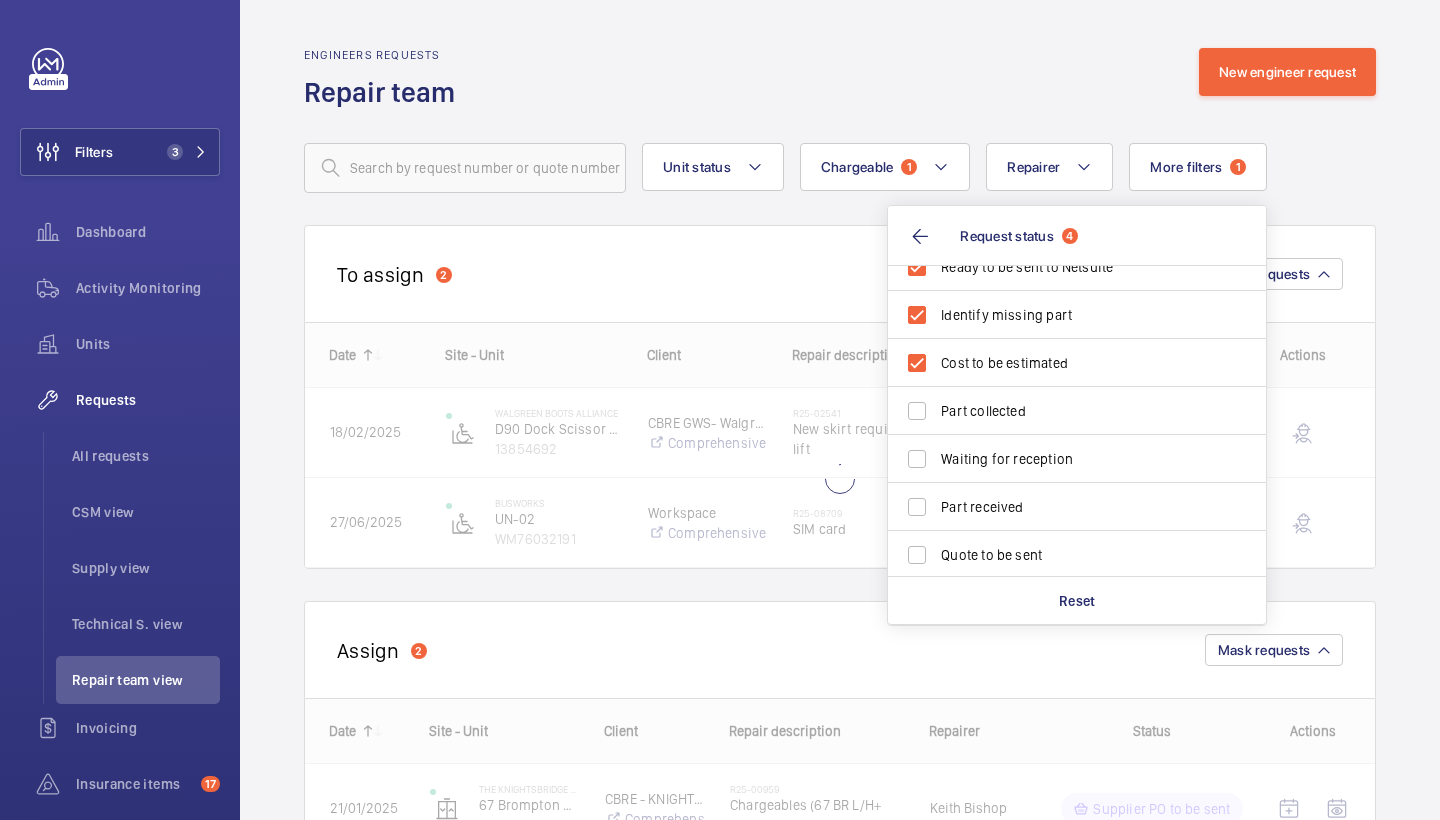 click on "Engineers requests  Repair team  New engineer request" 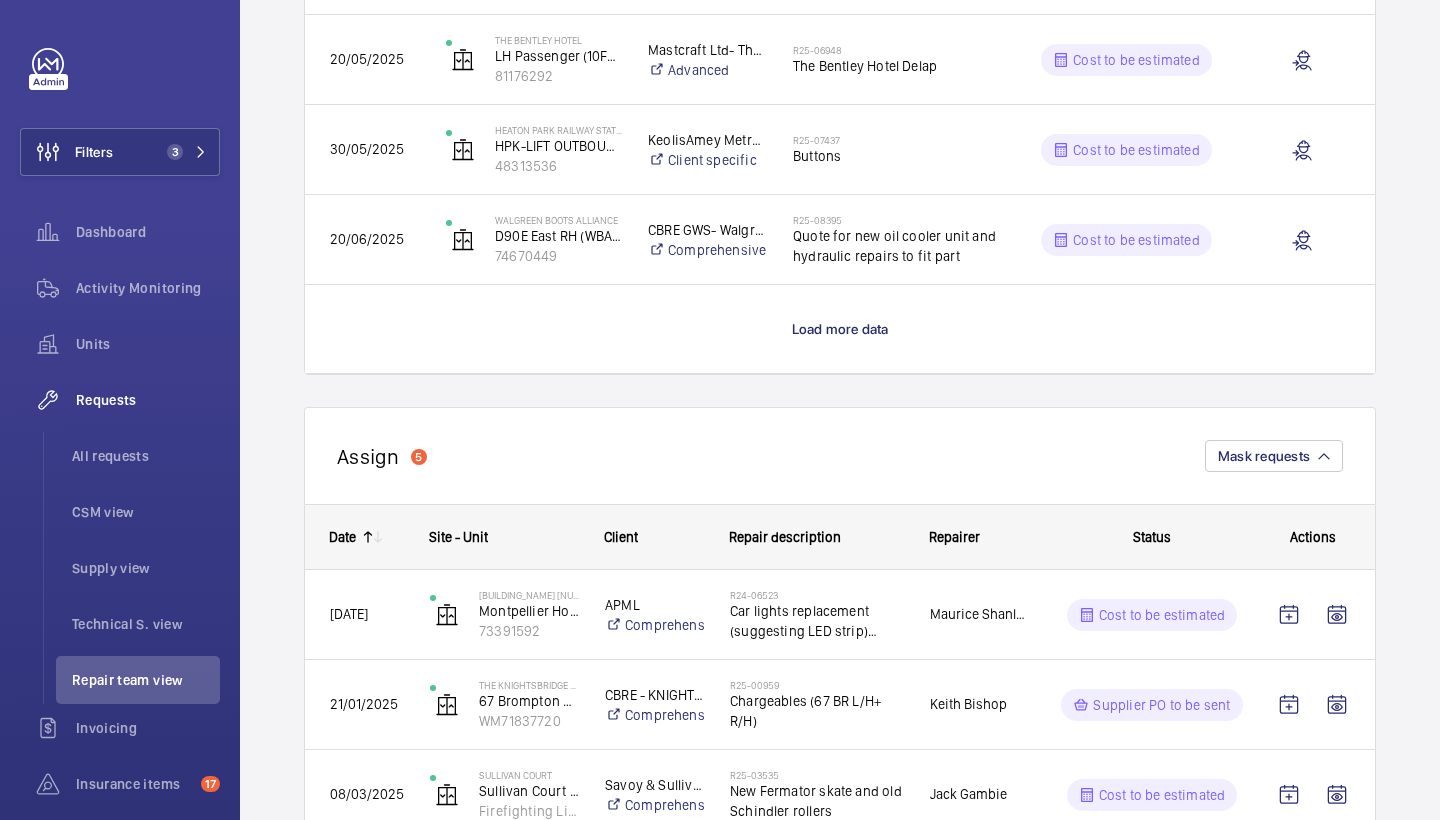 scroll, scrollTop: 1889, scrollLeft: 0, axis: vertical 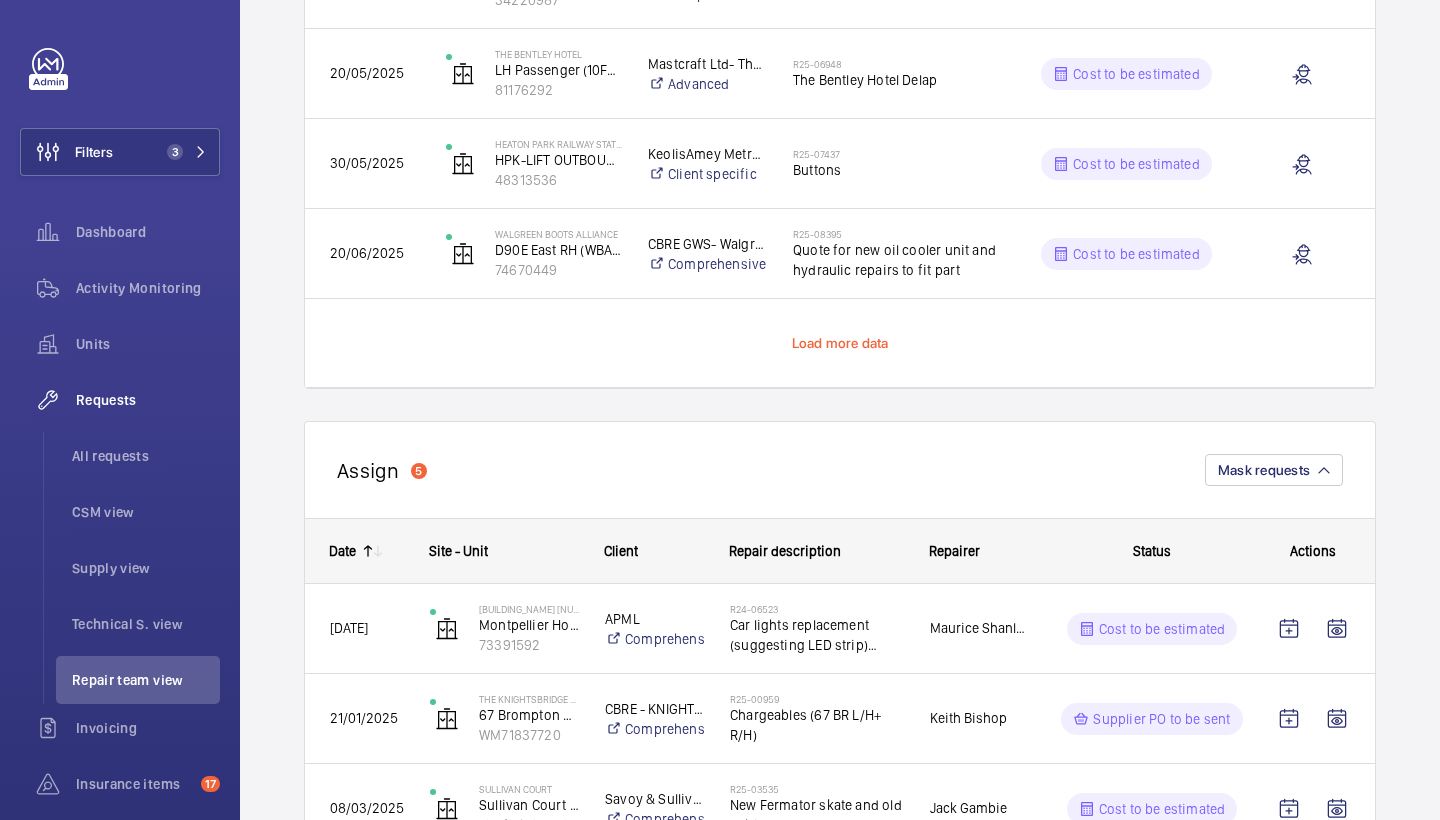 click on "Load more data" 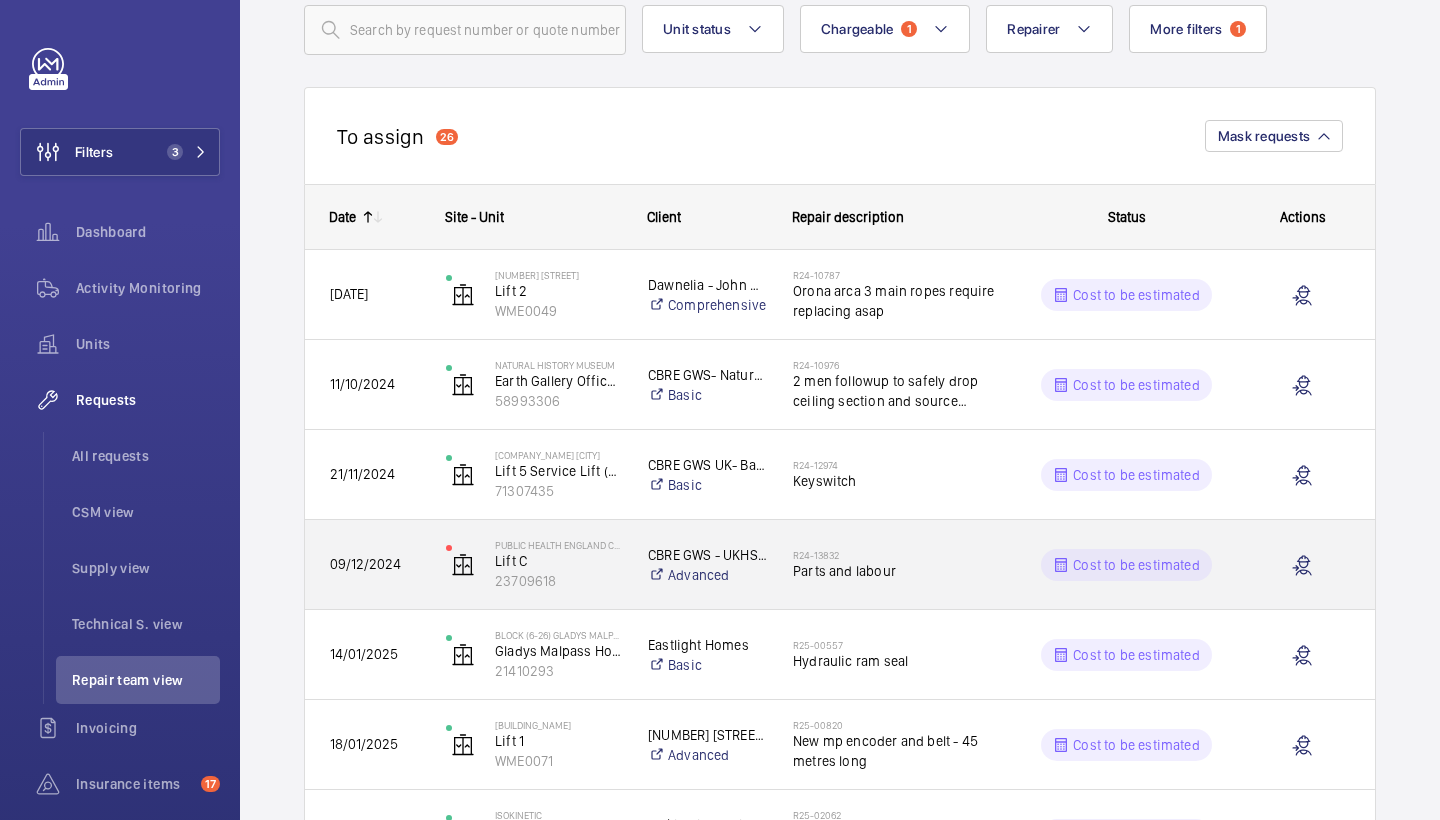 scroll, scrollTop: 138, scrollLeft: 0, axis: vertical 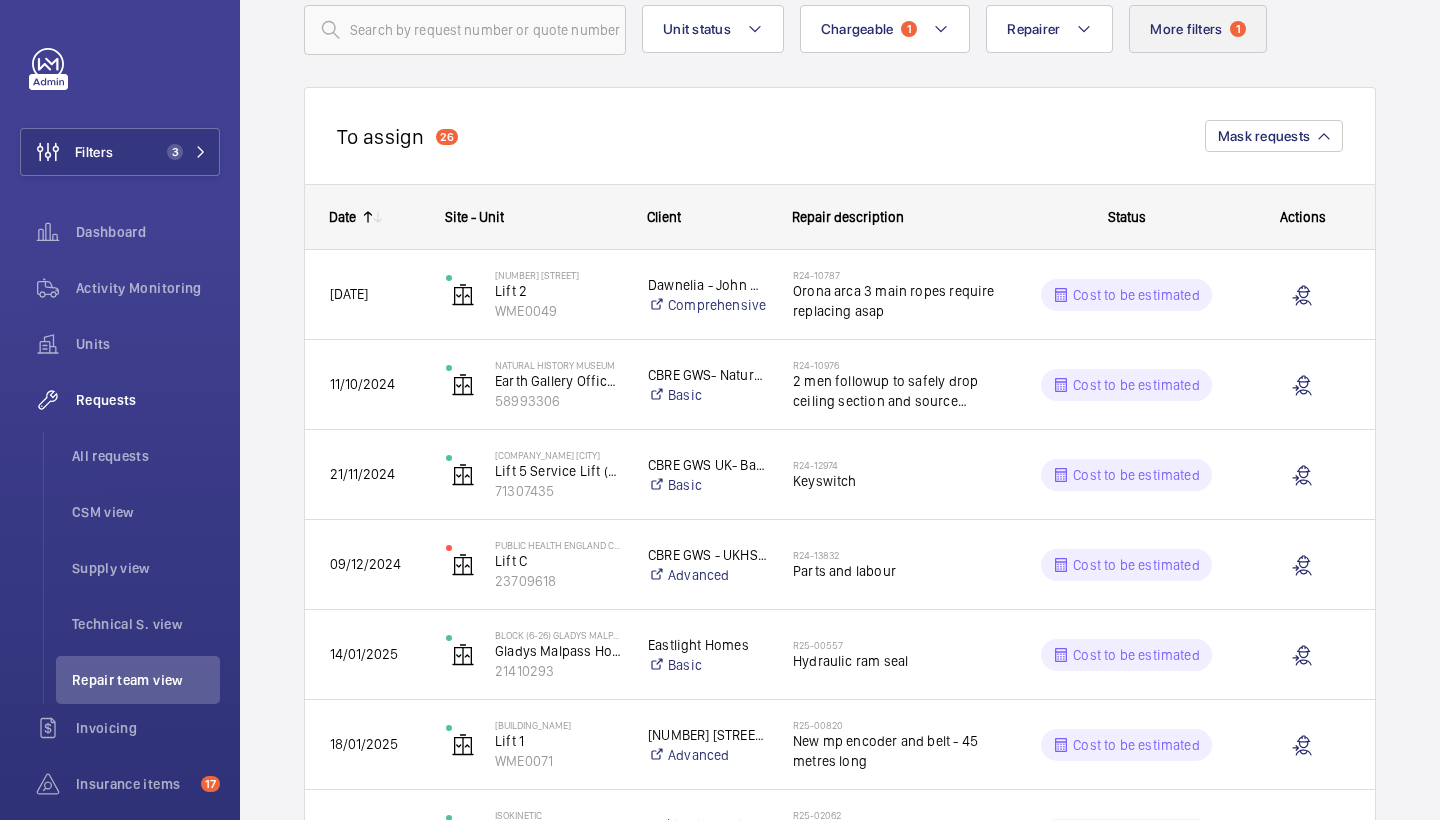 click on "More filters  1" 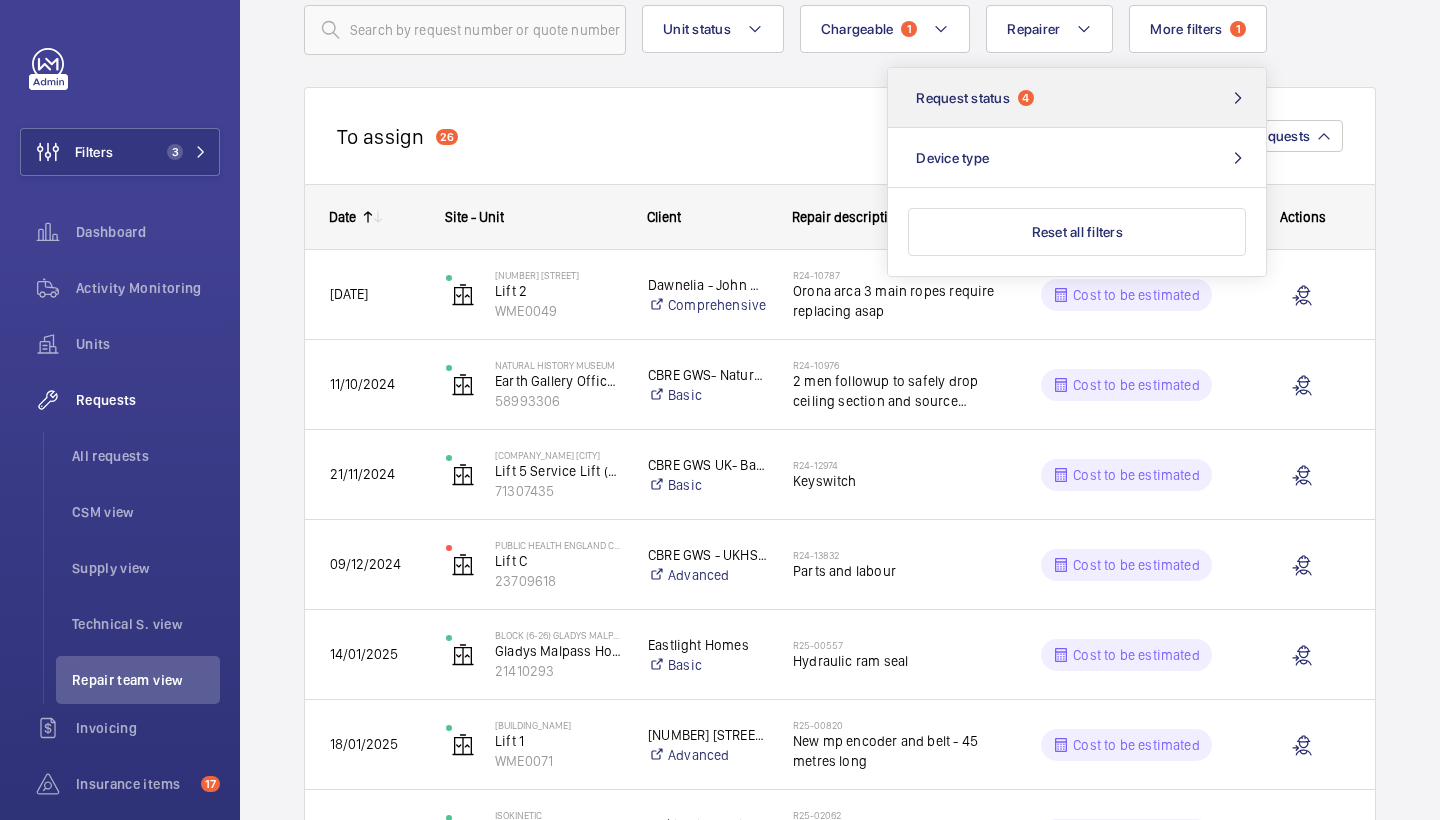 click on "Request status  4" 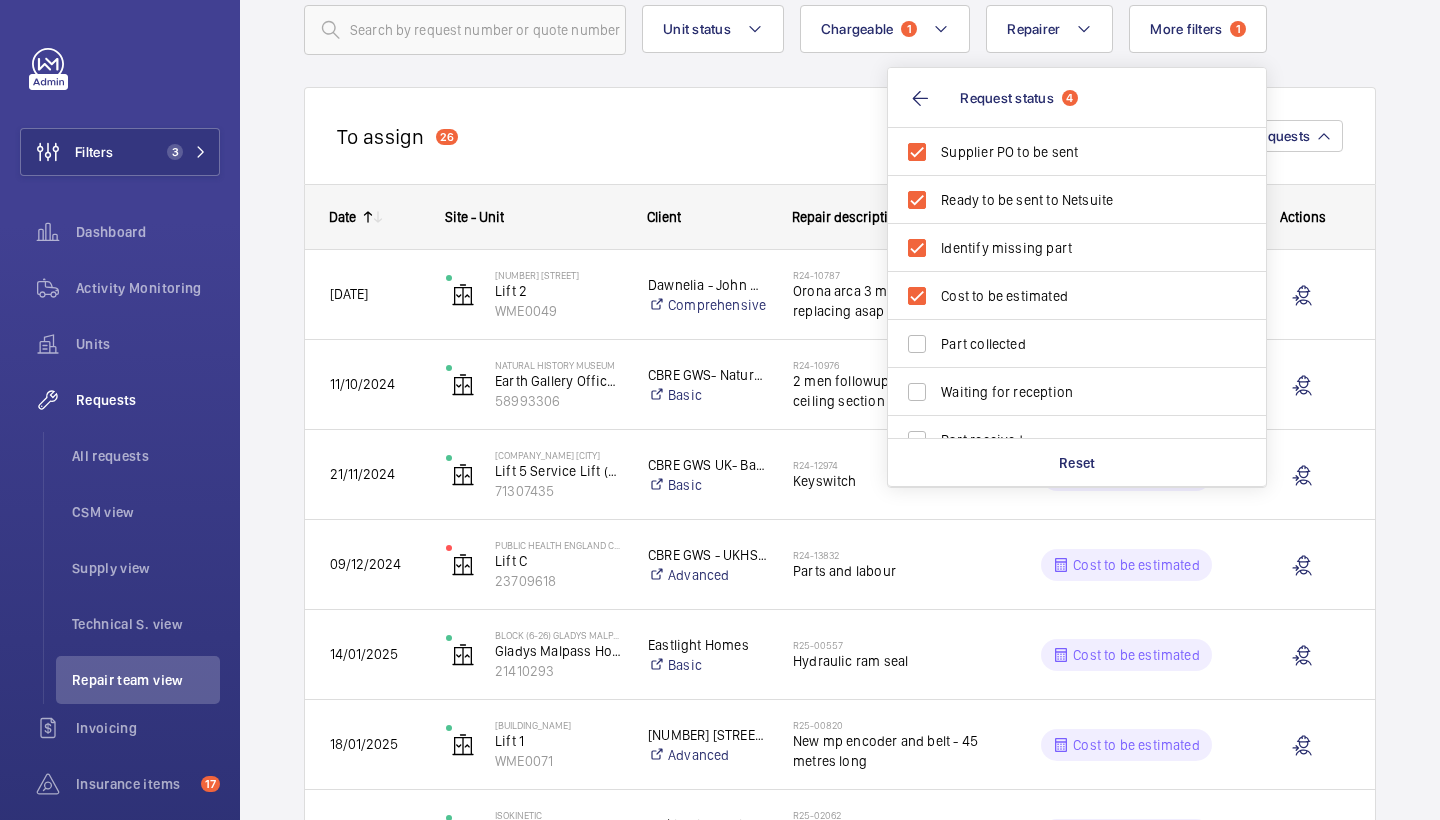 click on "To assign  26  Mask requests" 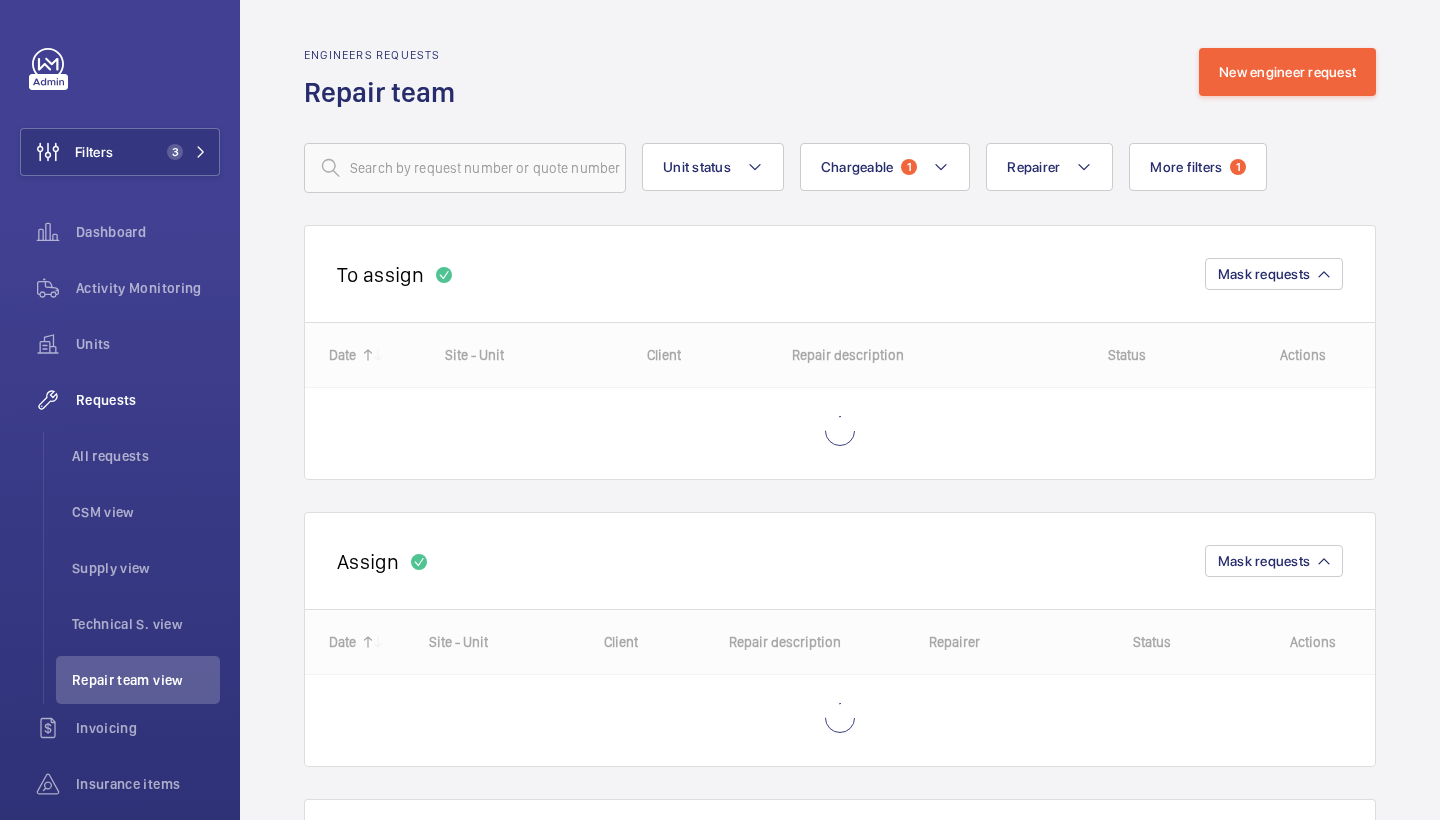 scroll, scrollTop: 0, scrollLeft: 0, axis: both 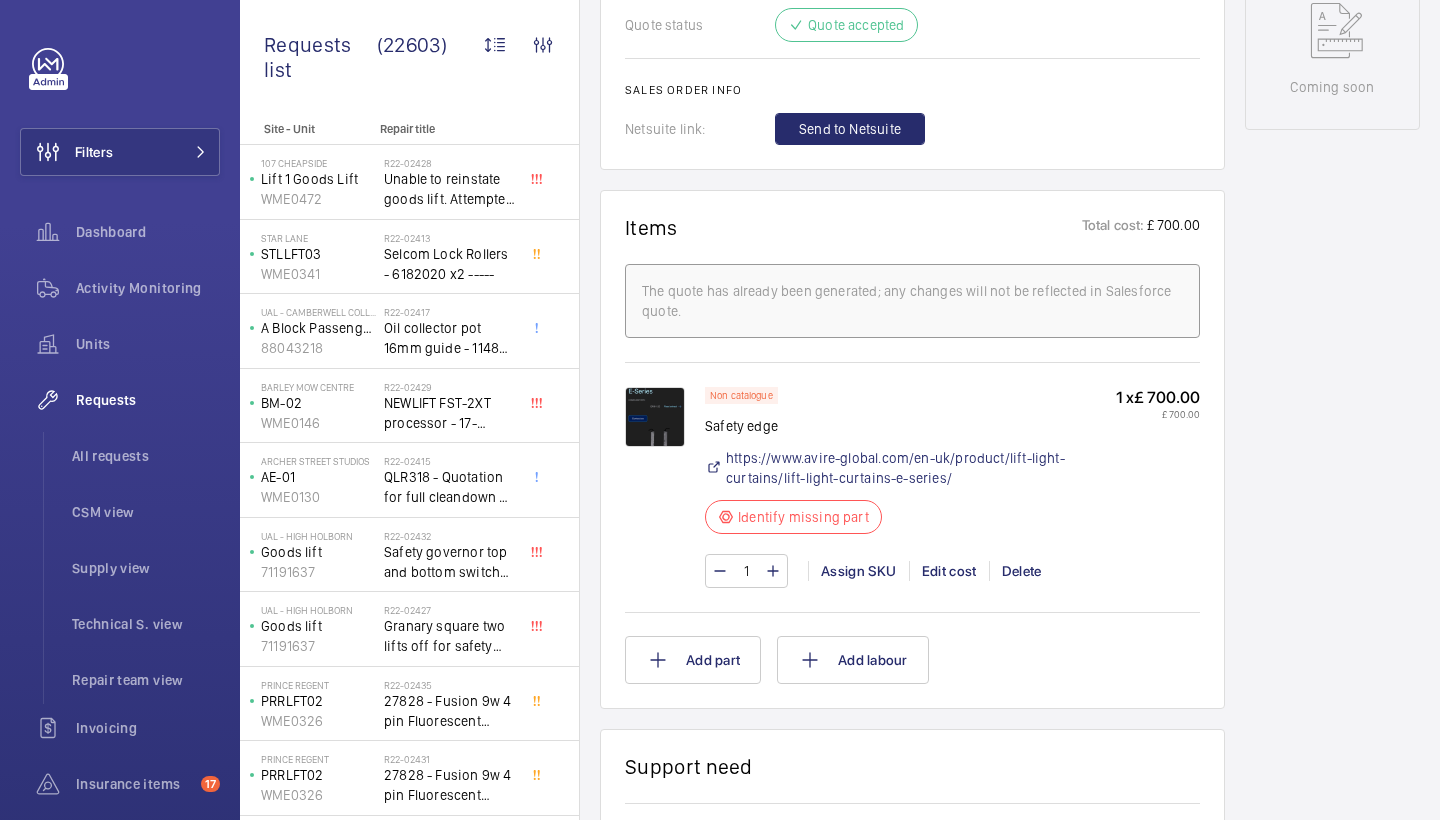 click 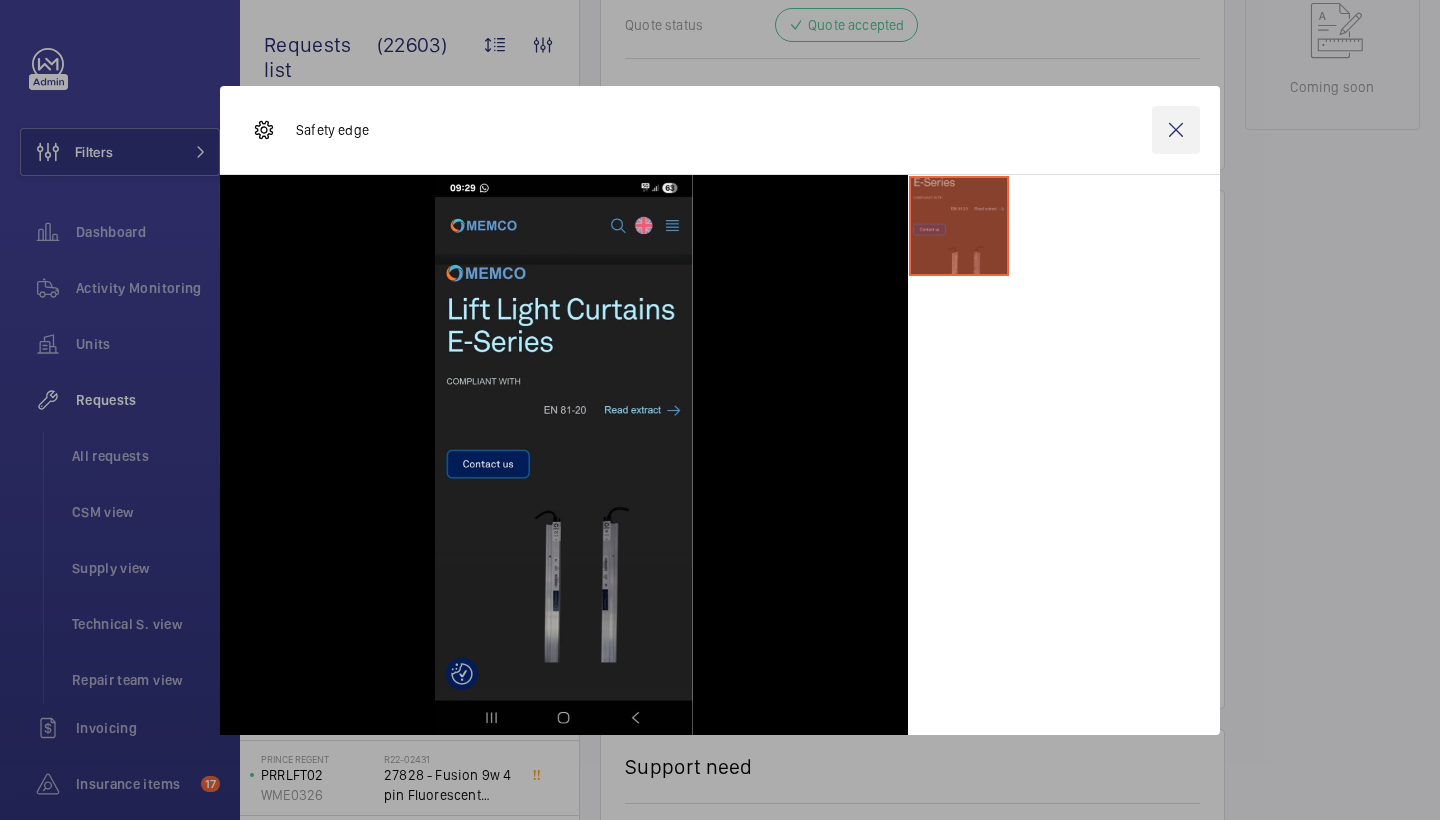 click at bounding box center (1176, 130) 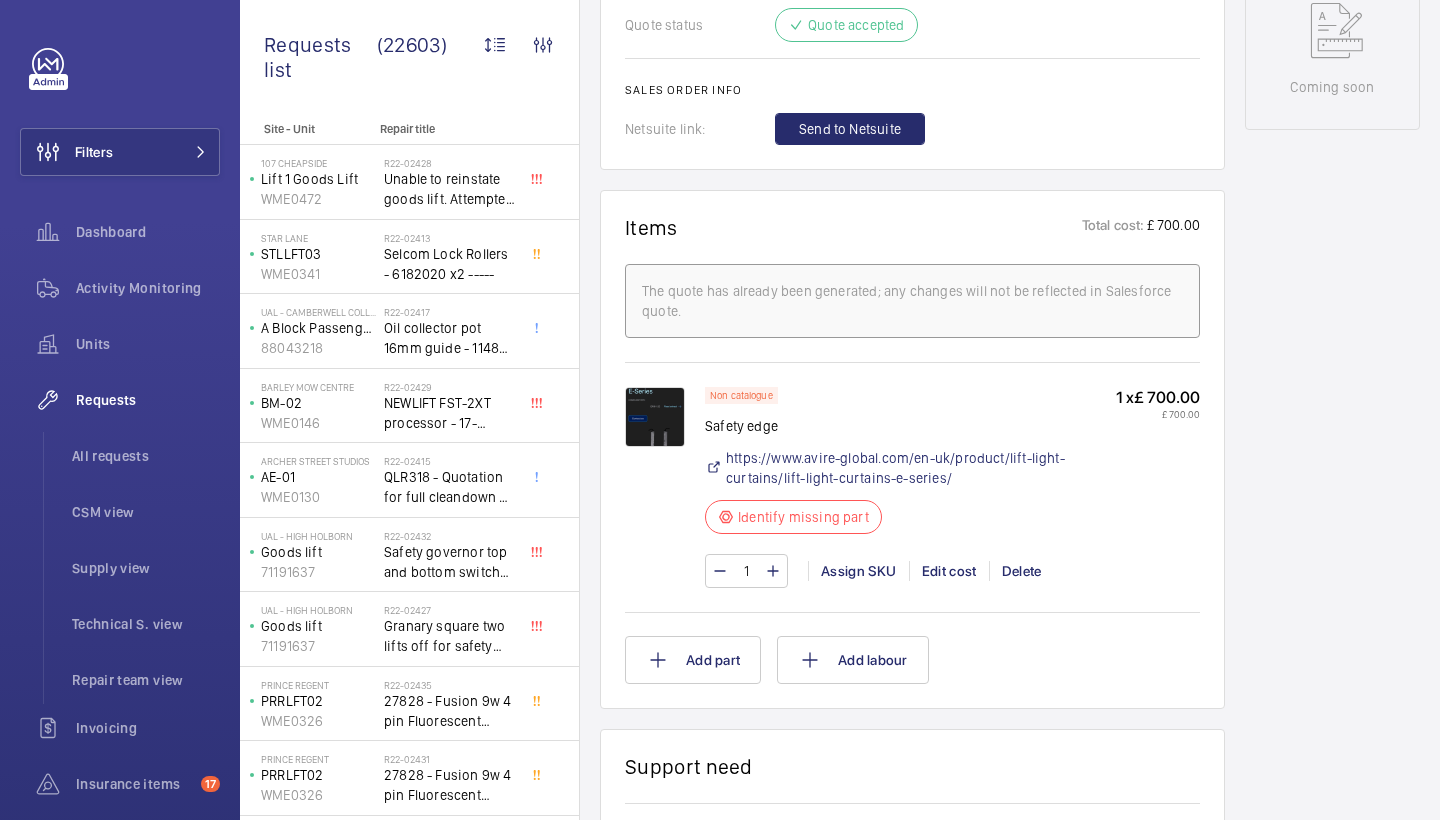 scroll, scrollTop: 1407, scrollLeft: 0, axis: vertical 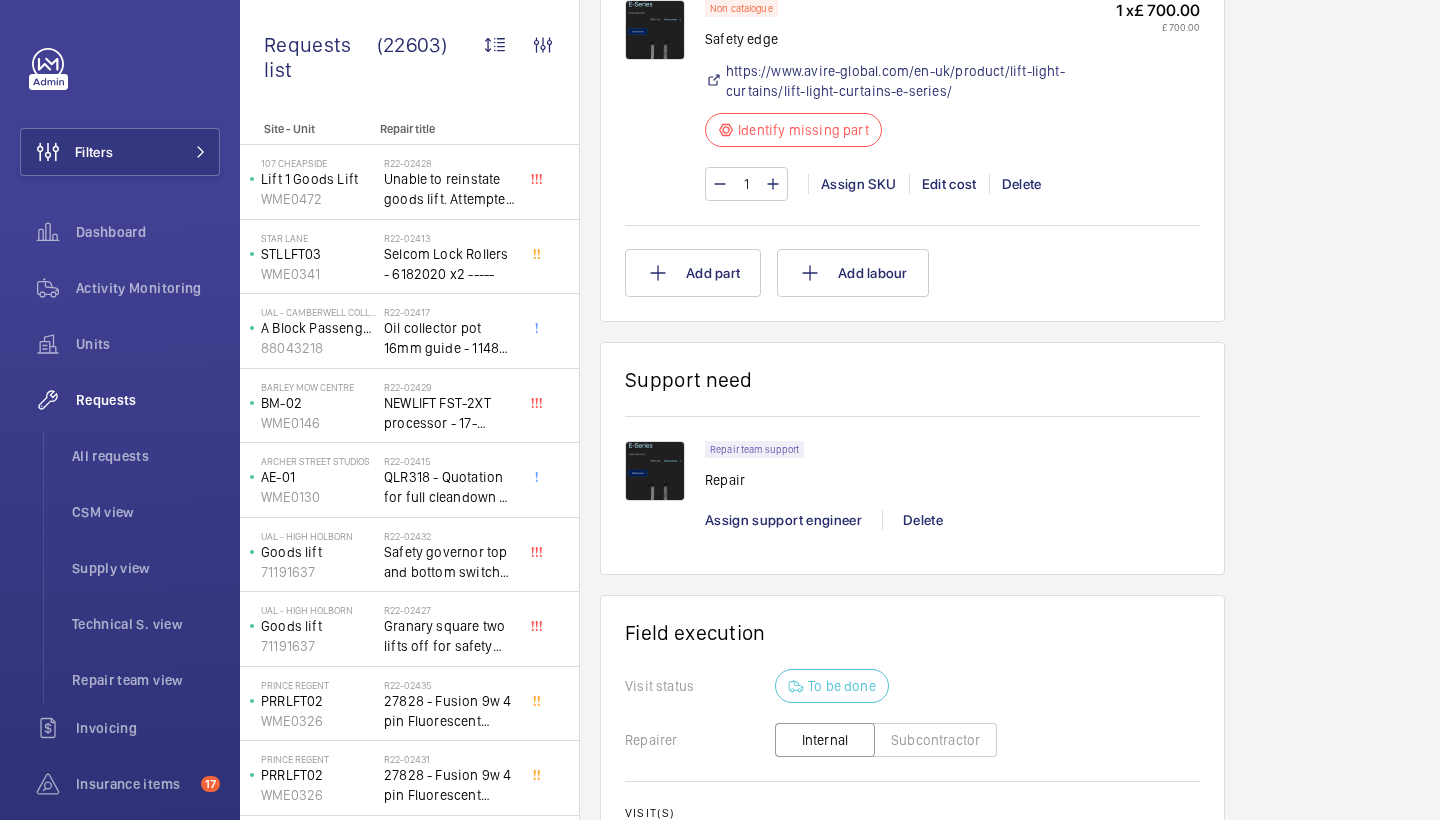 click 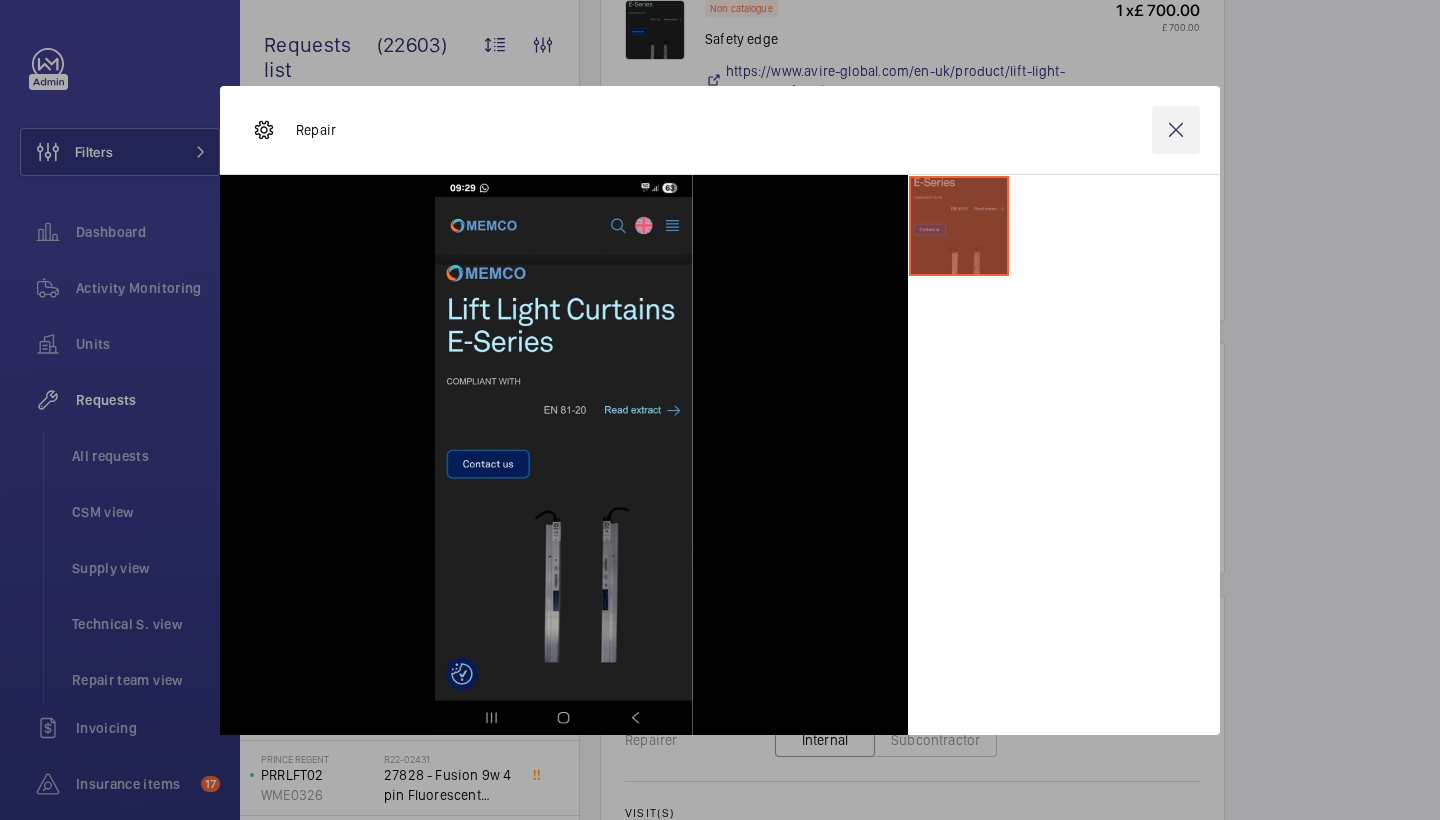 click at bounding box center [1176, 130] 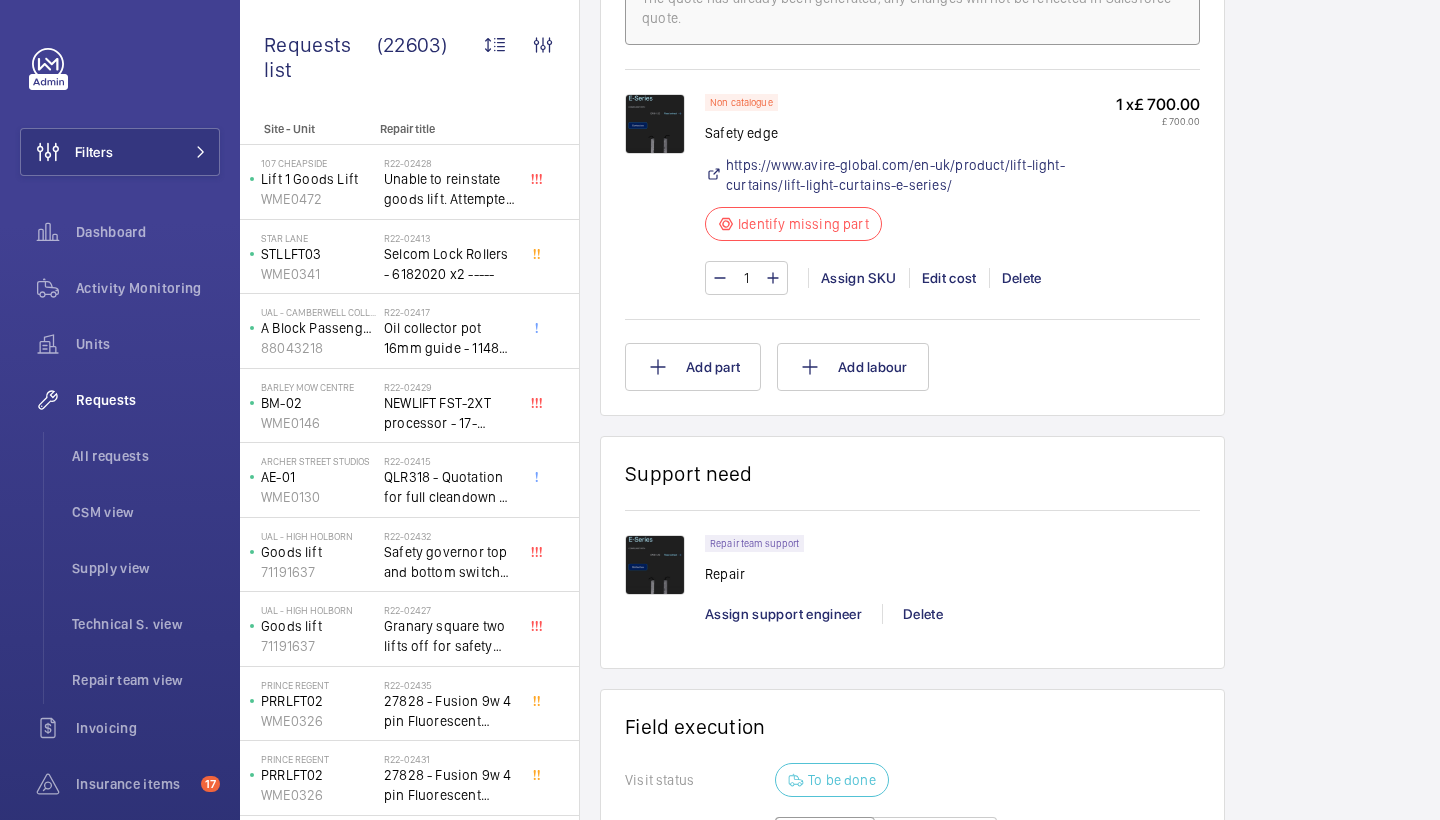 scroll, scrollTop: 1277, scrollLeft: 0, axis: vertical 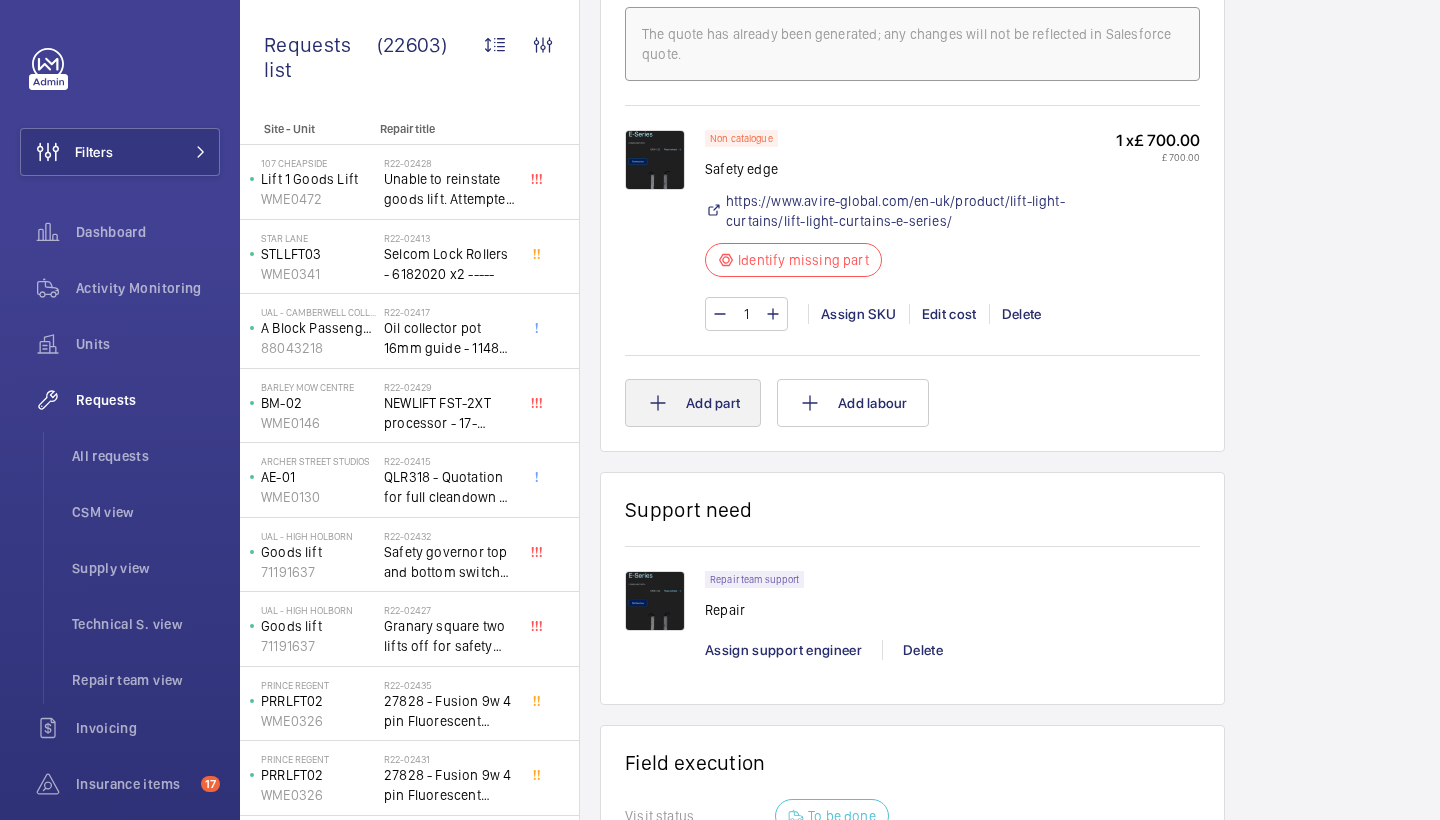 click on "Add part" 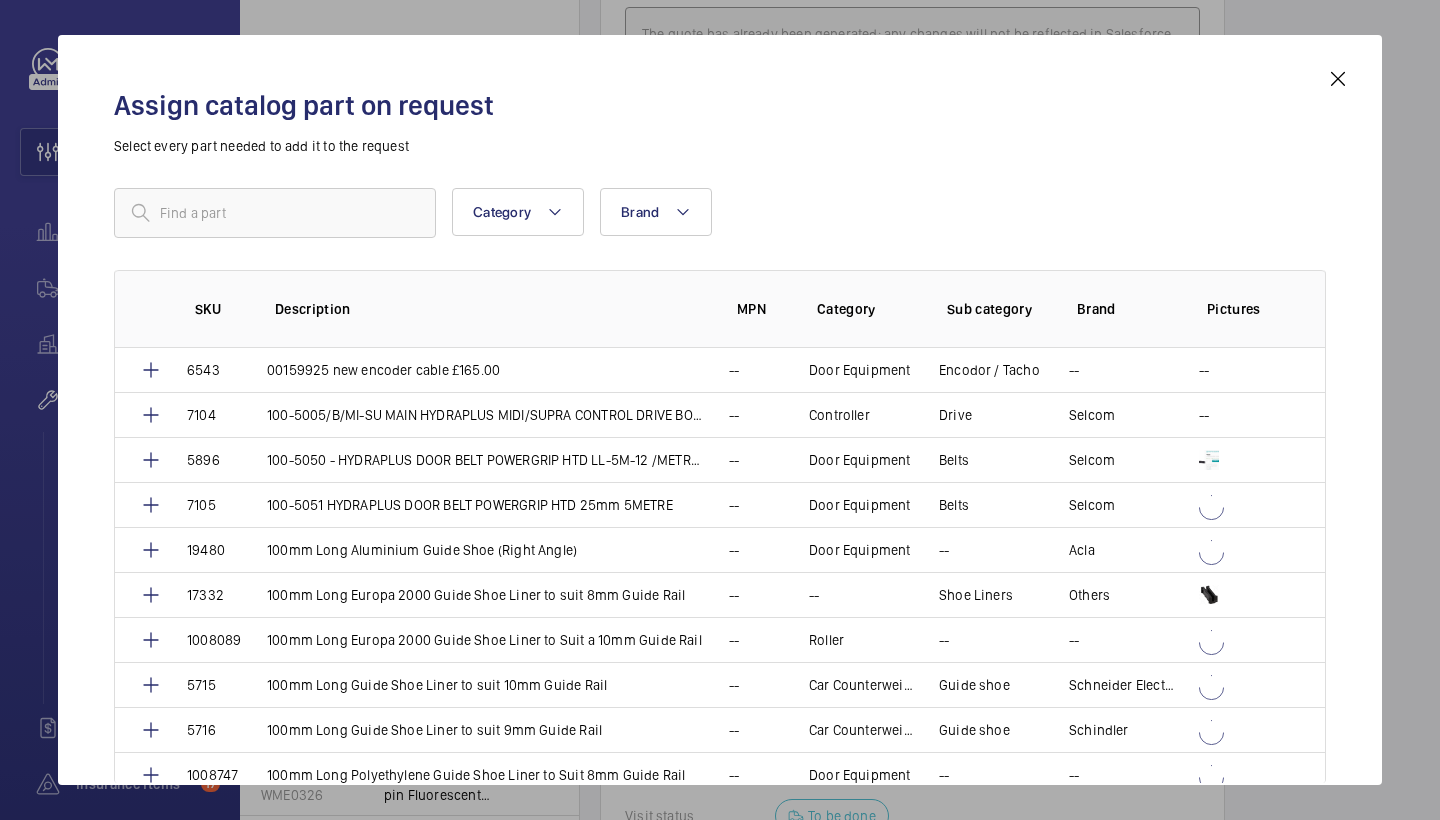 click on "Assign catalog part on request Select every part needed to add it to the request  Category Brand More filters Reset all filters SKU Description  MPN   Category Sub category Brand Pictures  6543   00159925 new encoder cable £165.00  --  Door Equipment   Encodor / Tacho  -- --  7104   100-5005/B/MI-SU MAIN HYDRAPLUS MIDI/SUPRA CONTROL DRIVE BOARD  -£585.00 in stock  --  Controller   Drive   Selcom  --  5896   100-5050 - HYDRAPLUS DOOR BELT POWERGRIP HTD LL-5M-12 /METRE -  --  Door Equipment   Belts   Selcom   7105   100-5051 HYDRAPLUS DOOR BELT POWERGRIP HTD 25mm  5METRE  --  Door Equipment   Belts   Selcom   19480   100mm Long Aluminium Guide Shoe (Right Angle)  --  Door Equipment  --  Acla   17332   100mm Long Europa 2000 Guide Shoe Liner to suit 8mm Guide Rail  -- --  Shoe Liners   Others   1008089   100mm Long Europa 2000 Guide Shoe Liner to Suit a 10mm Guide Rail  --  Roller  -- --  5715   100mm Long Guide Shoe Liner to suit 10mm Guide Rail  --  Car Counterweight   Guide shoe   Schneider Electric   5716" at bounding box center [720, 426] 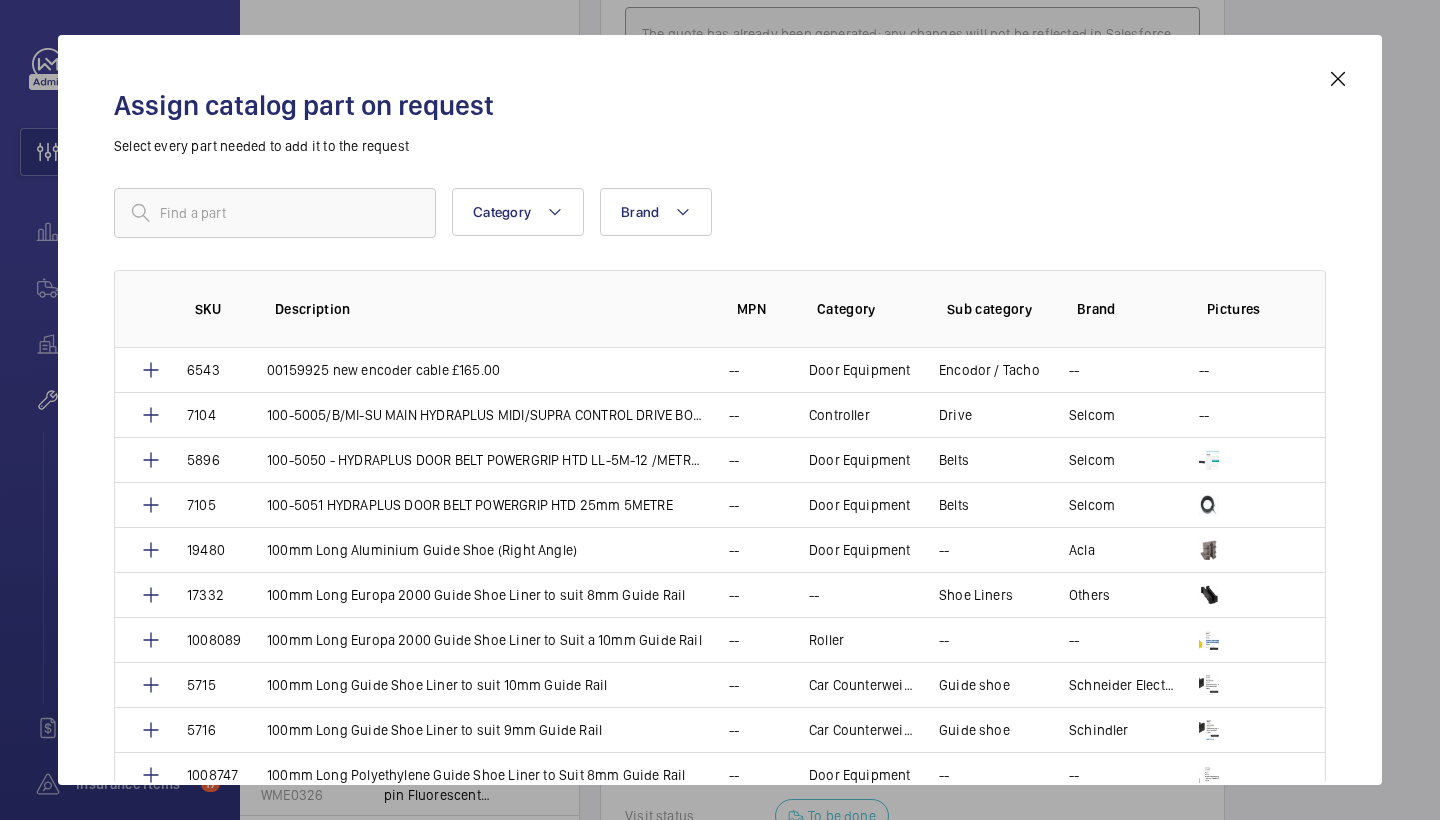click at bounding box center (1338, 79) 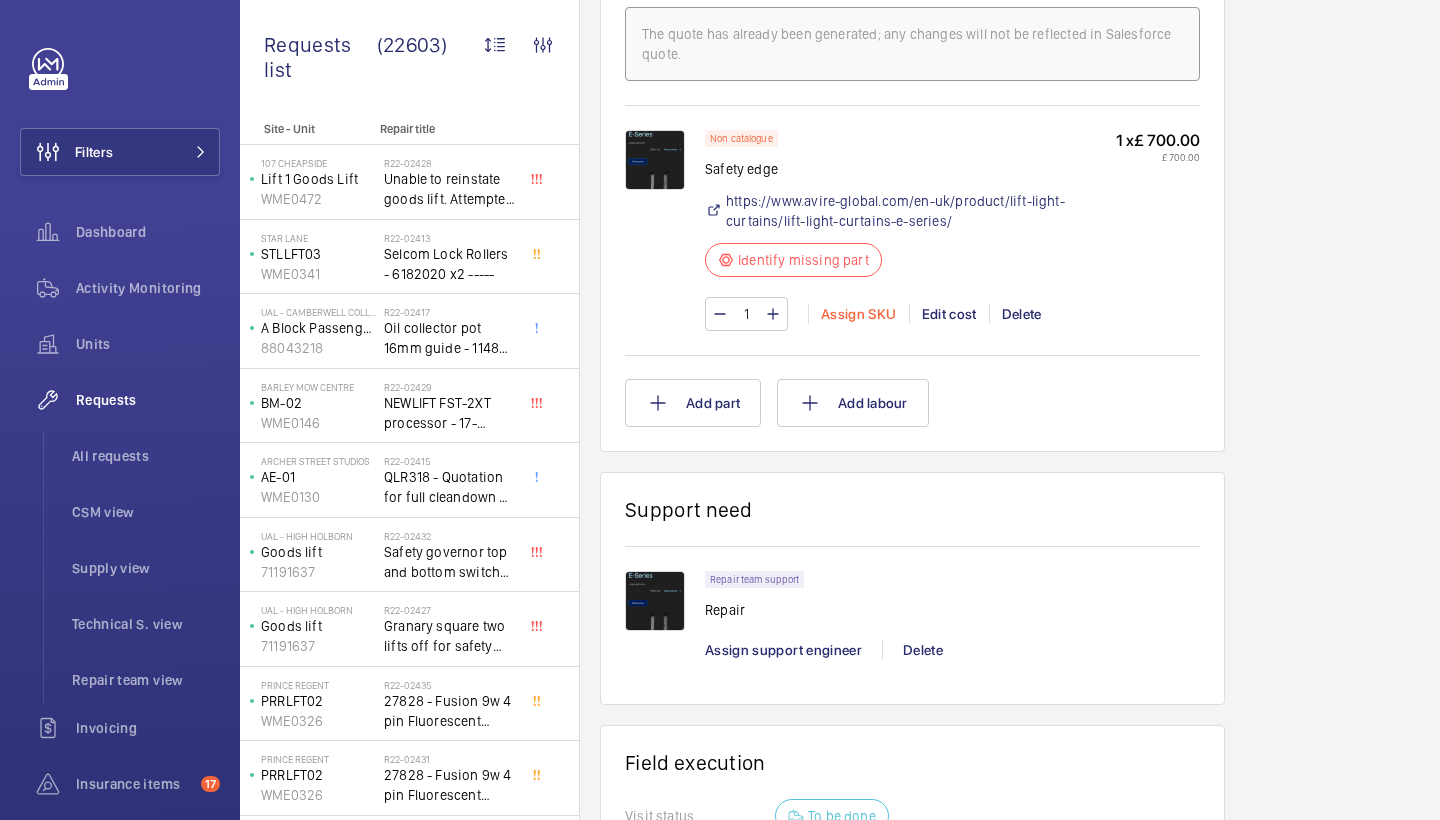 click on "Assign SKU" 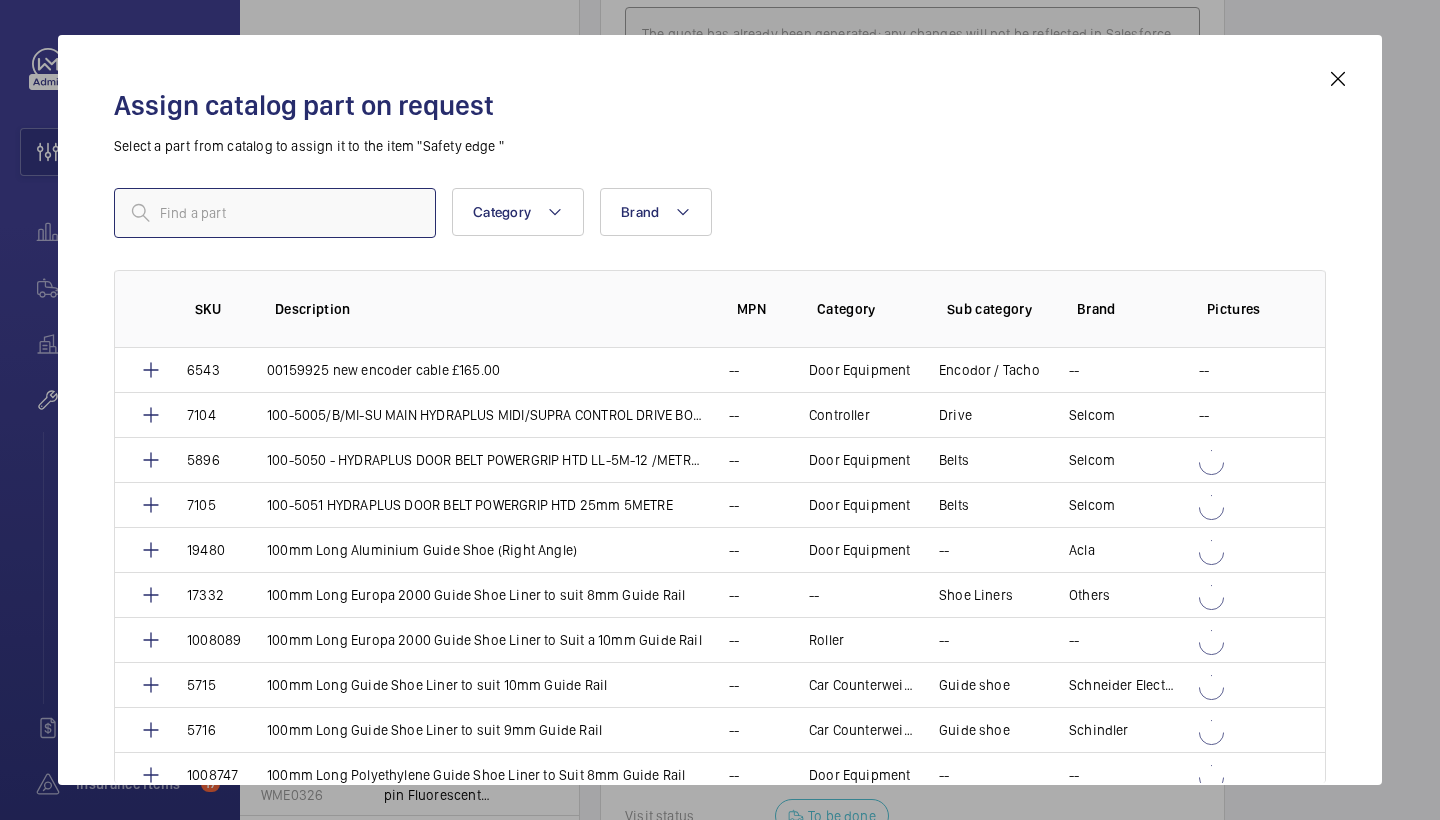 click at bounding box center [275, 213] 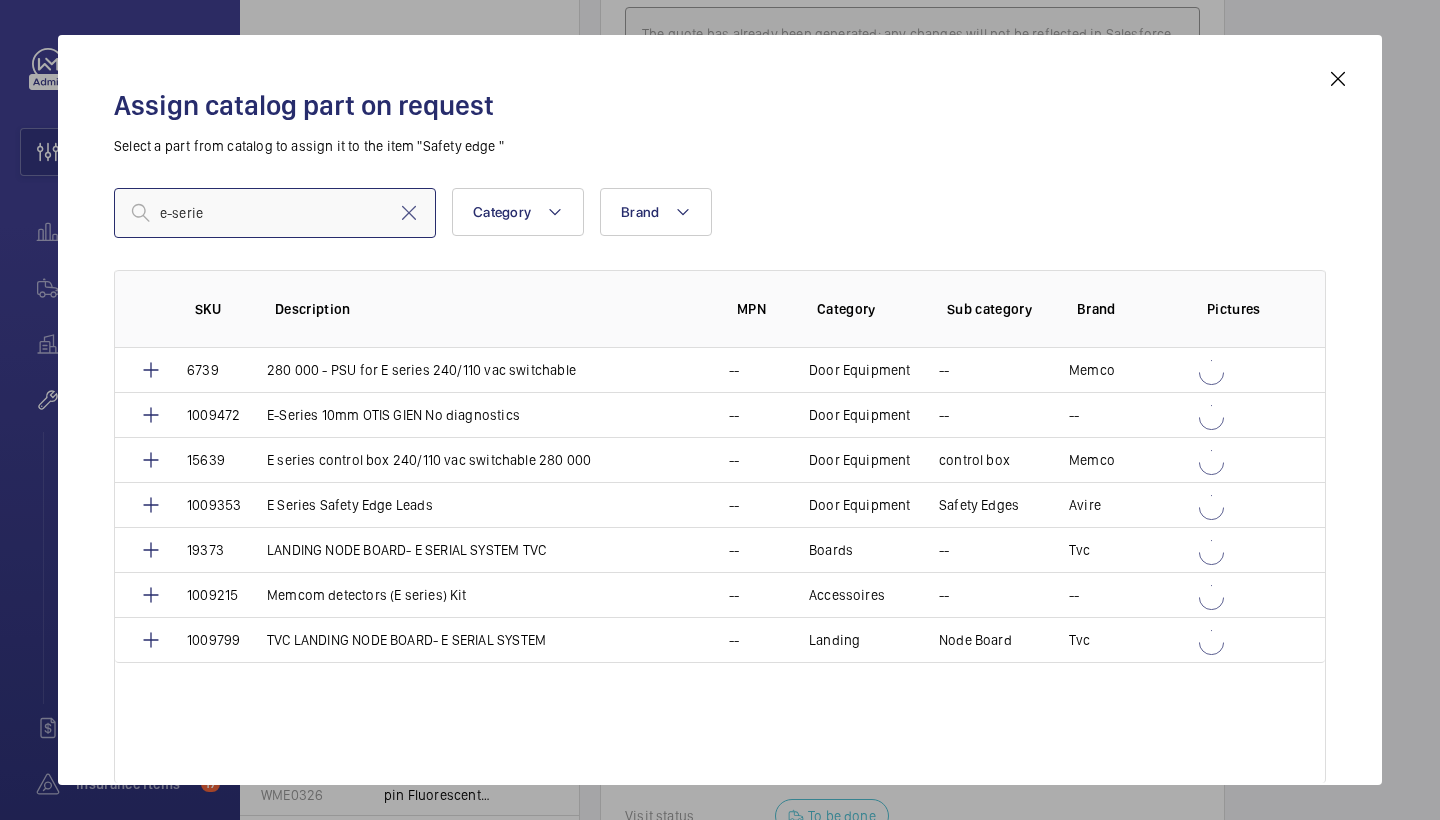 type on "e-series" 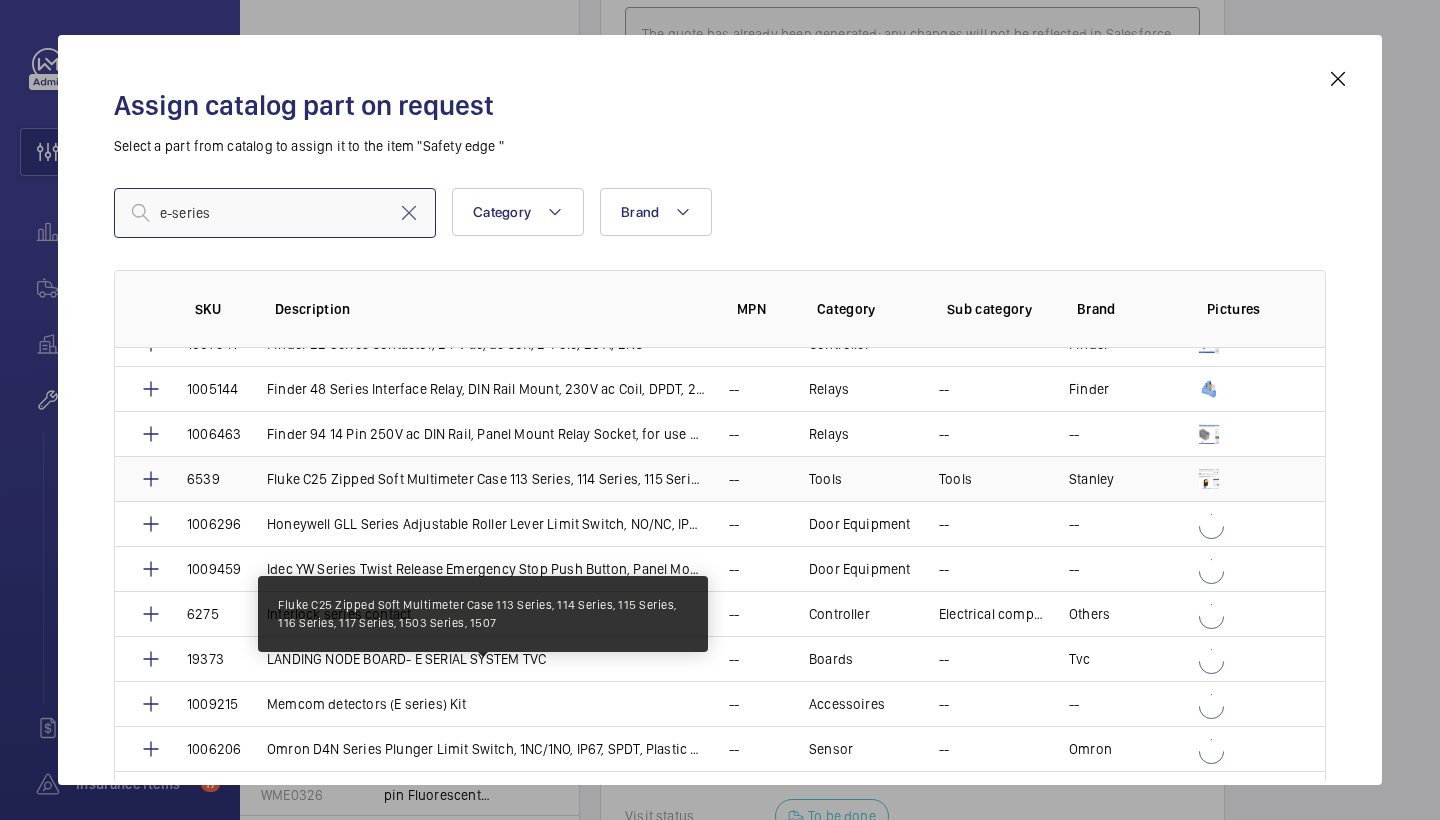 scroll, scrollTop: 678, scrollLeft: 0, axis: vertical 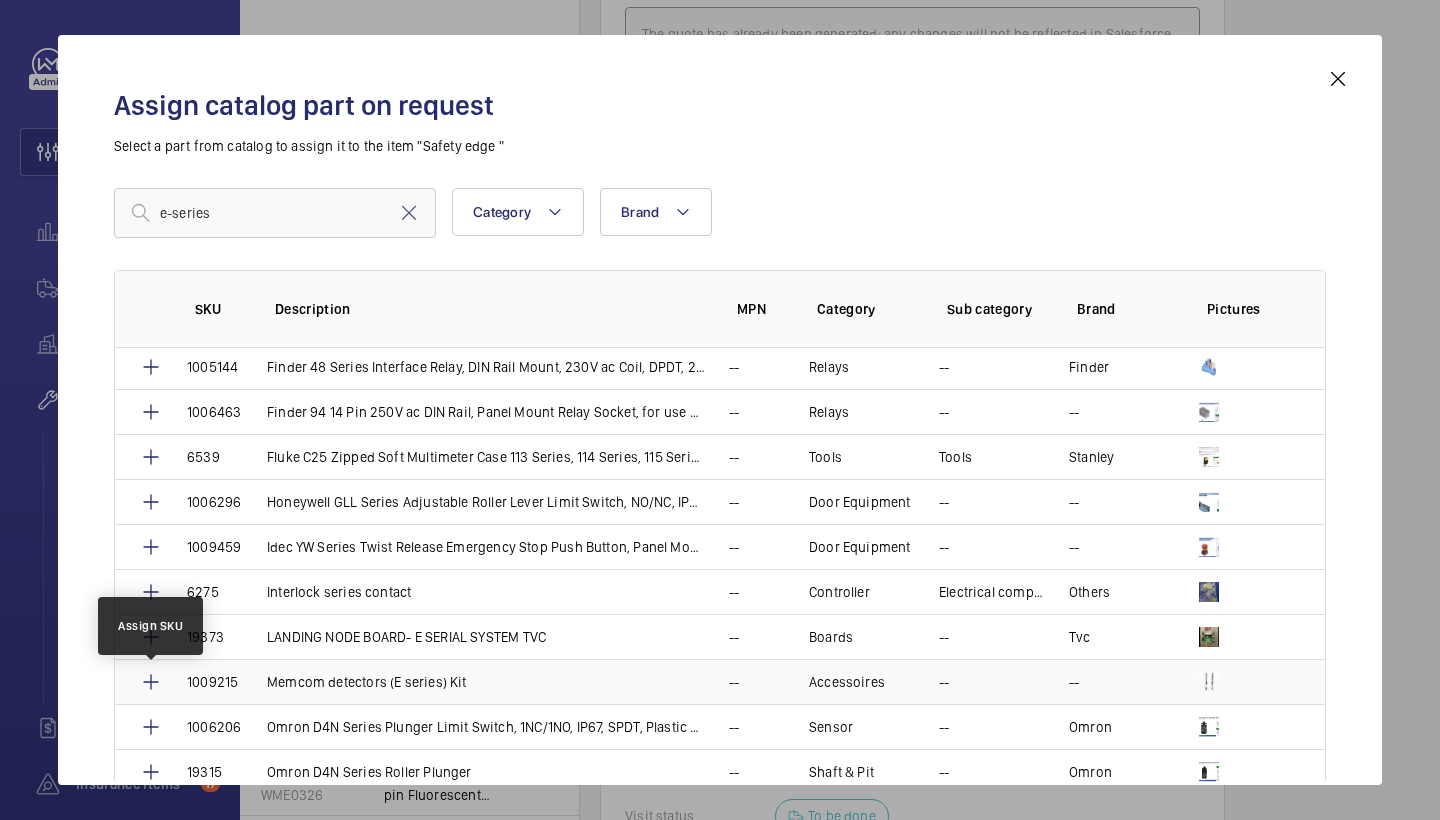 click at bounding box center [151, 682] 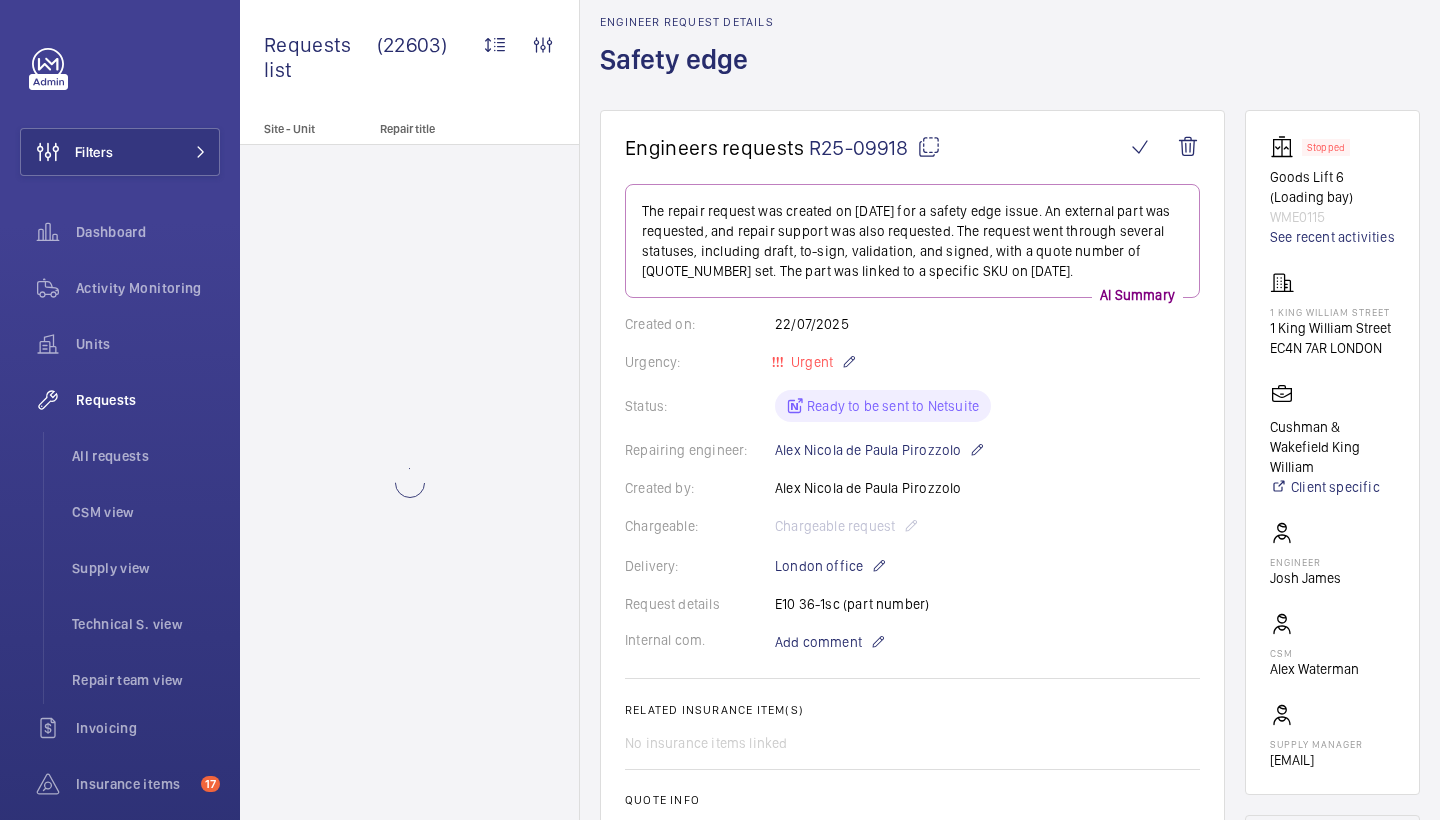 scroll, scrollTop: 84, scrollLeft: 0, axis: vertical 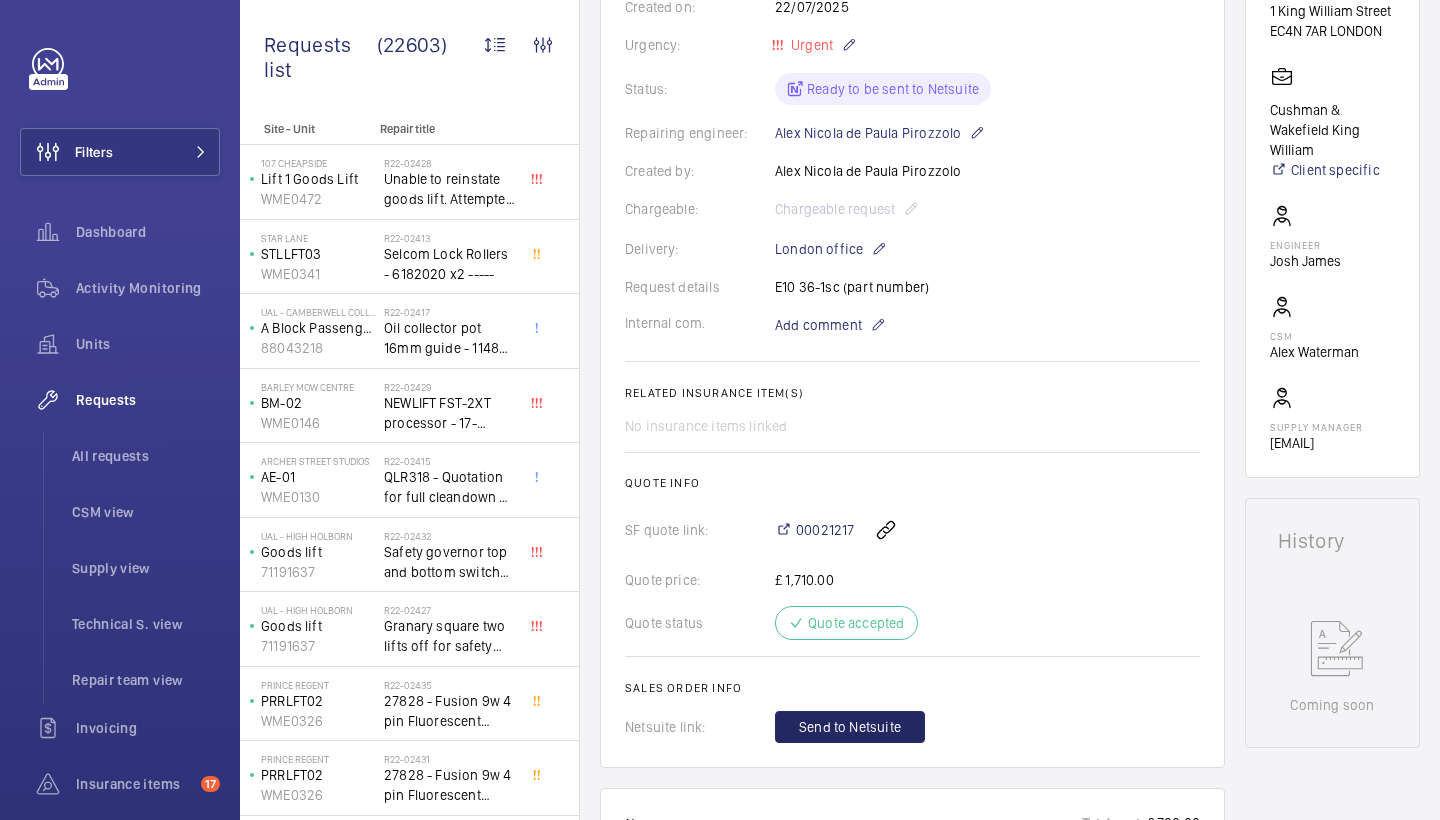 click on "Send to Netsuite" 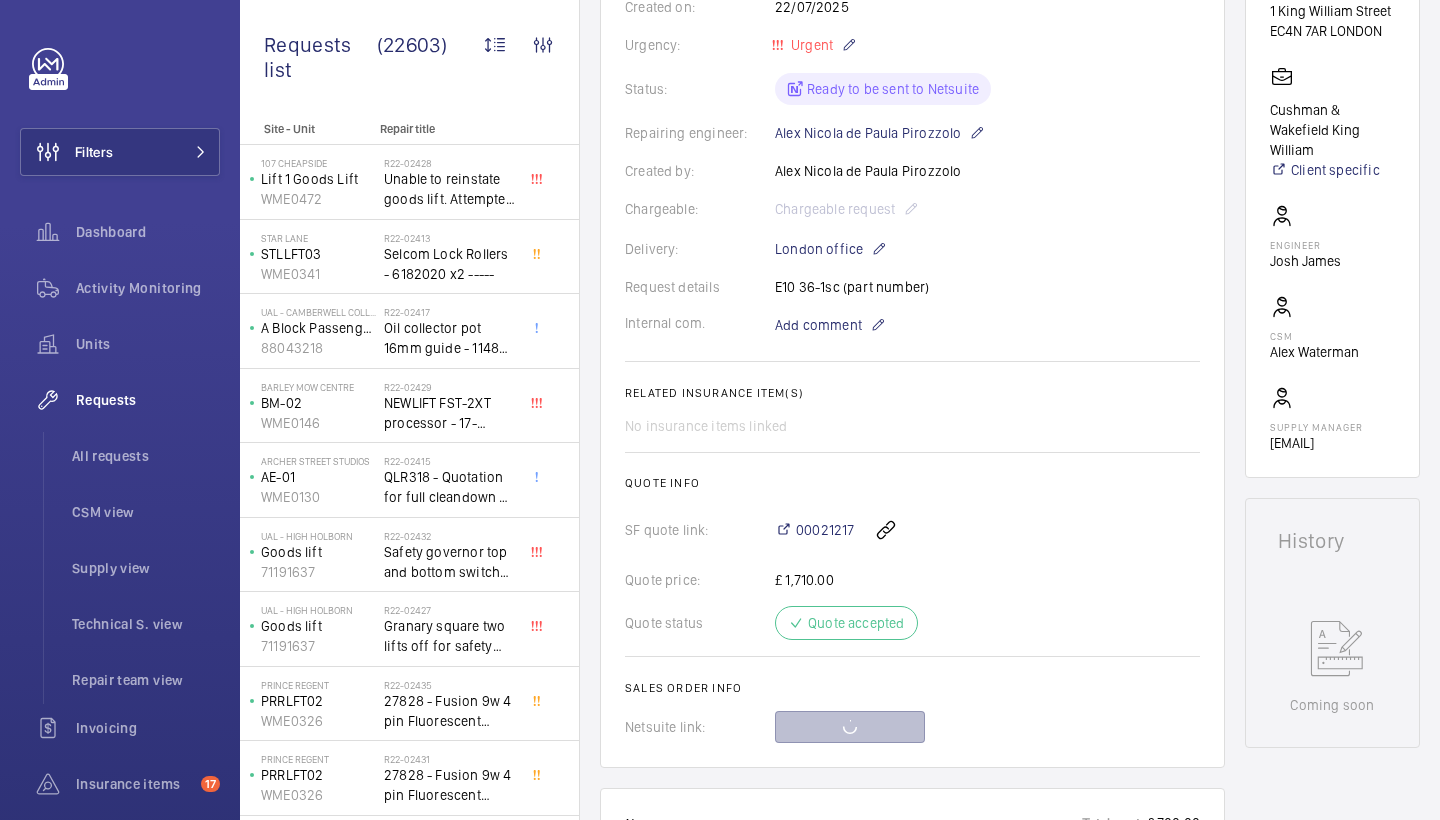 scroll, scrollTop: 1132, scrollLeft: 0, axis: vertical 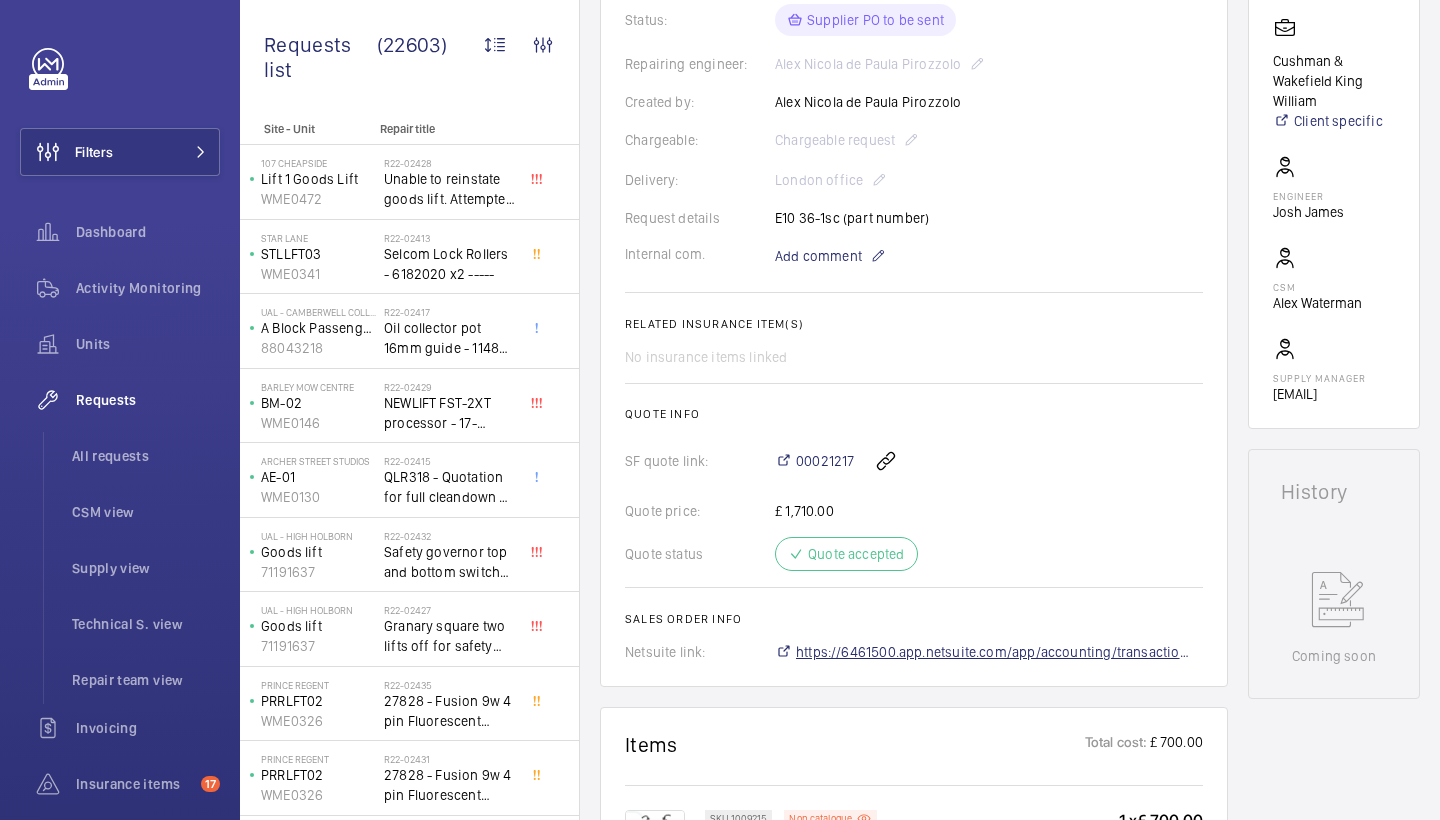 click on "https://6461500.app.netsuite.com/app/accounting/transactions/salesord.nl?id=2874088" 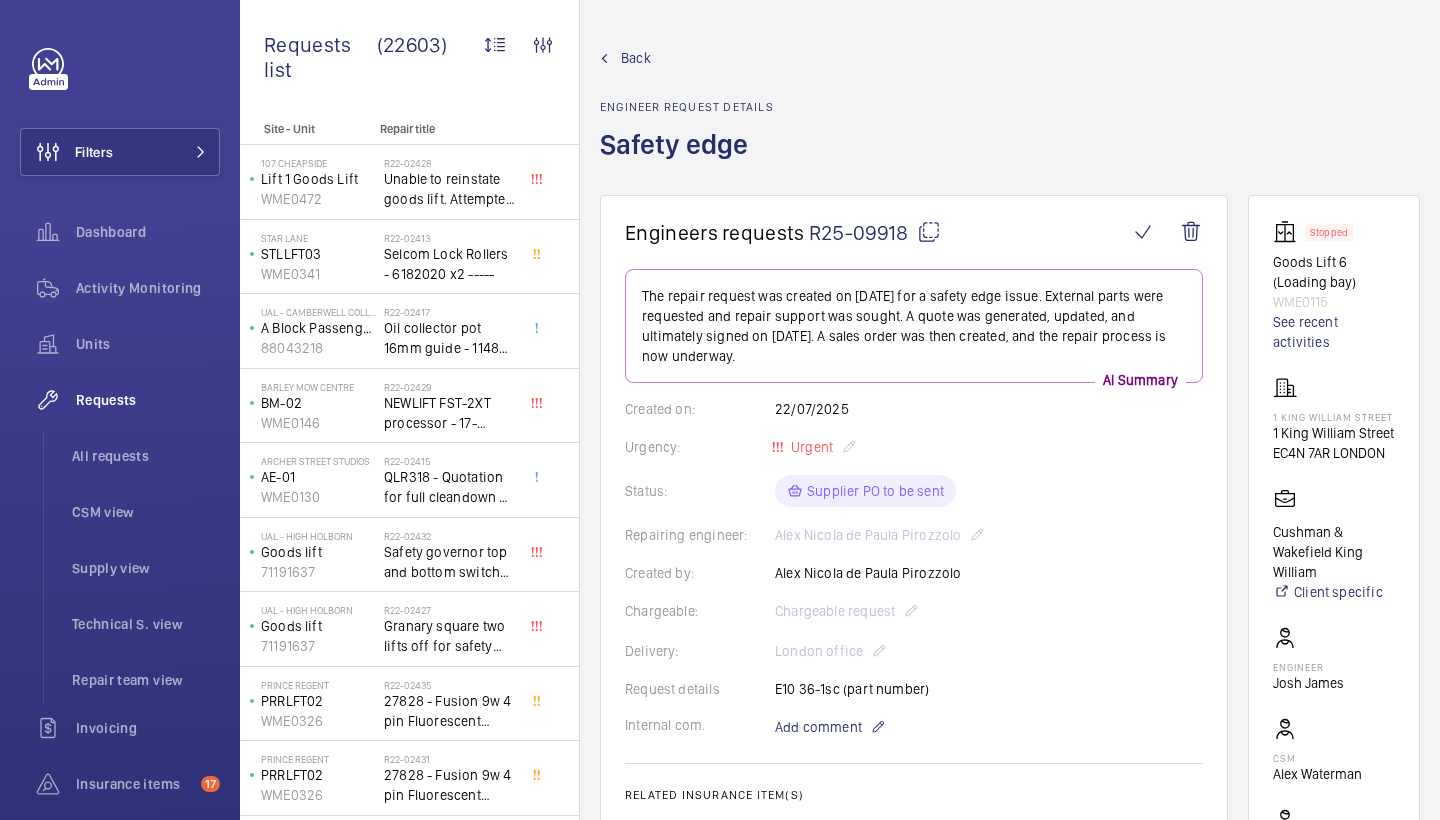 scroll, scrollTop: 0, scrollLeft: 0, axis: both 